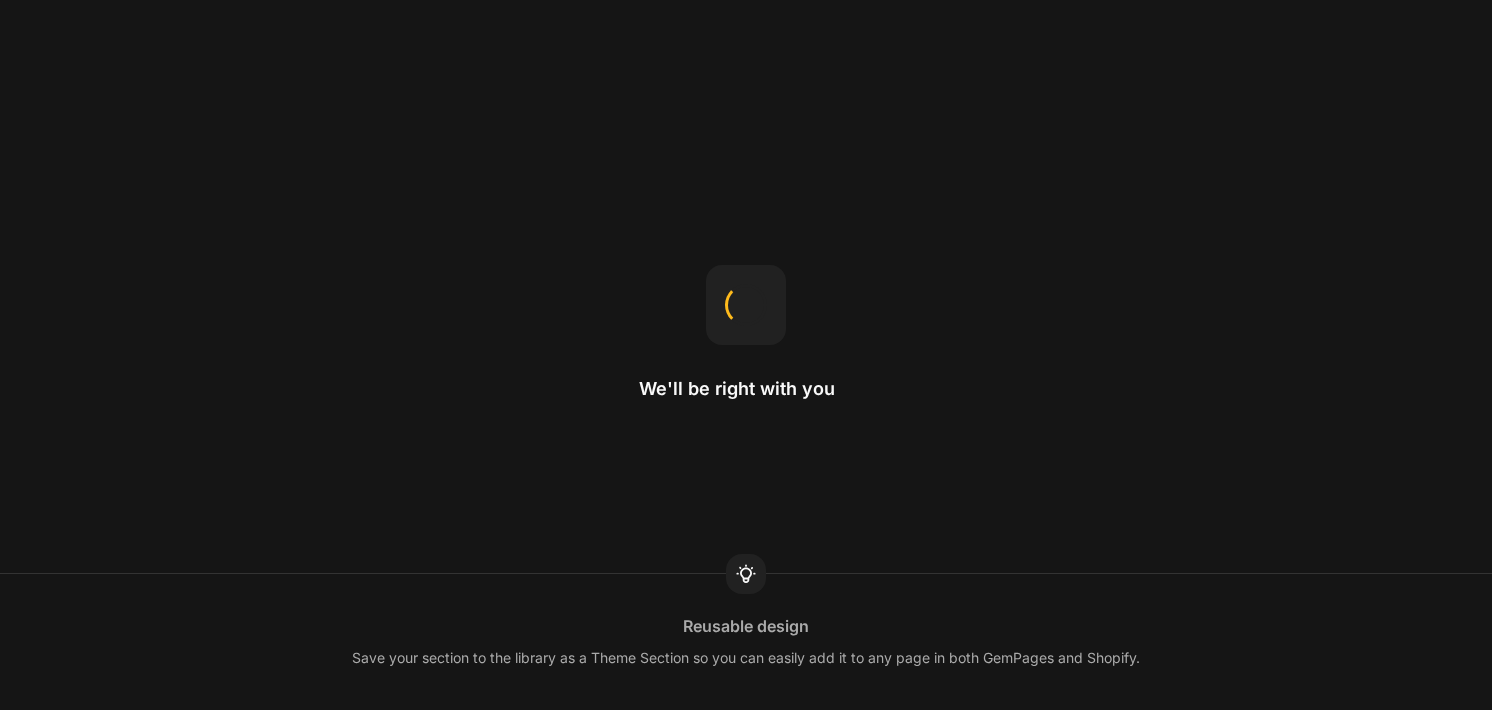 scroll, scrollTop: 0, scrollLeft: 0, axis: both 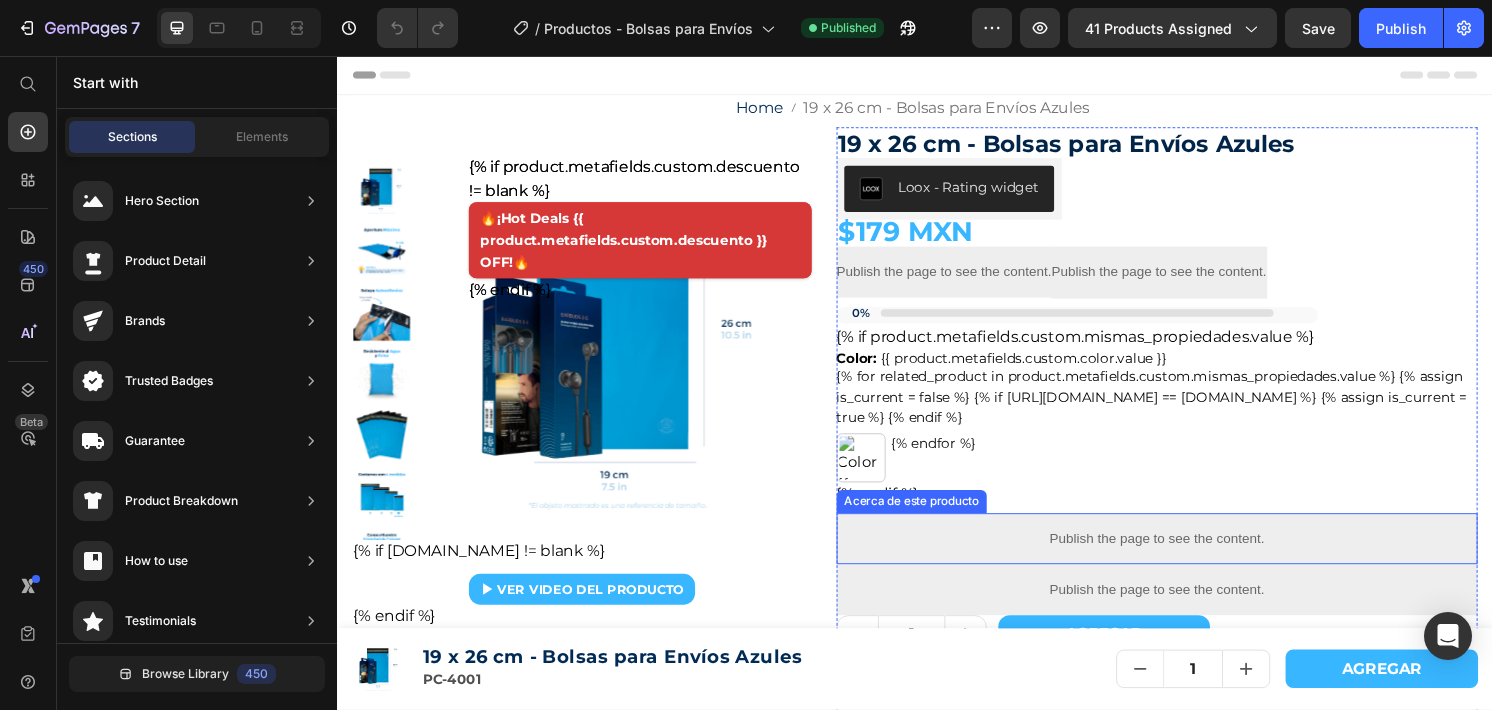 click on "Publish the page to see the content." at bounding box center (1188, 557) 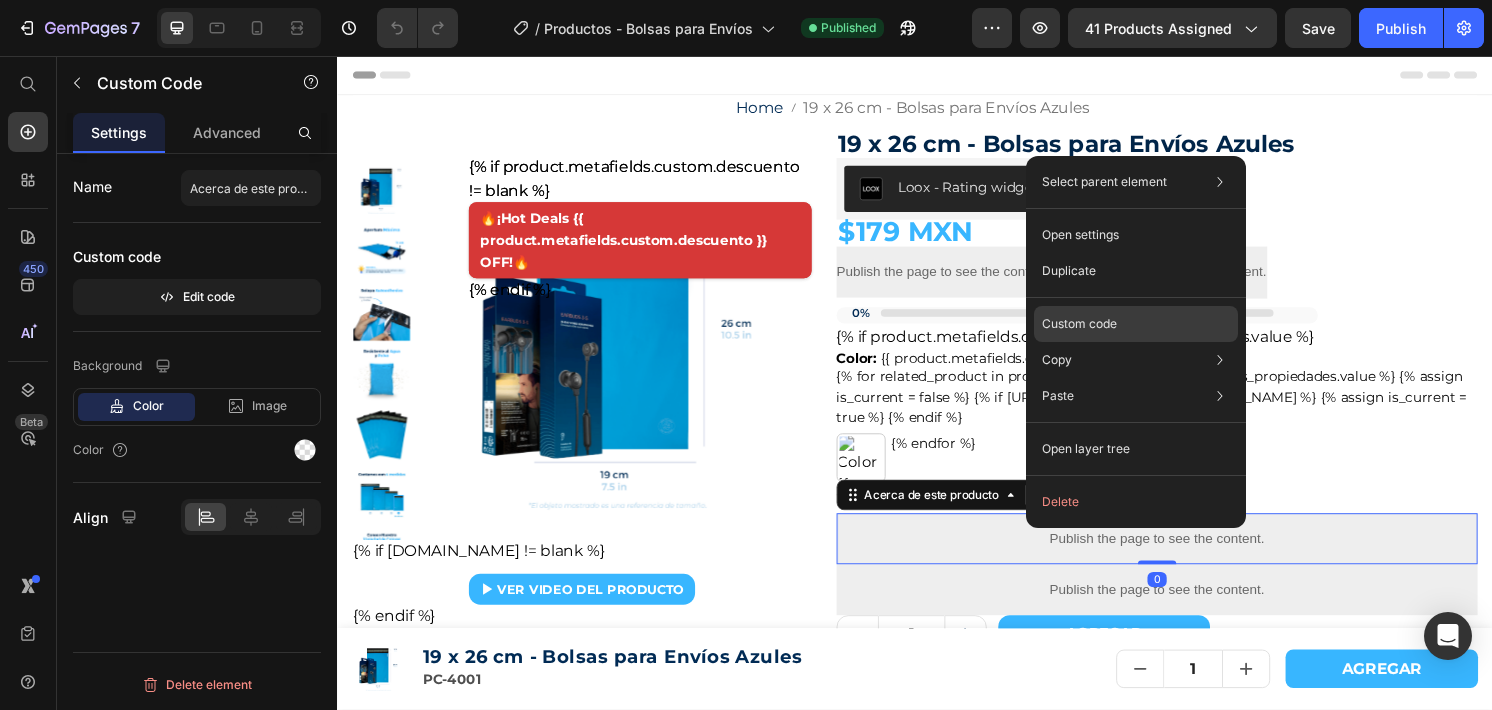 click on "Custom code" at bounding box center [1079, 324] 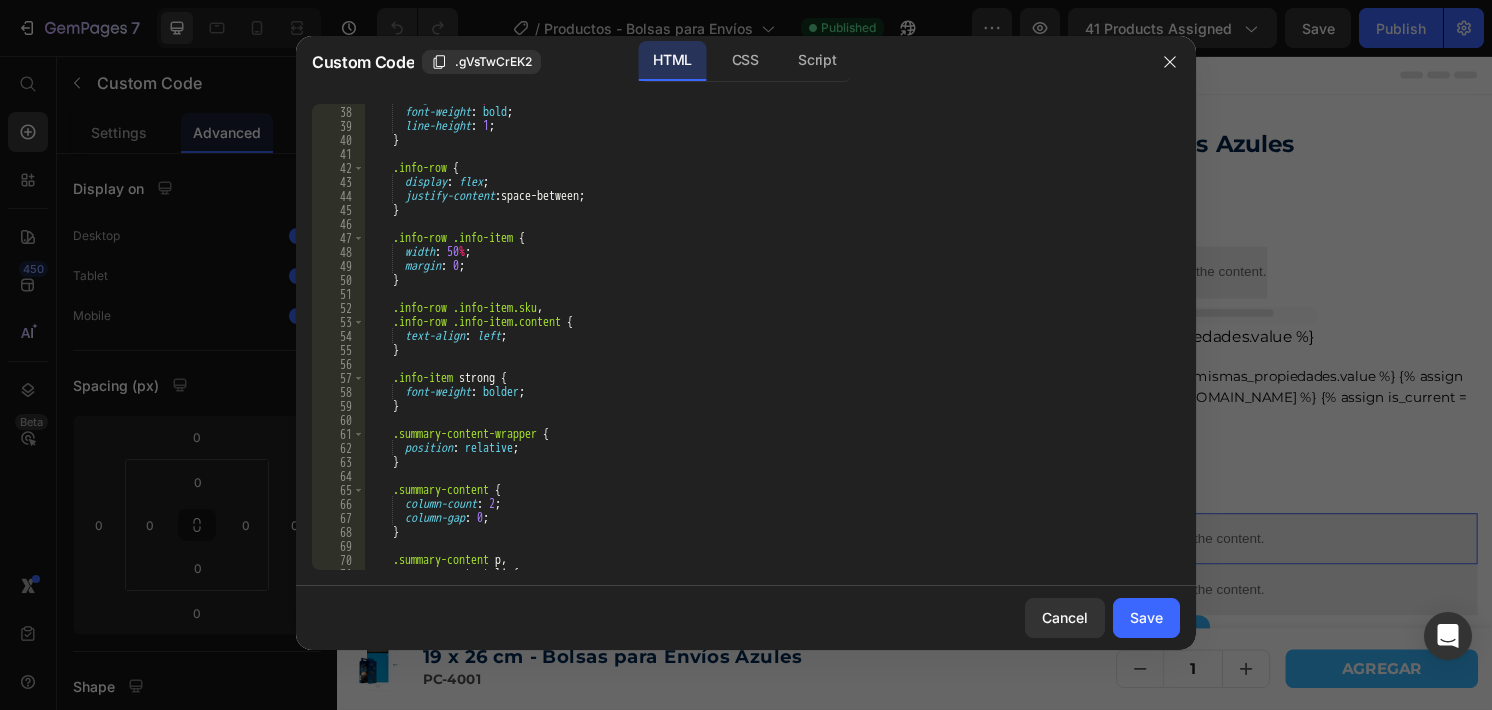 scroll, scrollTop: 537, scrollLeft: 0, axis: vertical 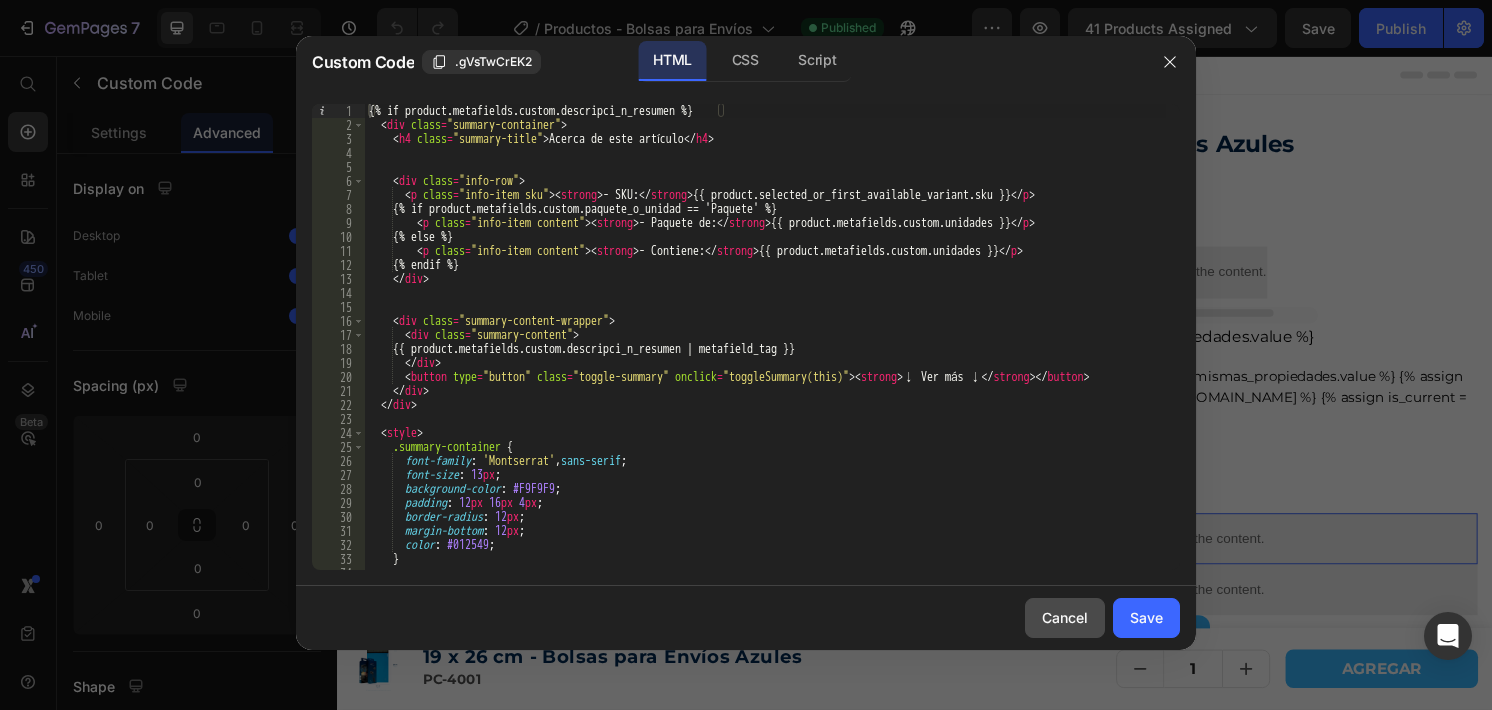 click on "Cancel" at bounding box center [1065, 617] 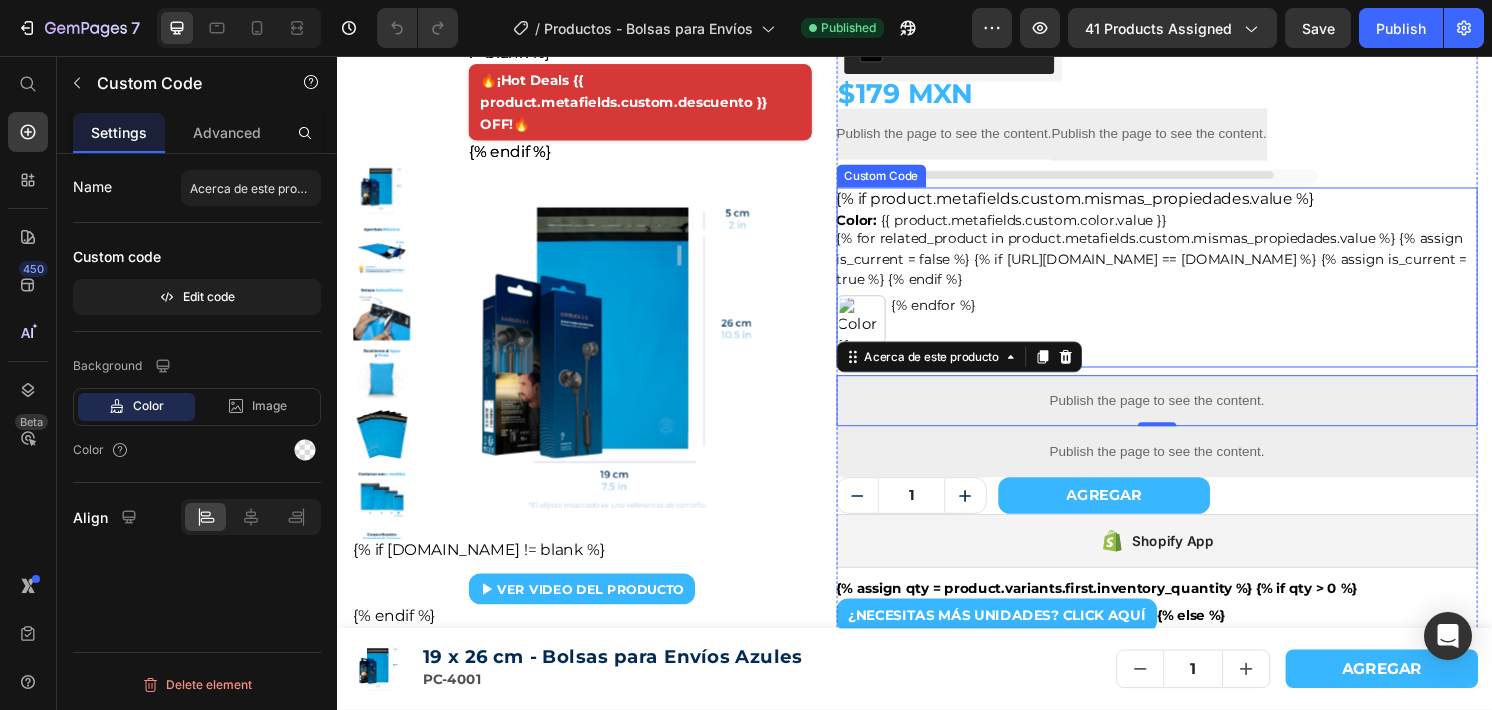 scroll, scrollTop: 144, scrollLeft: 0, axis: vertical 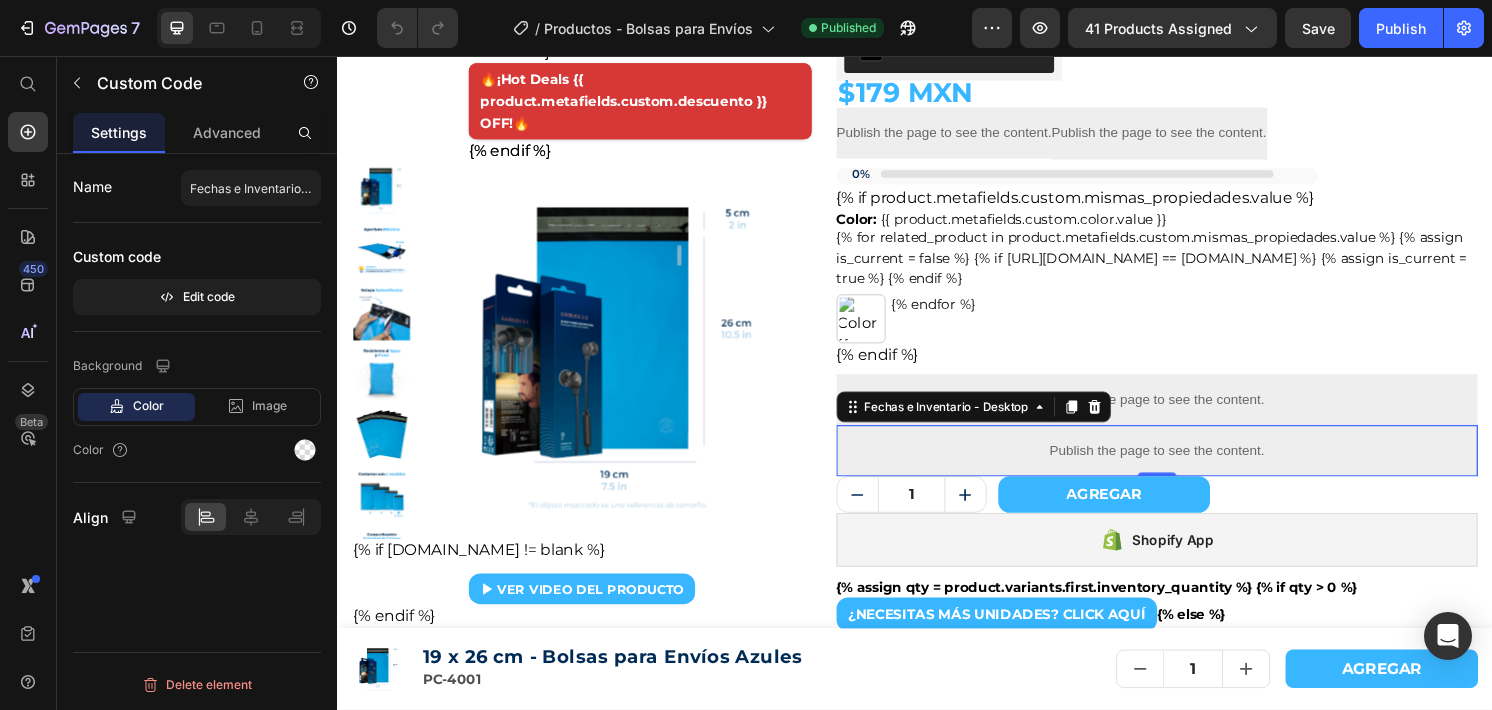 click on "Publish the page to see the content." at bounding box center (1188, 466) 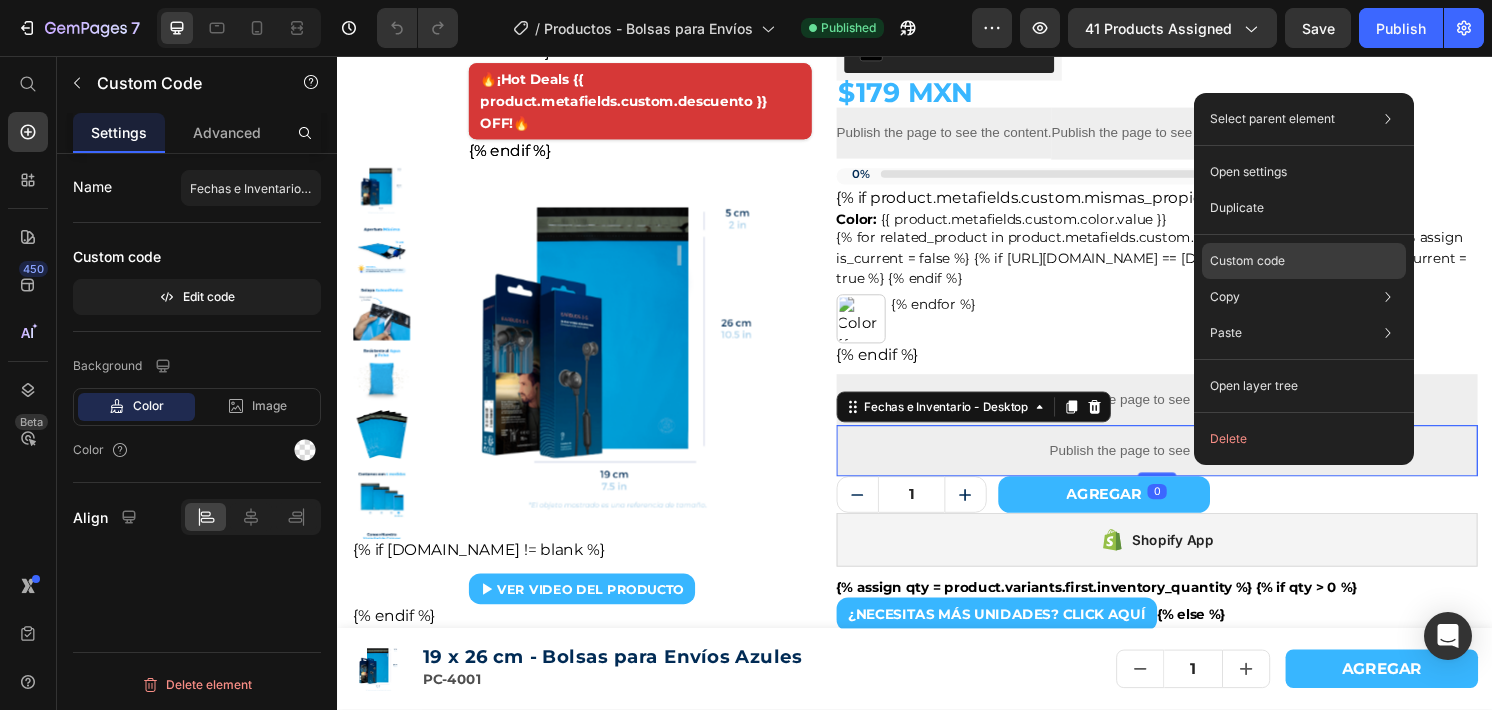 click on "Custom code" at bounding box center [1247, 261] 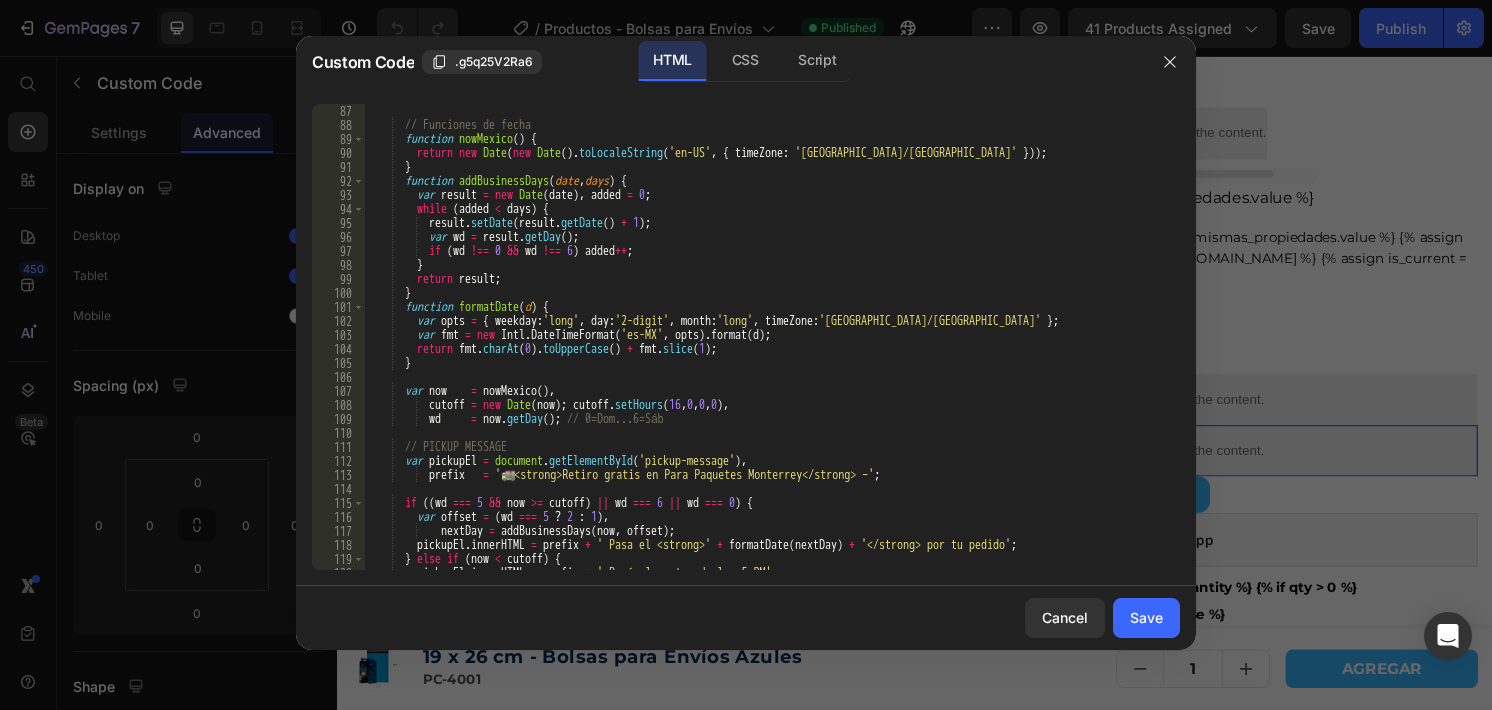 scroll, scrollTop: 1204, scrollLeft: 0, axis: vertical 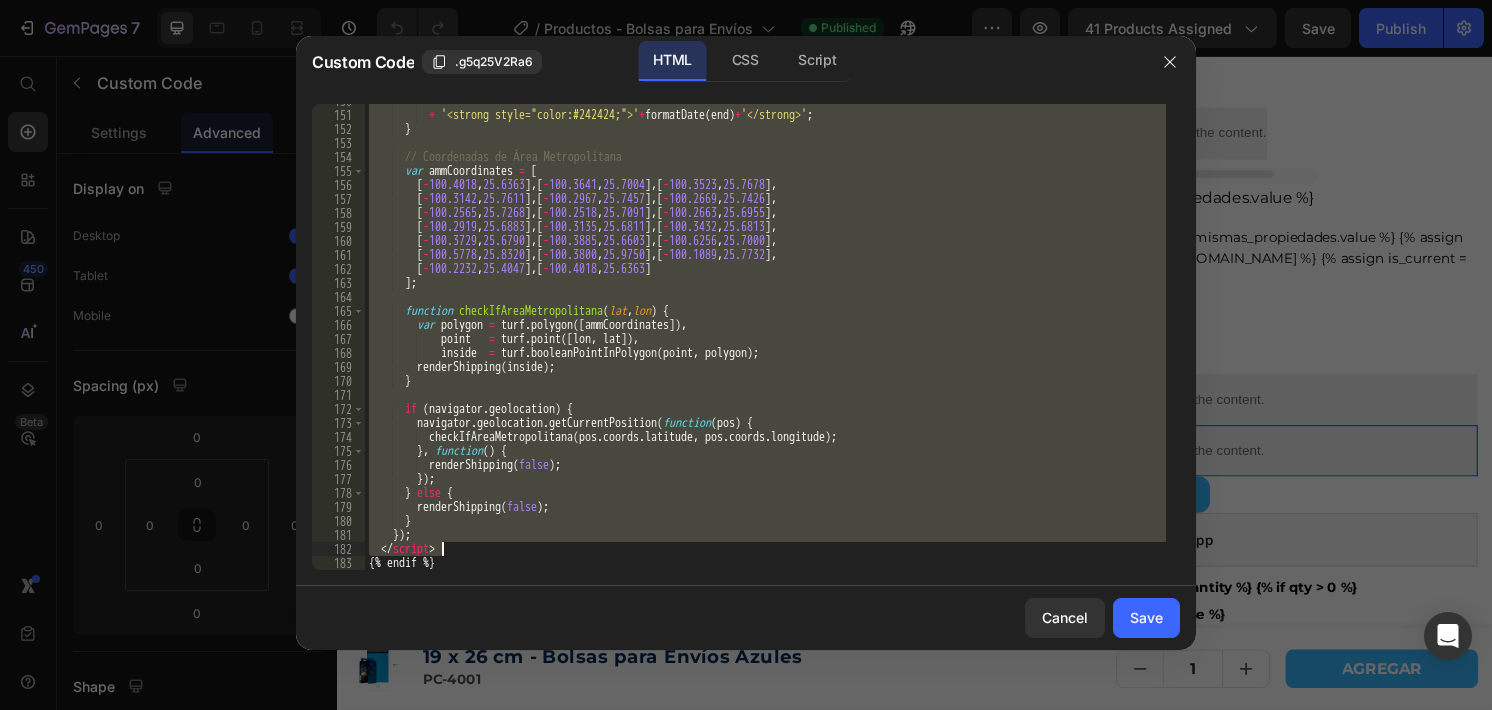 drag, startPoint x: 368, startPoint y: 301, endPoint x: 587, endPoint y: 554, distance: 334.6192 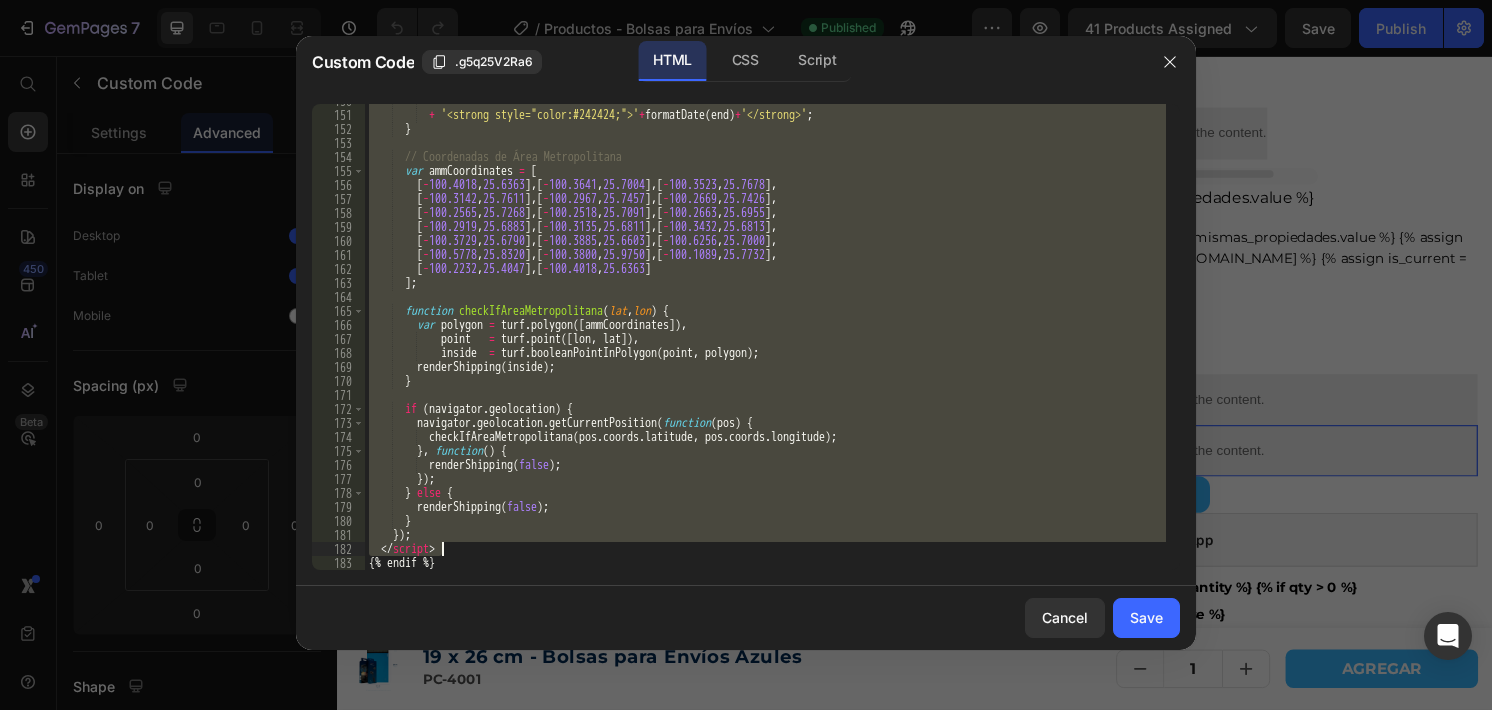 click on "+   ' – '              +   '<strong style="color:#242424;">' + formatDate ( end ) + '</strong>' ;         }         // Coordenadas de Área Metropolitana         var   ammCoordinates   =   [           [ - 100.4018 , 25.6363 ] , [ - 100.3641 , 25.7004 ] , [ - 100.3523 , 25.7678 ] ,           [ - 100.3142 , 25.7611 ] , [ - 100.2967 , 25.7457 ] , [ - 100.2669 , 25.7426 ] ,           [ - 100.2565 , 25.7268 ] , [ - 100.2518 , 25.7091 ] , [ - 100.2663 , 25.6955 ] ,           [ - 100.2919 , 25.6883 ] , [ - 100.3135 , 25.6811 ] , [ - 100.3432 , 25.6813 ] ,           [ - 100.3729 , 25.6790 ] , [ - 100.3885 , 25.6603 ] , [ - 100.6256 , 25.7000 ] ,           [ - 100.5778 , 25.8320 ] , [ - 100.3800 , 25.9750 ] , [ - 100.1089 , 25.7732 ] ,           [ - 100.2232 , 25.4047 ] , [ - 100.4018 , 25.6363 ]         ] ;         function   checkIfAreaMetropolitana ( lat ,  lon )   {           var   polygon   =   turf . polygon ([ ammCoordinates ]) ,                point     =   turf . point ([ lon ,   lat ]) ," at bounding box center [765, 341] 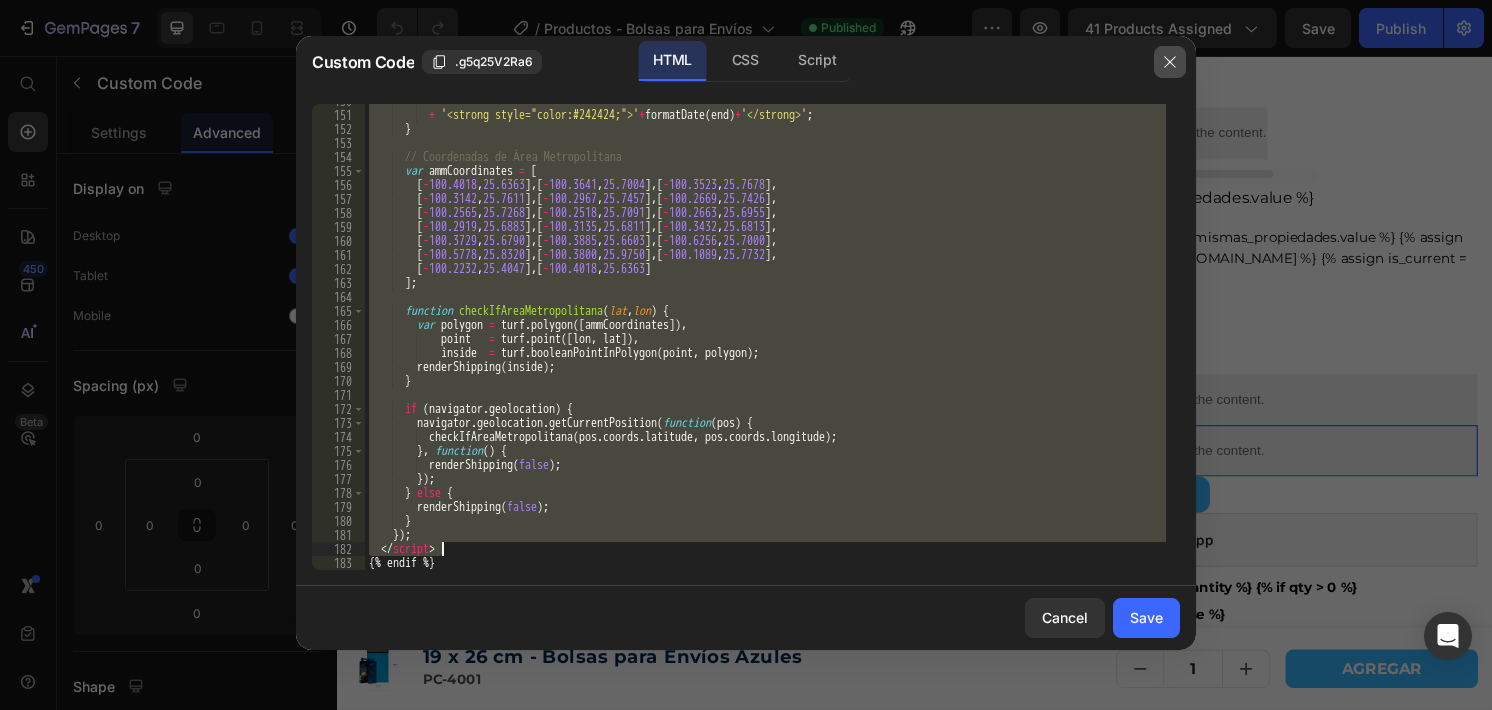 click 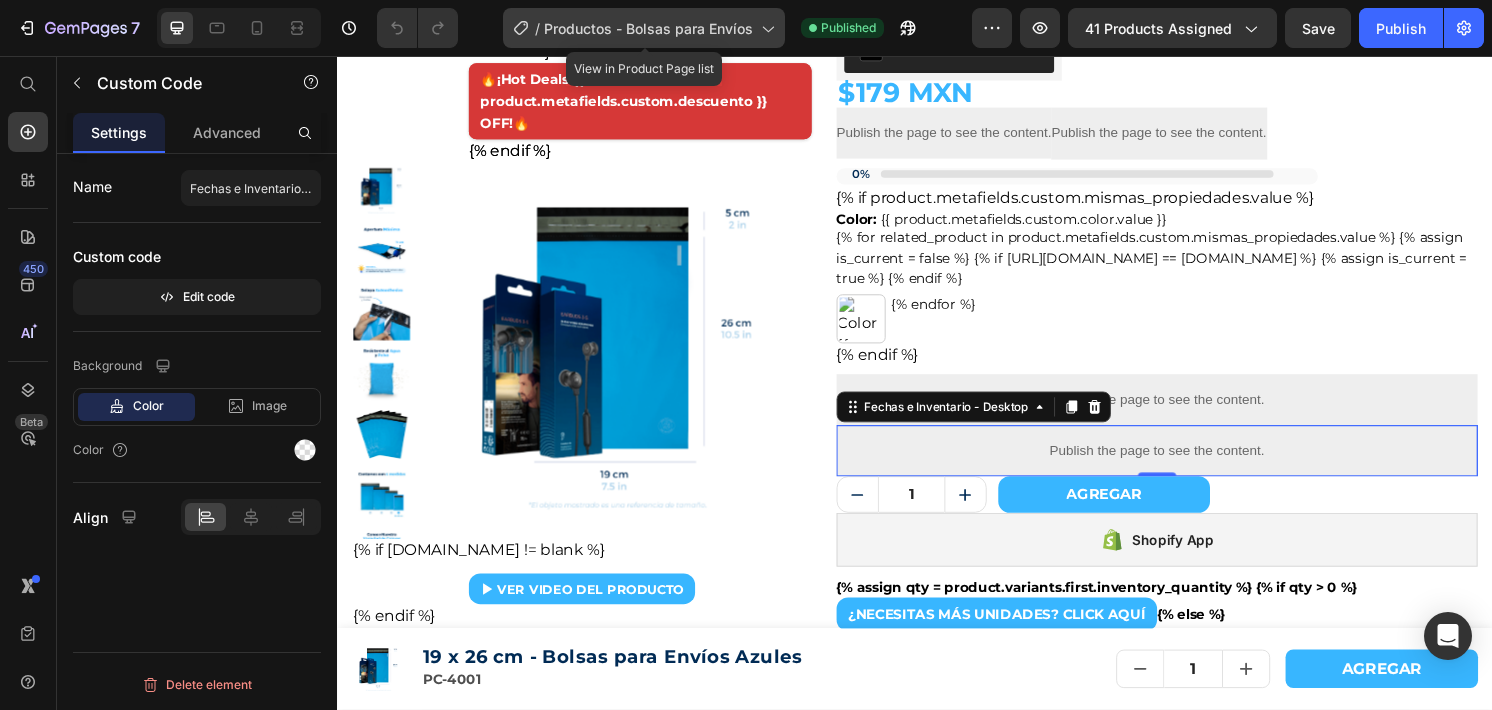 click on "Productos - Bolsas para Envíos" at bounding box center [648, 28] 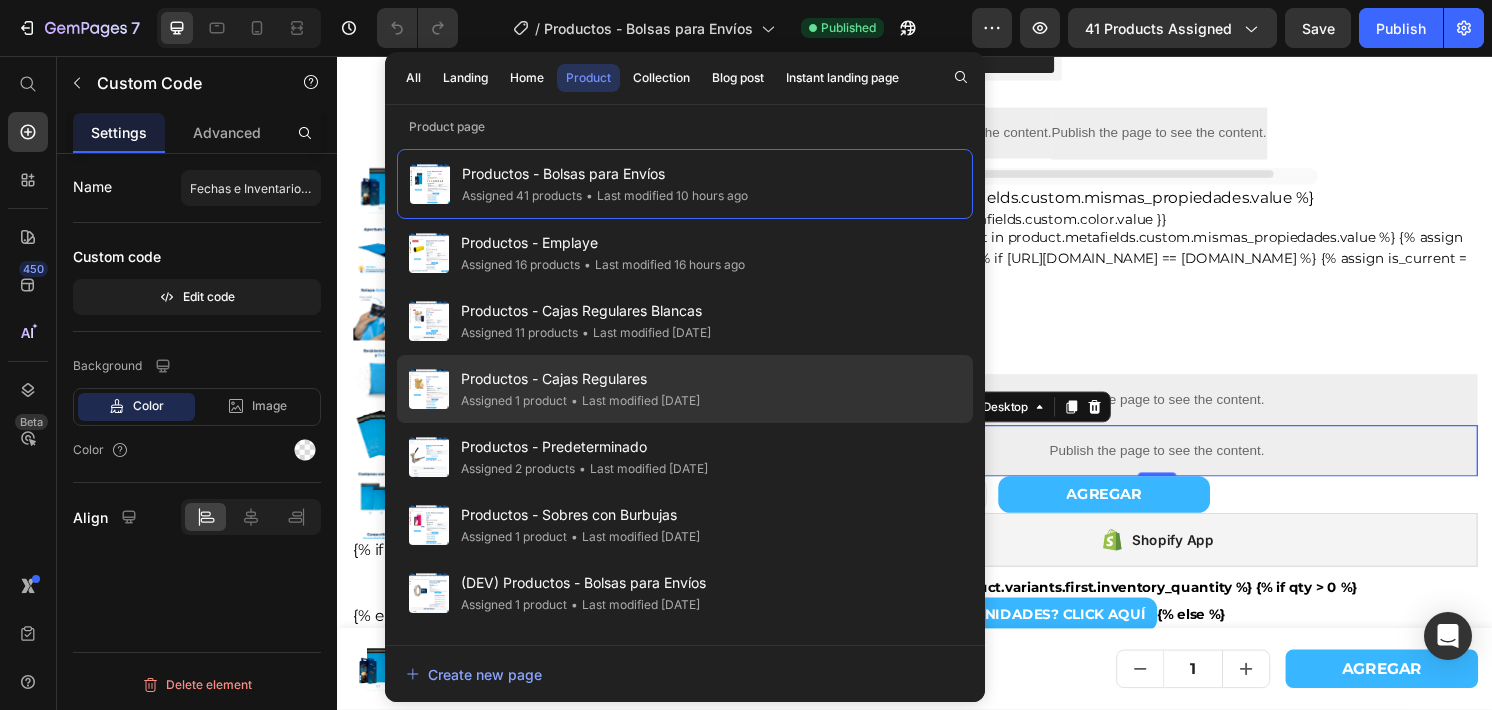 click on "Productos - Cajas Regulares" at bounding box center [580, 379] 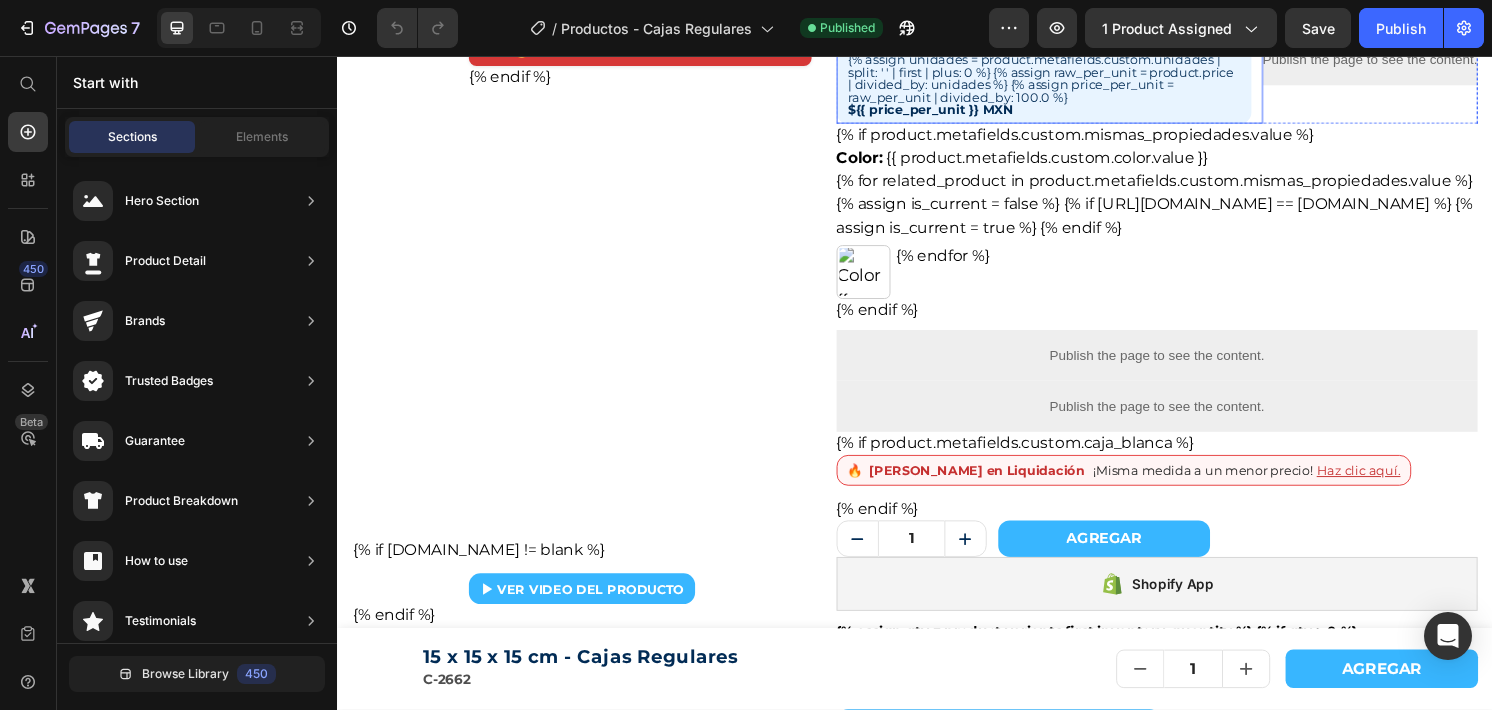 scroll, scrollTop: 228, scrollLeft: 0, axis: vertical 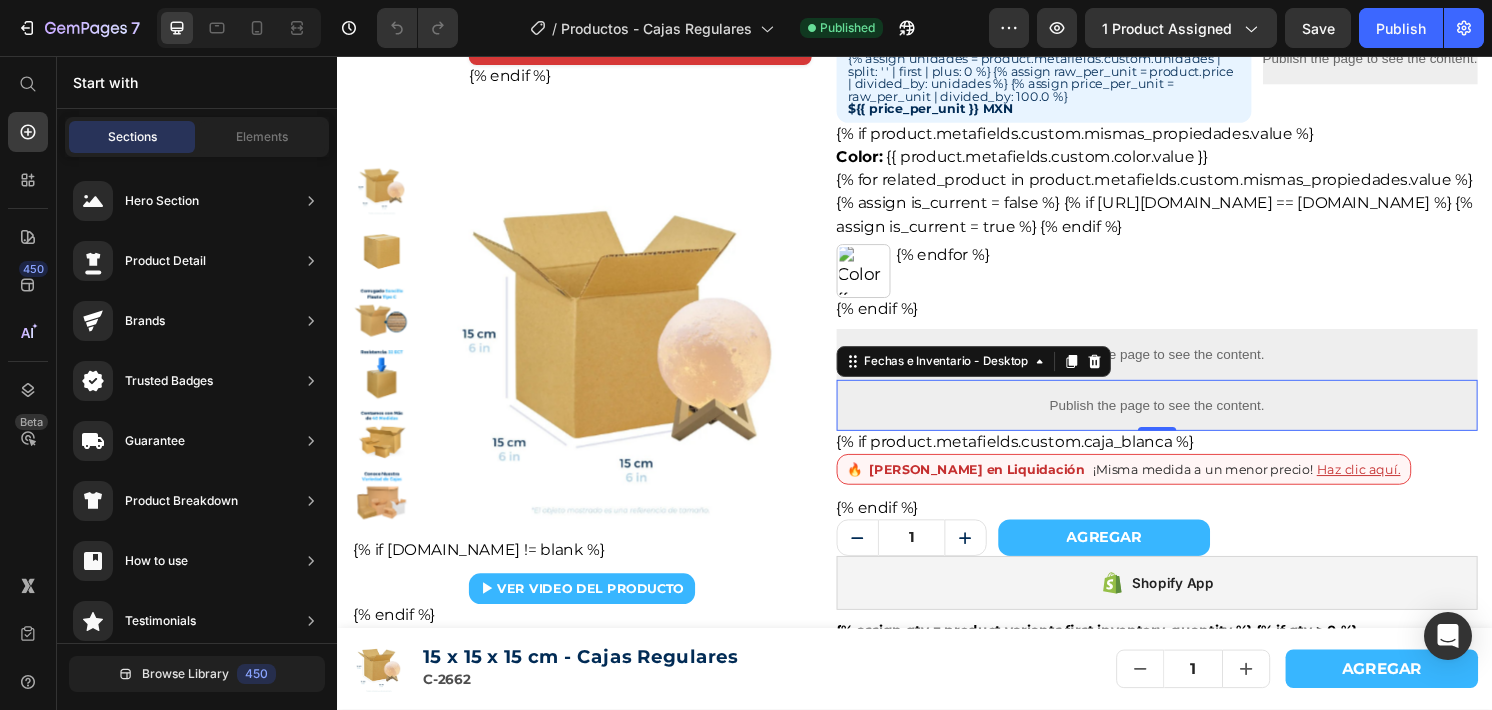 click on "Publish the page to see the content." at bounding box center (1188, 419) 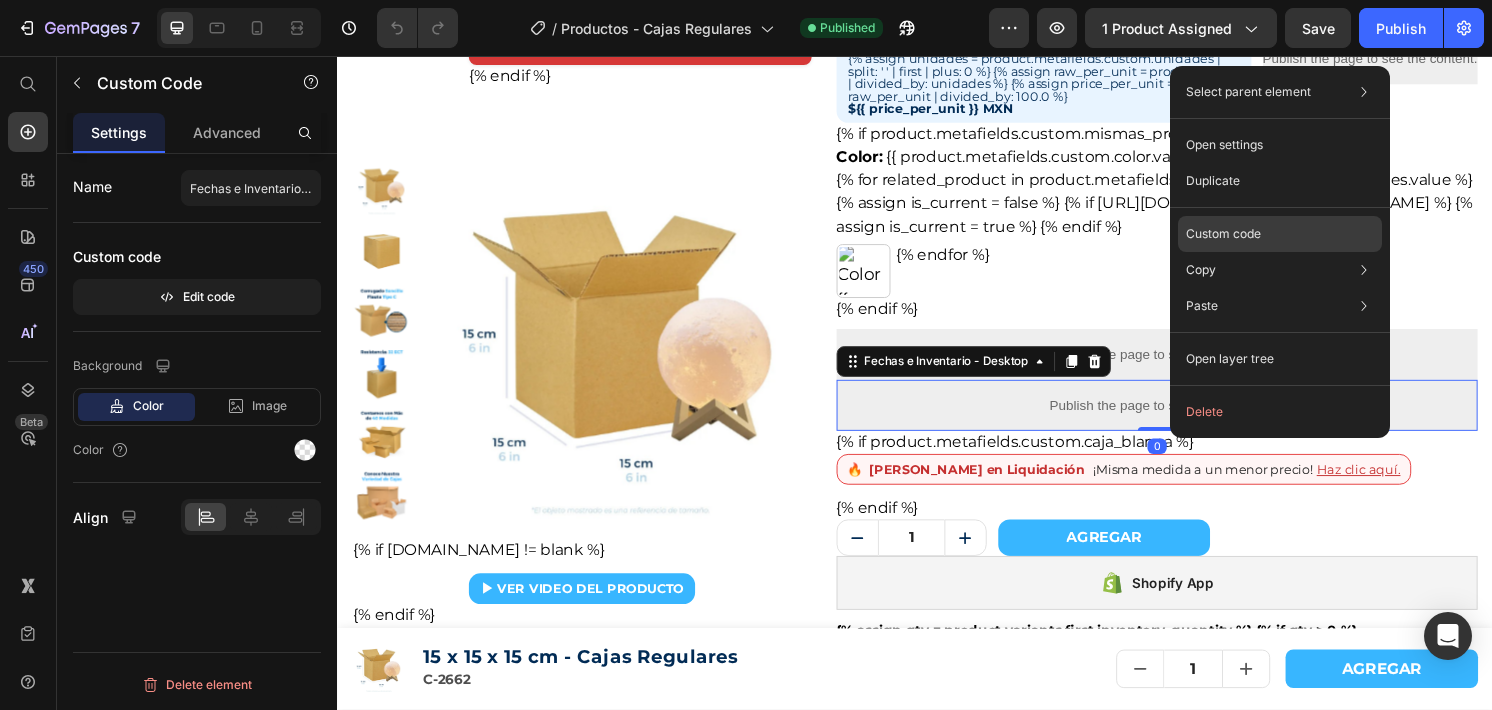 click on "Custom code" at bounding box center (1223, 234) 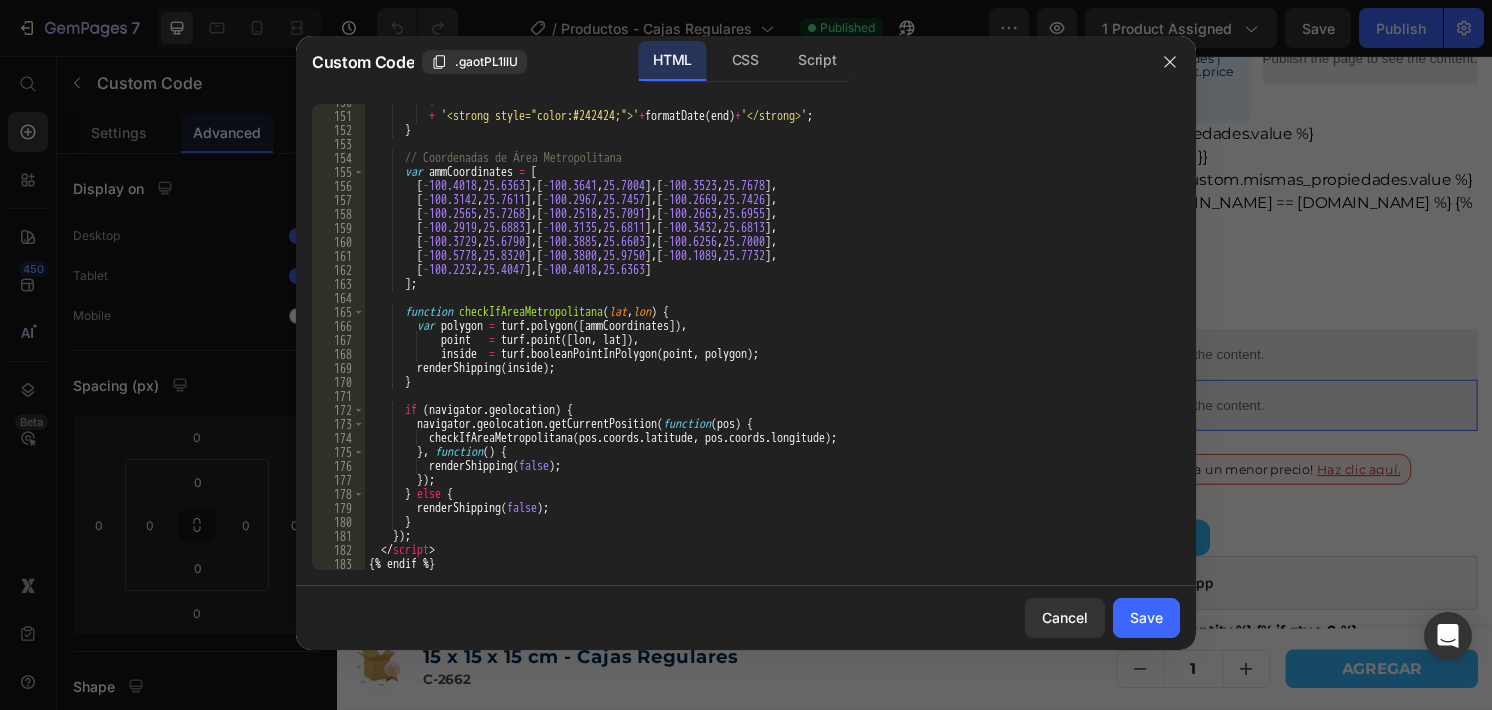 scroll, scrollTop: 2096, scrollLeft: 0, axis: vertical 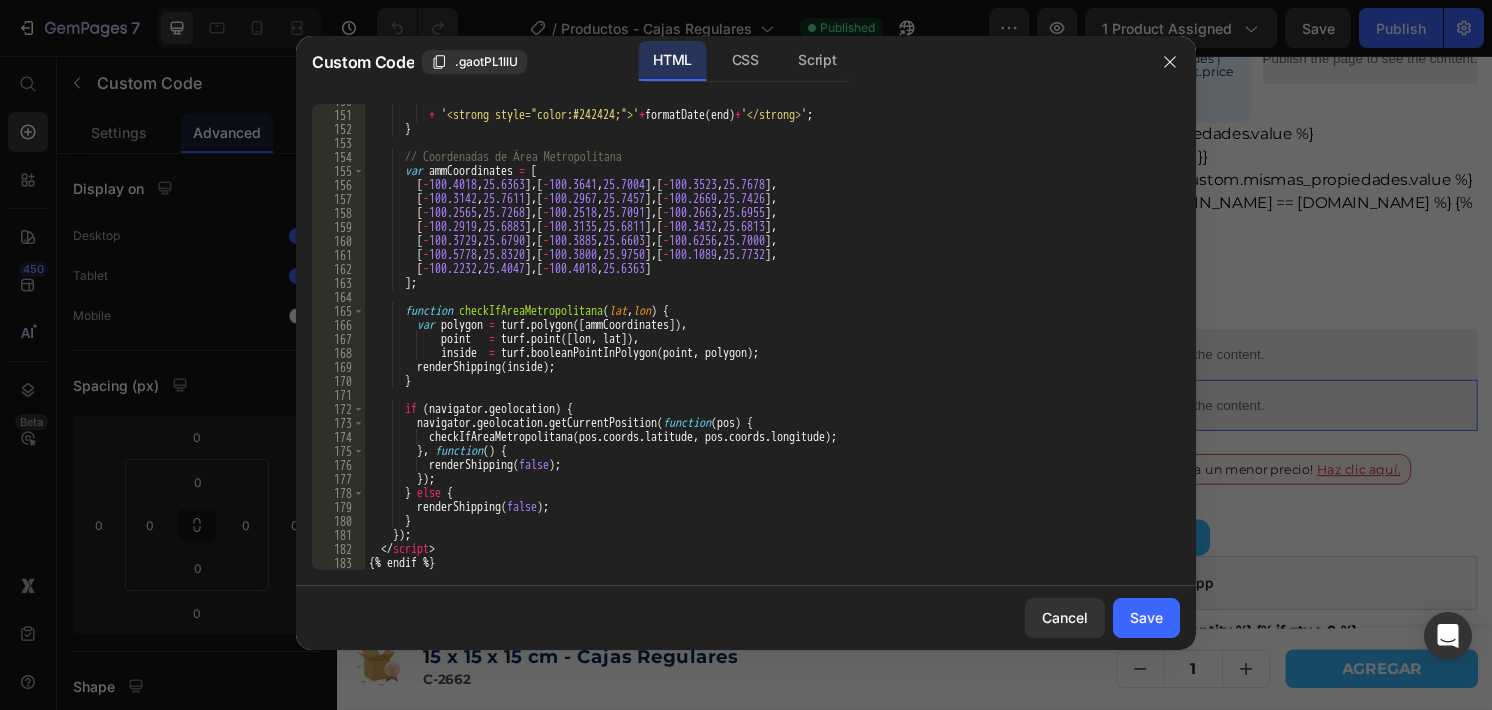 click on "+   ' – '              +   '<strong style="color:#242424;">' + formatDate ( end ) + '</strong>' ;         }         // Coordenadas de Área Metropolitana         var   ammCoordinates   =   [           [ - 100.4018 , 25.6363 ] , [ - 100.3641 , 25.7004 ] , [ - 100.3523 , 25.7678 ] ,           [ - 100.3142 , 25.7611 ] , [ - 100.2967 , 25.7457 ] , [ - 100.2669 , 25.7426 ] ,           [ - 100.2565 , 25.7268 ] , [ - 100.2518 , 25.7091 ] , [ - 100.2663 , 25.6955 ] ,           [ - 100.2919 , 25.6883 ] , [ - 100.3135 , 25.6811 ] , [ - 100.3432 , 25.6813 ] ,           [ - 100.3729 , 25.6790 ] , [ - 100.3885 , 25.6603 ] , [ - 100.6256 , 25.7000 ] ,           [ - 100.5778 , 25.8320 ] , [ - 100.3800 , 25.9750 ] , [ - 100.1089 , 25.7732 ] ,           [ - 100.2232 , 25.4047 ] , [ - 100.4018 , 25.6363 ]         ] ;         function   checkIfAreaMetropolitana ( lat ,  lon )   {           var   polygon   =   turf . polygon ([ ammCoordinates ]) ,                point     =   turf . point ([ lon ,   lat ]) ," at bounding box center (765, 341) 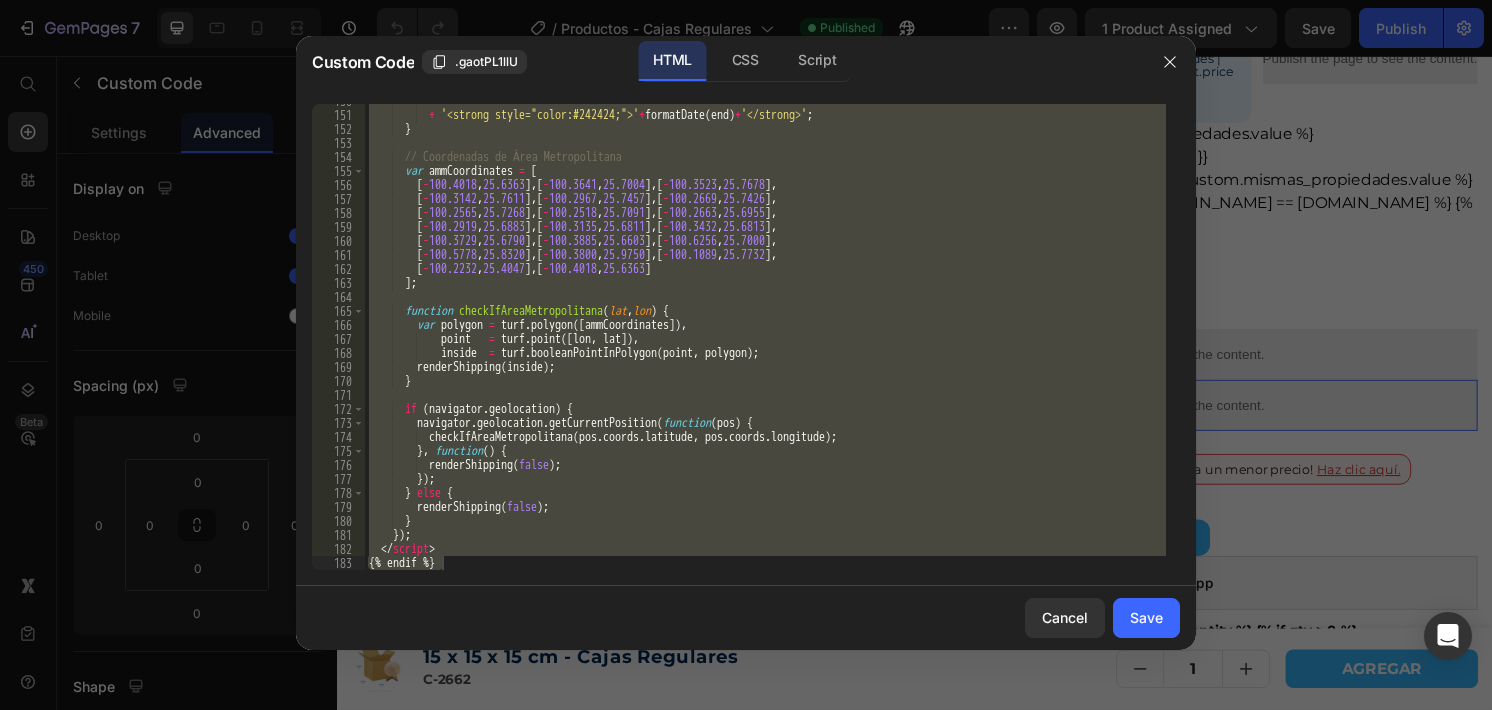 click on "+   ' – '              +   '<strong style="color:#242424;">' + formatDate ( end ) + '</strong>' ;         }         // Coordenadas de Área Metropolitana         var   ammCoordinates   =   [           [ - 100.4018 , 25.6363 ] , [ - 100.3641 , 25.7004 ] , [ - 100.3523 , 25.7678 ] ,           [ - 100.3142 , 25.7611 ] , [ - 100.2967 , 25.7457 ] , [ - 100.2669 , 25.7426 ] ,           [ - 100.2565 , 25.7268 ] , [ - 100.2518 , 25.7091 ] , [ - 100.2663 , 25.6955 ] ,           [ - 100.2919 , 25.6883 ] , [ - 100.3135 , 25.6811 ] , [ - 100.3432 , 25.6813 ] ,           [ - 100.3729 , 25.6790 ] , [ - 100.3885 , 25.6603 ] , [ - 100.6256 , 25.7000 ] ,           [ - 100.5778 , 25.8320 ] , [ - 100.3800 , 25.9750 ] , [ - 100.1089 , 25.7732 ] ,           [ - 100.2232 , 25.4047 ] , [ - 100.4018 , 25.6363 ]         ] ;         function   checkIfAreaMetropolitana ( lat ,  lon )   {           var   polygon   =   turf . polygon ([ ammCoordinates ]) ,                point     =   turf . point ([ lon ,   lat ]) ," at bounding box center (765, 337) 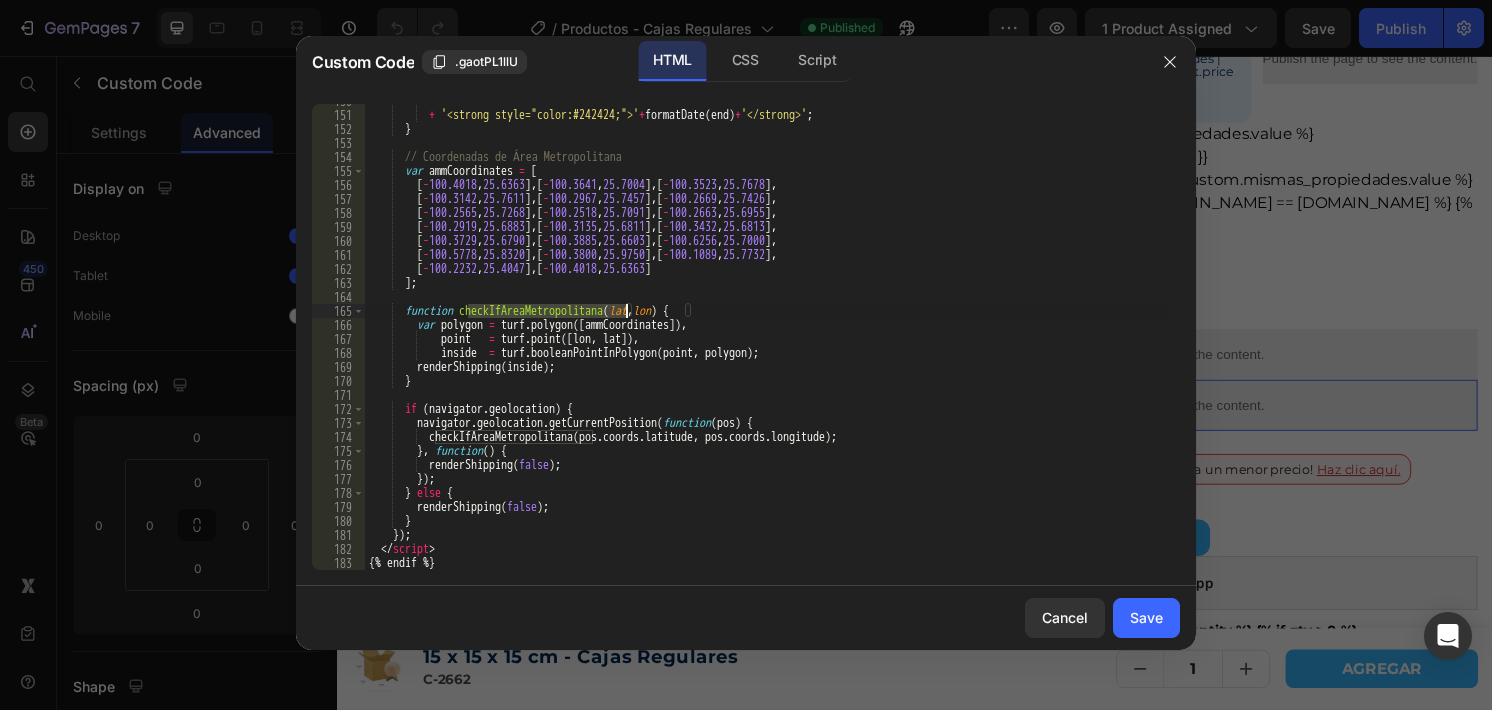 drag, startPoint x: 468, startPoint y: 311, endPoint x: 624, endPoint y: 307, distance: 156.05127 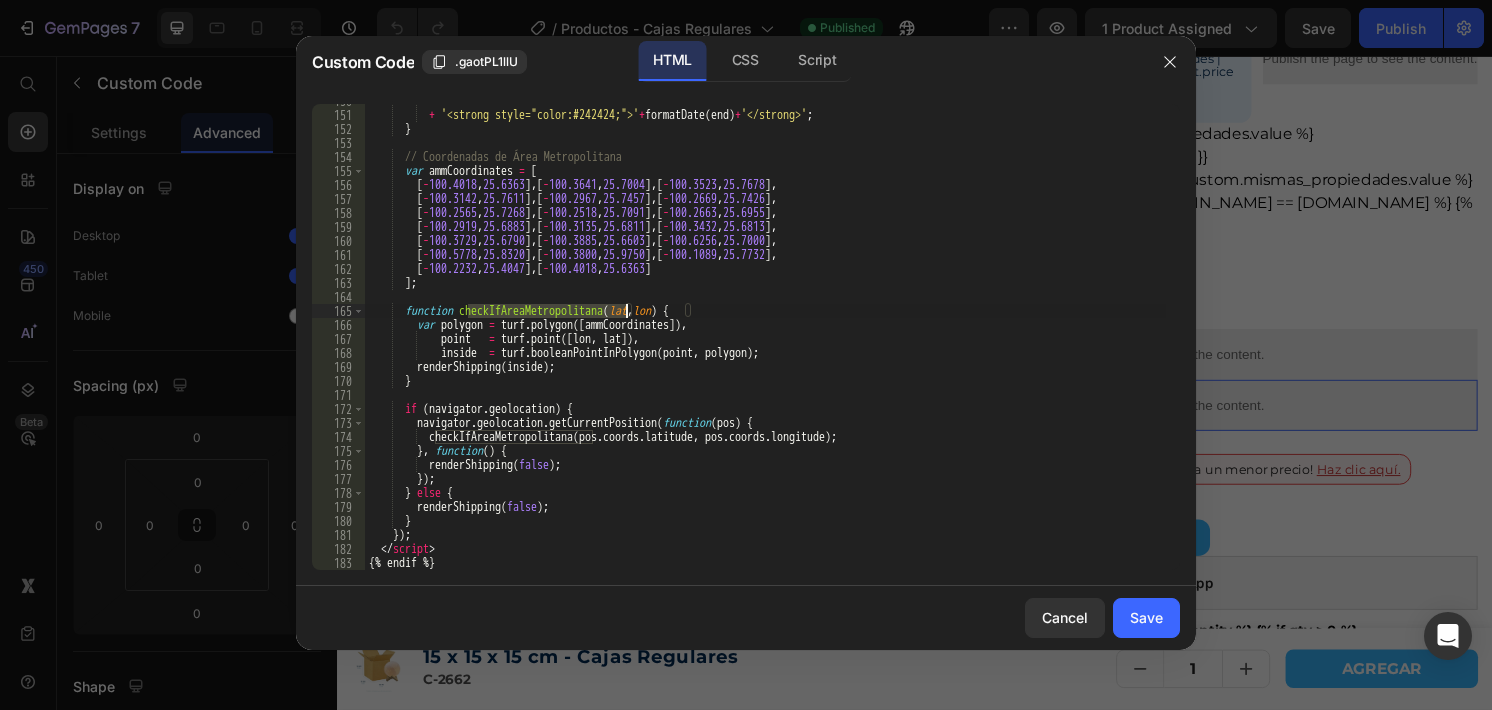 click on "+   ' – '              +   '<strong style="color:#242424;">' + formatDate ( end ) + '</strong>' ;         }         // Coordenadas de Área Metropolitana         var   ammCoordinates   =   [           [ - 100.4018 , 25.6363 ] , [ - 100.3641 , 25.7004 ] , [ - 100.3523 , 25.7678 ] ,           [ - 100.3142 , 25.7611 ] , [ - 100.2967 , 25.7457 ] , [ - 100.2669 , 25.7426 ] ,           [ - 100.2565 , 25.7268 ] , [ - 100.2518 , 25.7091 ] , [ - 100.2663 , 25.6955 ] ,           [ - 100.2919 , 25.6883 ] , [ - 100.3135 , 25.6811 ] , [ - 100.3432 , 25.6813 ] ,           [ - 100.3729 , 25.6790 ] , [ - 100.3885 , 25.6603 ] , [ - 100.6256 , 25.7000 ] ,           [ - 100.5778 , 25.8320 ] , [ - 100.3800 , 25.9750 ] , [ - 100.1089 , 25.7732 ] ,           [ - 100.2232 , 25.4047 ] , [ - 100.4018 , 25.6363 ]         ] ;         function   checkIfAreaMetropolitana ( lat ,  lon )   {           var   polygon   =   turf . polygon ([ ammCoordinates ]) ,                point     =   turf . point ([ lon ,   lat ]) ," at bounding box center [765, 341] 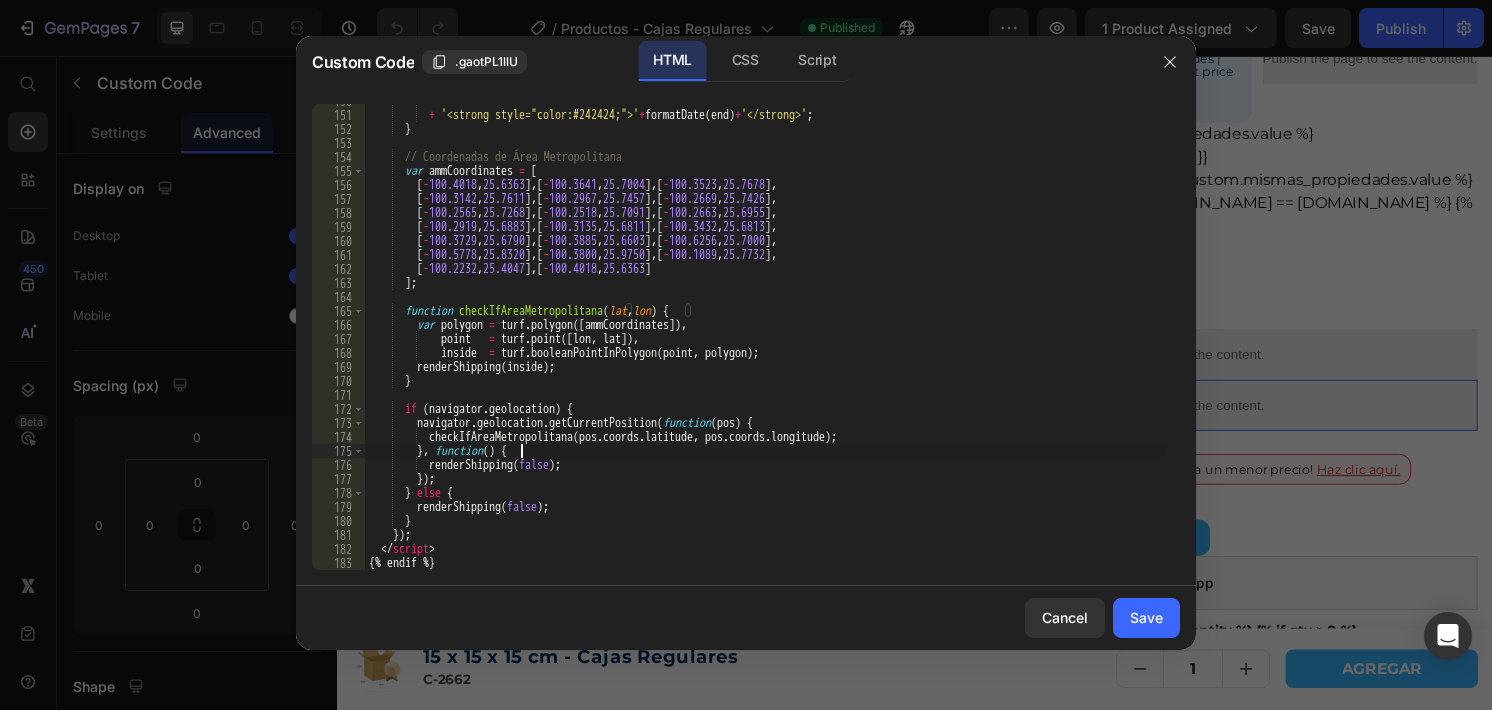 click on "+   ' – '              +   '<strong style="color:#242424;">' + formatDate ( end ) + '</strong>' ;         }         // Coordenadas de Área Metropolitana         var   ammCoordinates   =   [           [ - 100.4018 , 25.6363 ] , [ - 100.3641 , 25.7004 ] , [ - 100.3523 , 25.7678 ] ,           [ - 100.3142 , 25.7611 ] , [ - 100.2967 , 25.7457 ] , [ - 100.2669 , 25.7426 ] ,           [ - 100.2565 , 25.7268 ] , [ - 100.2518 , 25.7091 ] , [ - 100.2663 , 25.6955 ] ,           [ - 100.2919 , 25.6883 ] , [ - 100.3135 , 25.6811 ] , [ - 100.3432 , 25.6813 ] ,           [ - 100.3729 , 25.6790 ] , [ - 100.3885 , 25.6603 ] , [ - 100.6256 , 25.7000 ] ,           [ - 100.5778 , 25.8320 ] , [ - 100.3800 , 25.9750 ] , [ - 100.1089 , 25.7732 ] ,           [ - 100.2232 , 25.4047 ] , [ - 100.4018 , 25.6363 ]         ] ;         function   checkIfAreaMetropolitana ( lat ,  lon )   {           var   polygon   =   turf . polygon ([ ammCoordinates ]) ,                point     =   turf . point ([ lon ,   lat ]) ," at bounding box center [765, 341] 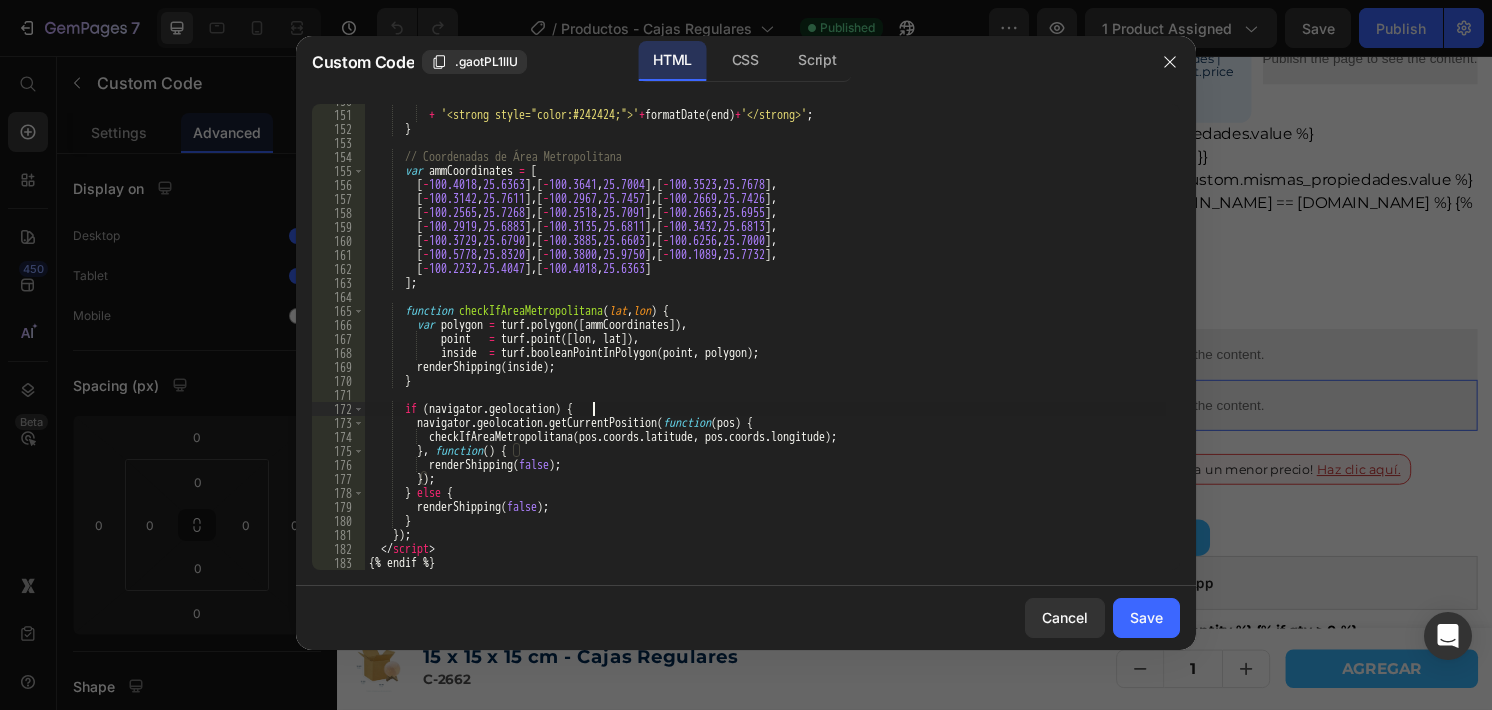 click on "+   ' – '              +   '<strong style="color:#242424;">' + formatDate ( end ) + '</strong>' ;         }         // Coordenadas de Área Metropolitana         var   ammCoordinates   =   [           [ - 100.4018 , 25.6363 ] , [ - 100.3641 , 25.7004 ] , [ - 100.3523 , 25.7678 ] ,           [ - 100.3142 , 25.7611 ] , [ - 100.2967 , 25.7457 ] , [ - 100.2669 , 25.7426 ] ,           [ - 100.2565 , 25.7268 ] , [ - 100.2518 , 25.7091 ] , [ - 100.2663 , 25.6955 ] ,           [ - 100.2919 , 25.6883 ] , [ - 100.3135 , 25.6811 ] , [ - 100.3432 , 25.6813 ] ,           [ - 100.3729 , 25.6790 ] , [ - 100.3885 , 25.6603 ] , [ - 100.6256 , 25.7000 ] ,           [ - 100.5778 , 25.8320 ] , [ - 100.3800 , 25.9750 ] , [ - 100.1089 , 25.7732 ] ,           [ - 100.2232 , 25.4047 ] , [ - 100.4018 , 25.6363 ]         ] ;         function   checkIfAreaMetropolitana ( lat ,  lon )   {           var   polygon   =   turf . polygon ([ ammCoordinates ]) ,                point     =   turf . point ([ lon ,   lat ]) ," at bounding box center [765, 341] 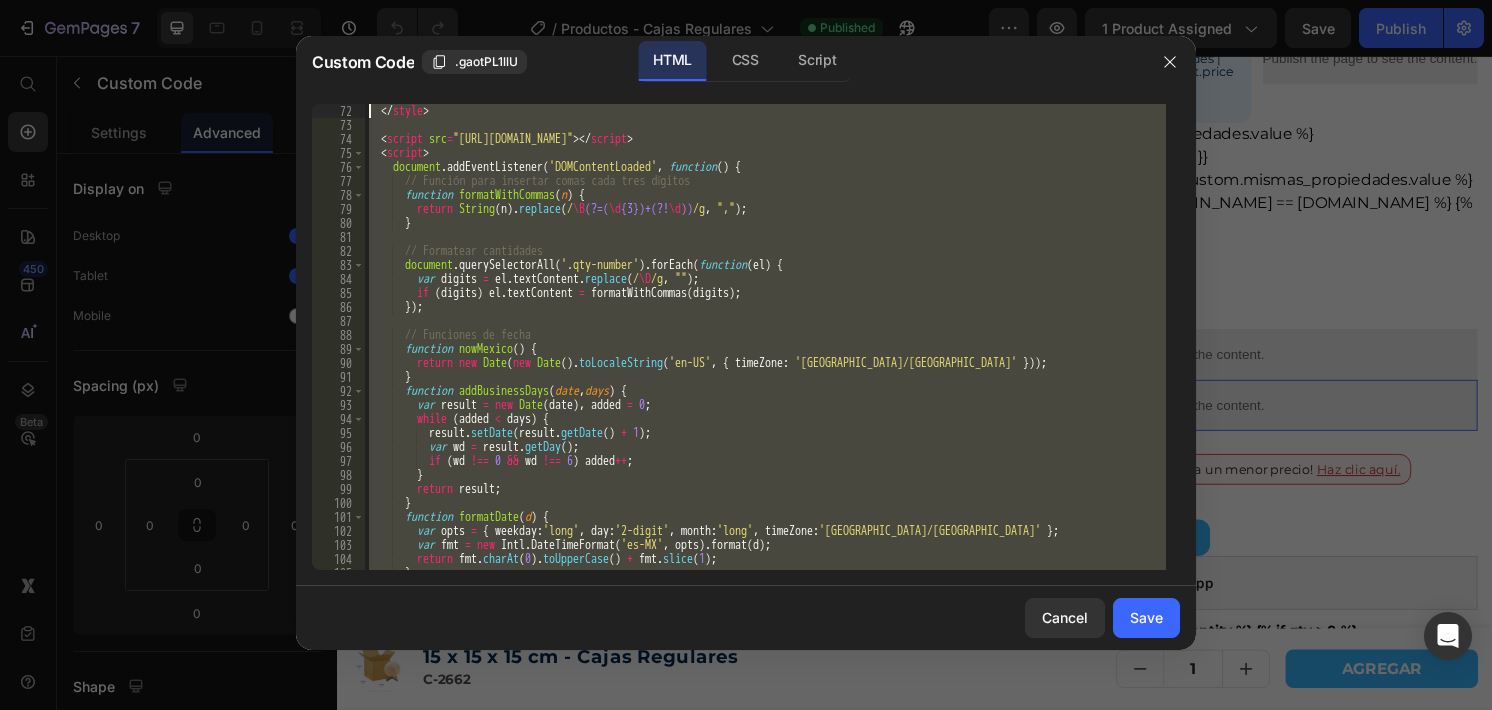 scroll, scrollTop: 896, scrollLeft: 0, axis: vertical 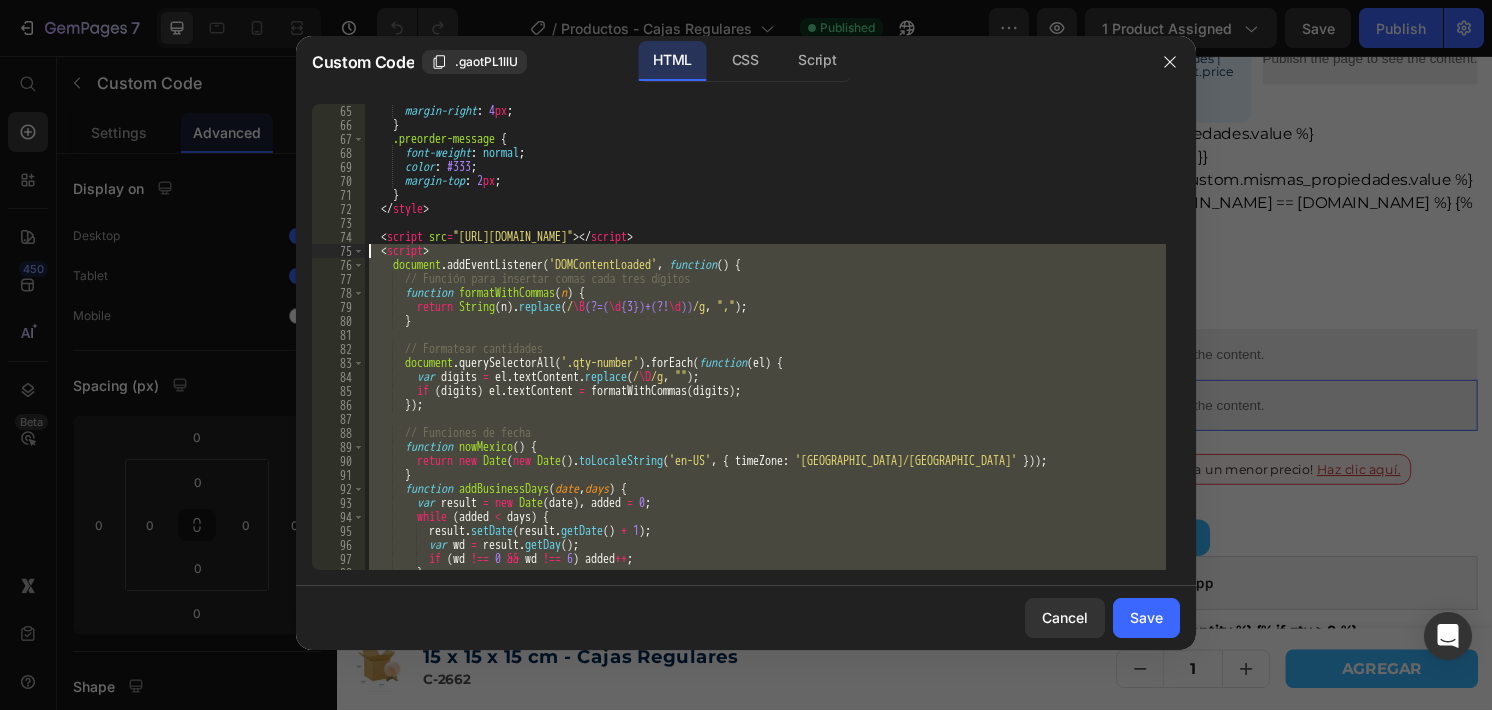 drag, startPoint x: 467, startPoint y: 547, endPoint x: 347, endPoint y: 252, distance: 318.47293 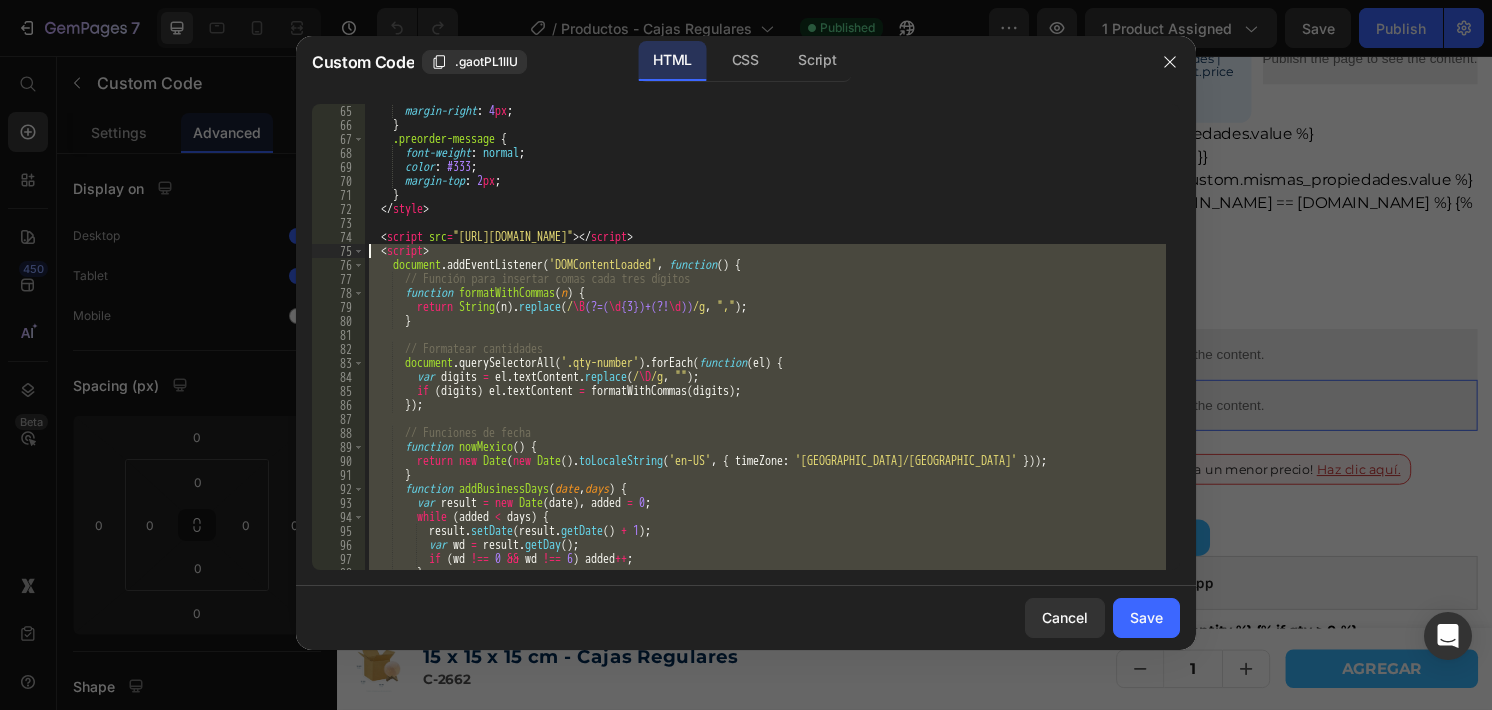 click on "if (navigator.geolocation) { 65 66 67 68 69 70 71 72 73 74 75 76 77 78 79 80 81 82 83 84 85 86 87 88 89 90 91 92 93 94 95 96 97 98 99         margin-right :   4 px ;      }      .preorder-message   {         font-weight :   normal ;         color :   #333 ;         margin-top :   2 px ;      }    </ style >    < script   src = "[URL][DOMAIN_NAME]" > </ script >    < script >      document . addEventListener ( 'DOMContentLoaded' ,   function ( )   {         // Función para insertar comas cada tres dígitos         function   formatWithCommas ( n )   {           return   String ( n ) . replace ( / \B (?=( \d {3})+(?! \d )) /g ,   "," ) ;         }         // Formatear cantidades         document . querySelectorAll ( '.qty-number' ) . forEach ( function ( el )   {           var   digits   =   el . textContent . replace ( / \D /g ,   "" ) ;           if   ( digits )   el . textContent   =   formatWithCommas ( digits ) ;         }) ;         // Funciones de fecha         function   nowMexico" at bounding box center (746, 337) 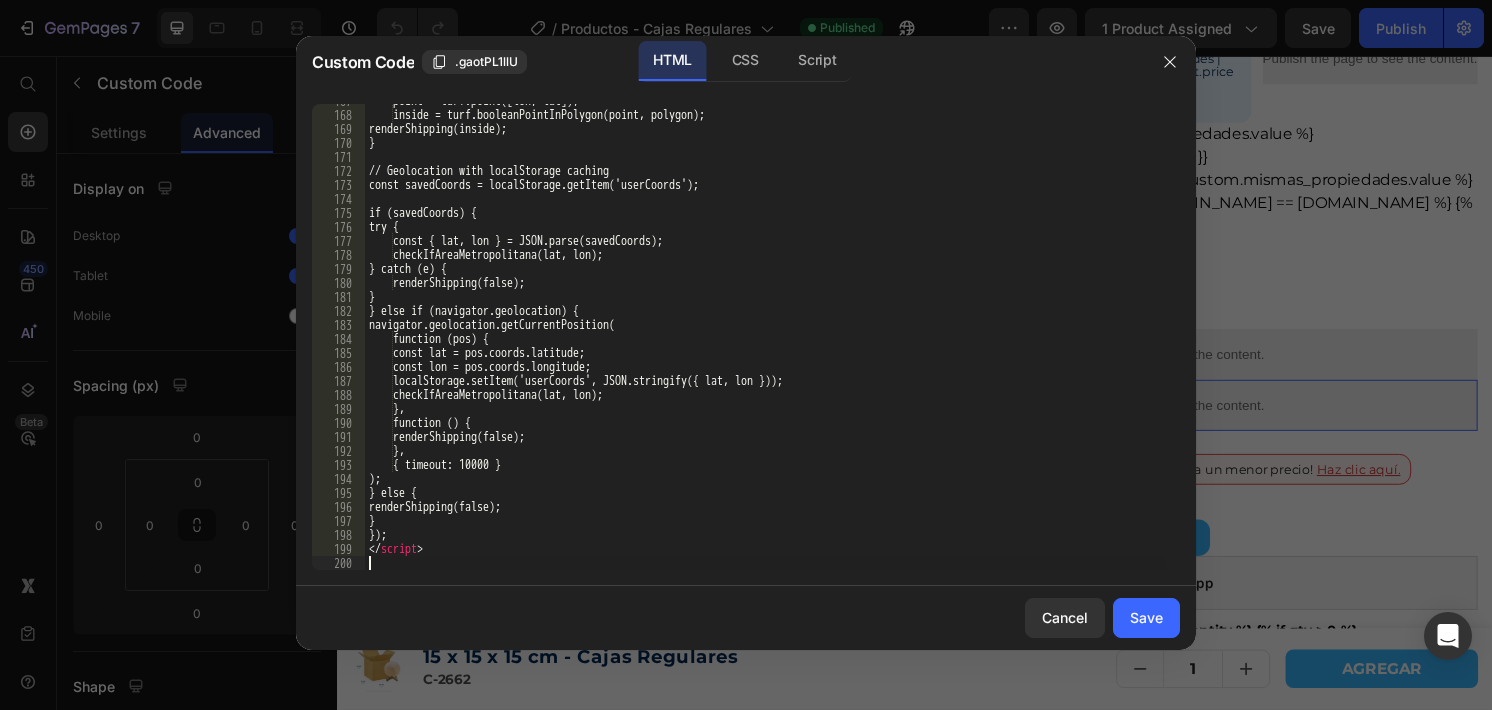 scroll, scrollTop: 2333, scrollLeft: 0, axis: vertical 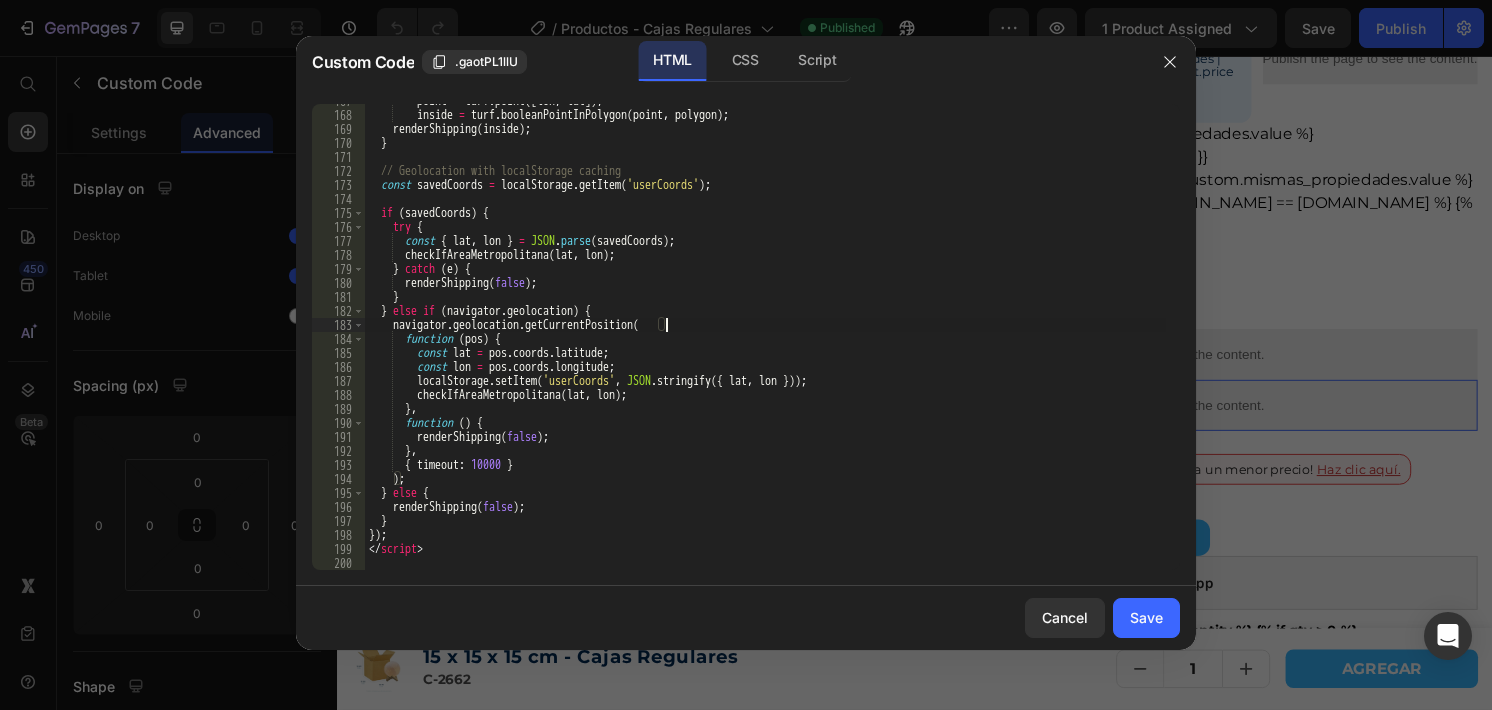 click on "point   =   turf . point ([ lon ,   lat ]) ,           inside   =   turf . booleanPointInPolygon ( point ,   polygon ) ;      renderShipping ( inside ) ;    }    // Geolocation with localStorage caching    const   savedCoords   =   localStorage . getItem ( 'userCoords' ) ;    if   ( savedCoords )   {      try   {         const   {   lat ,   lon   }   =   JSON . parse ( savedCoords ) ;         checkIfAreaMetropolitana ( lat ,   lon ) ;      }   catch   ( e )   {         renderShipping ( false ) ;      }    }   else   if   ( navigator . geolocation )   {      navigator . geolocation . getCurrentPosition (         function   ( pos )   {           const   lat   =   pos . coords . latitude ;           const   lon   =   pos . coords . longitude ;           localStorage . setItem ( 'userCoords' ,   JSON . stringify ({   lat ,   lon   })) ;           checkIfAreaMetropolitana ( lat ,   lon ) ;         } ,         function   ( )   {           renderShipping ( false ) ;         } ,         {   timeout :     }" at bounding box center (765, 341) 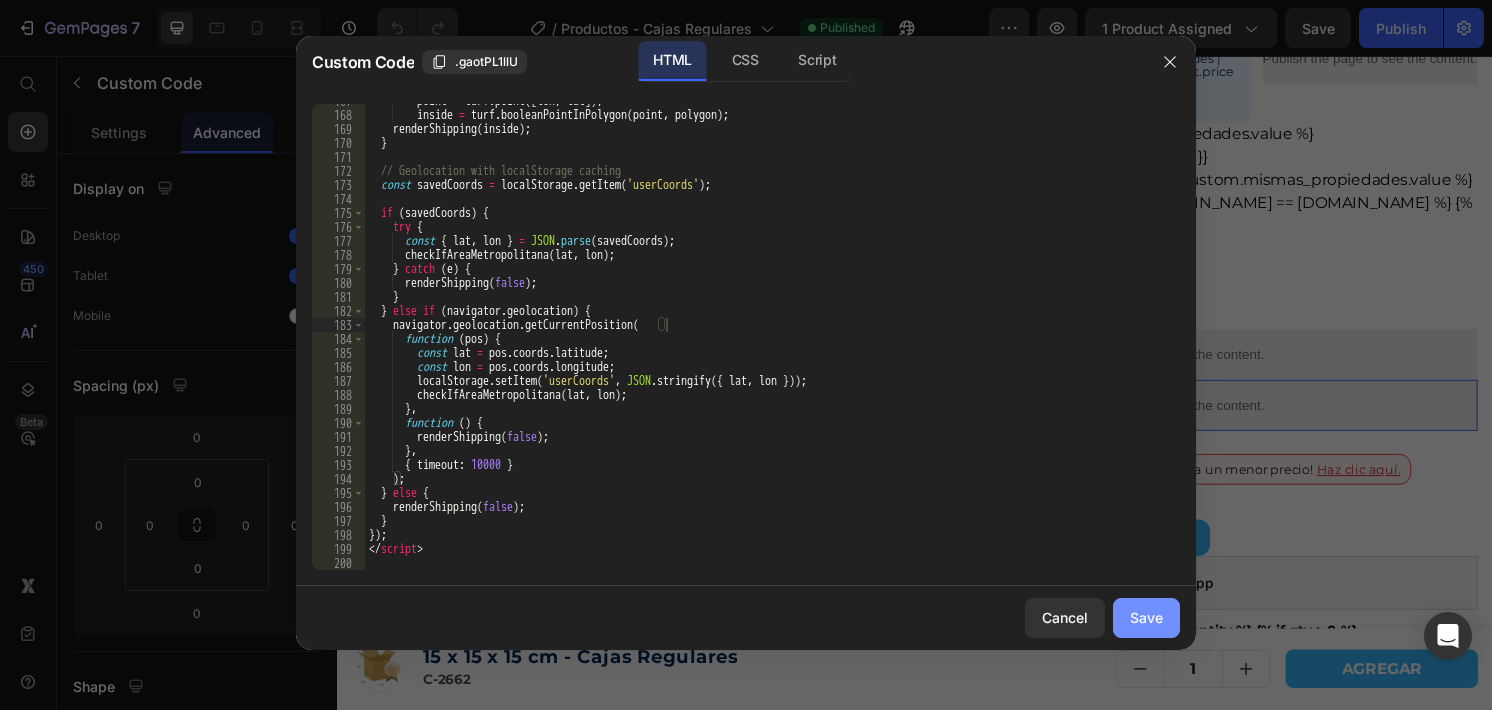 click on "Save" at bounding box center (1146, 617) 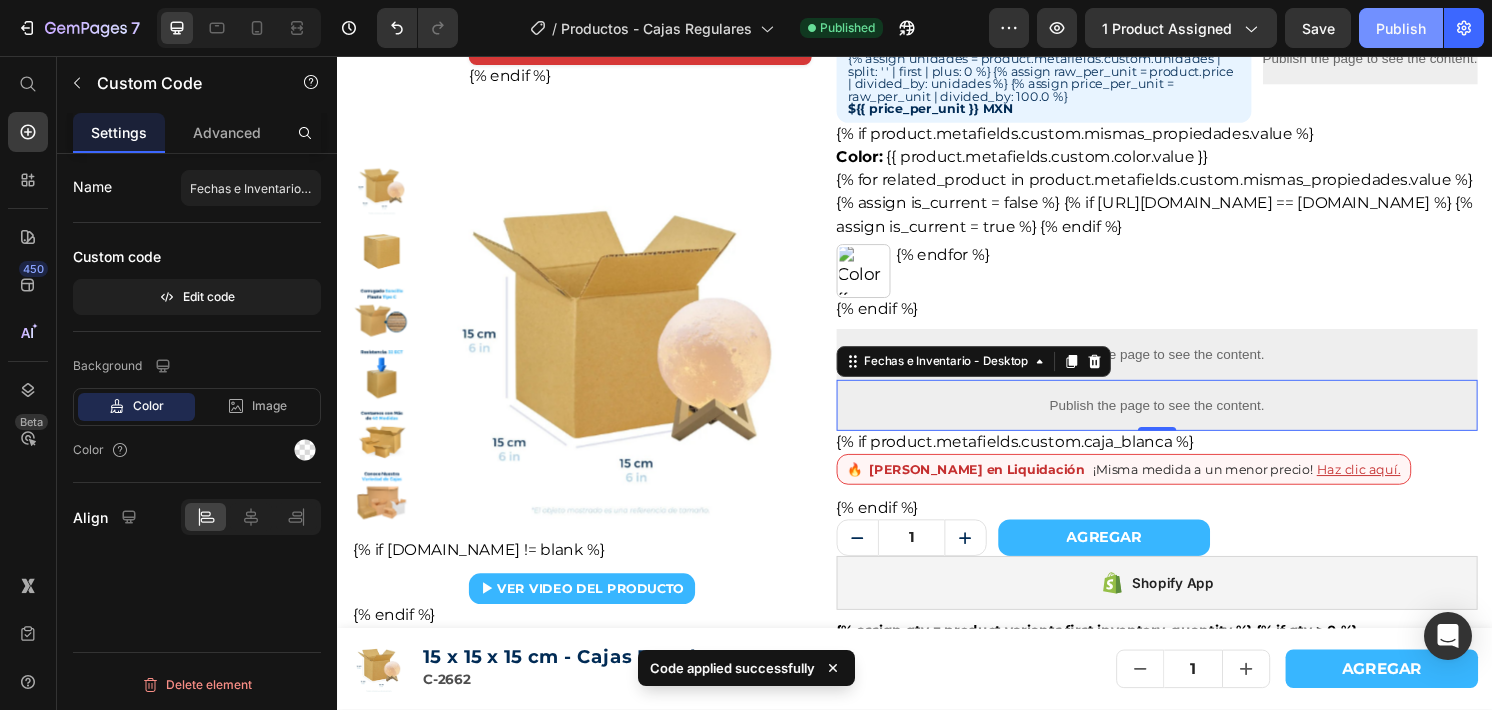click on "Publish" 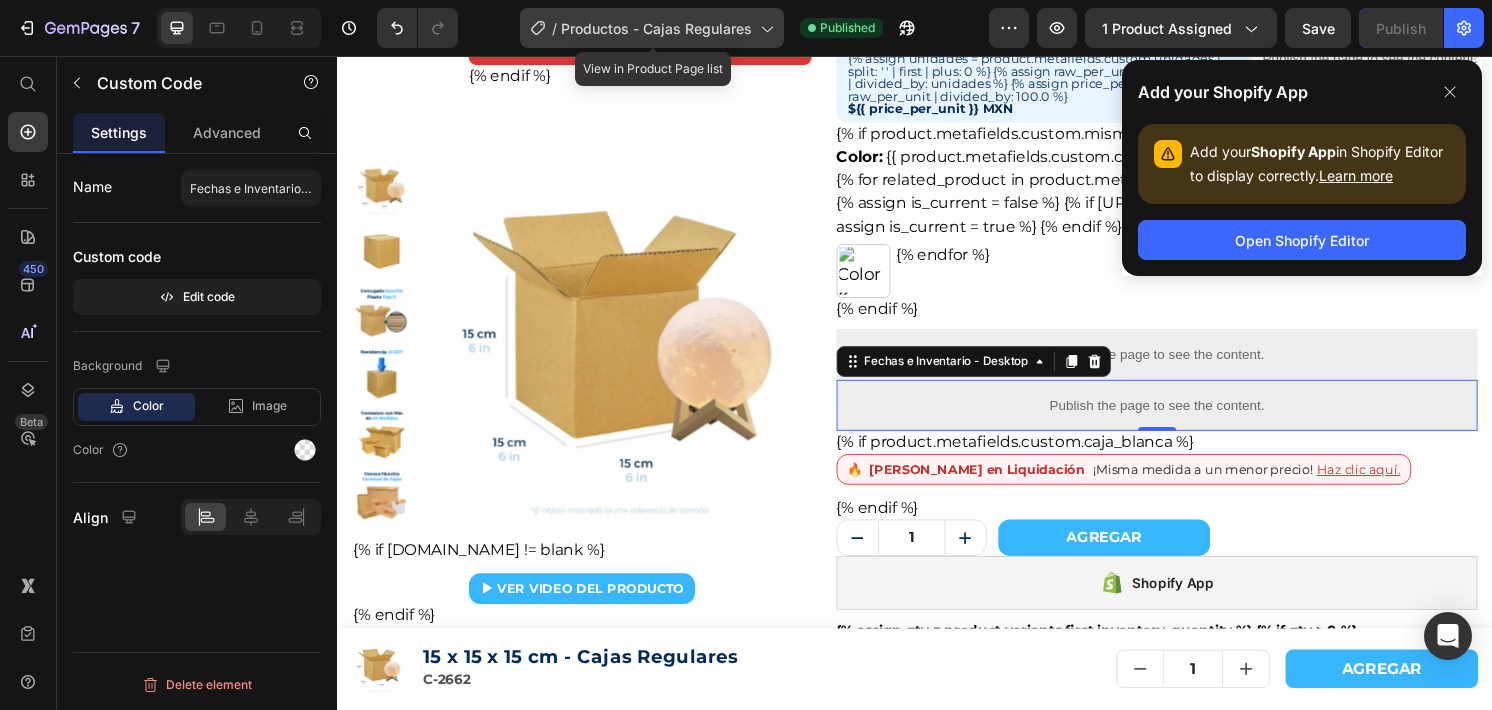 click on "Productos - Cajas Regulares" at bounding box center (656, 28) 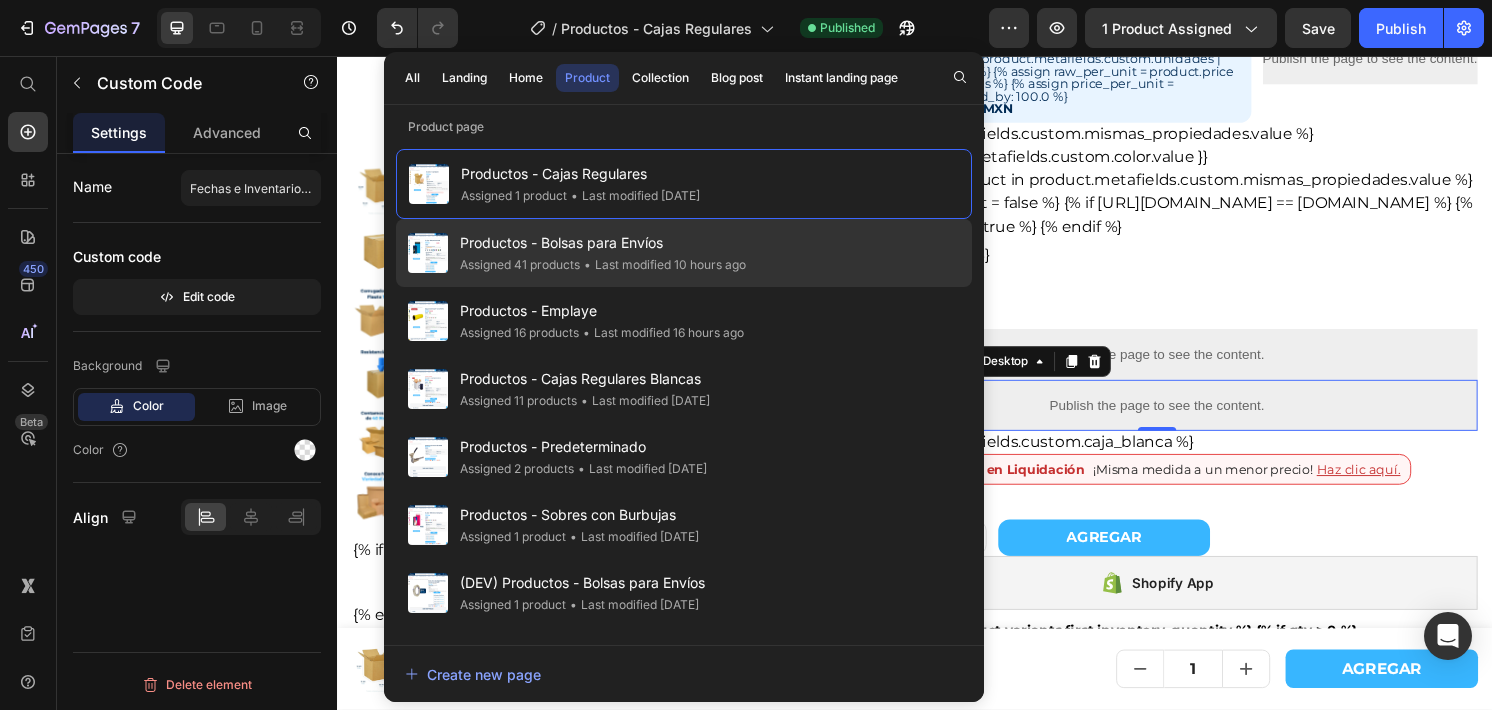 click on "• Last modified 10 hours ago" 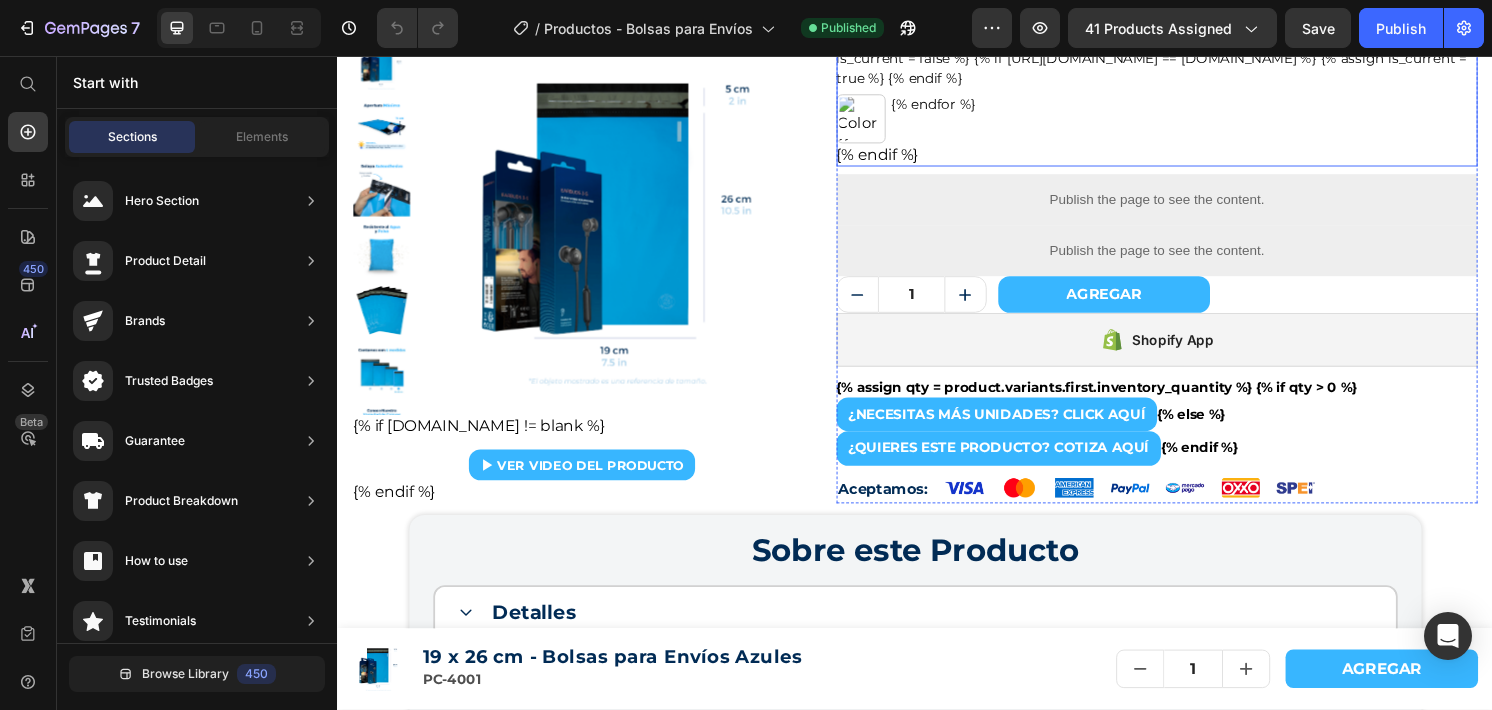 scroll, scrollTop: 368, scrollLeft: 0, axis: vertical 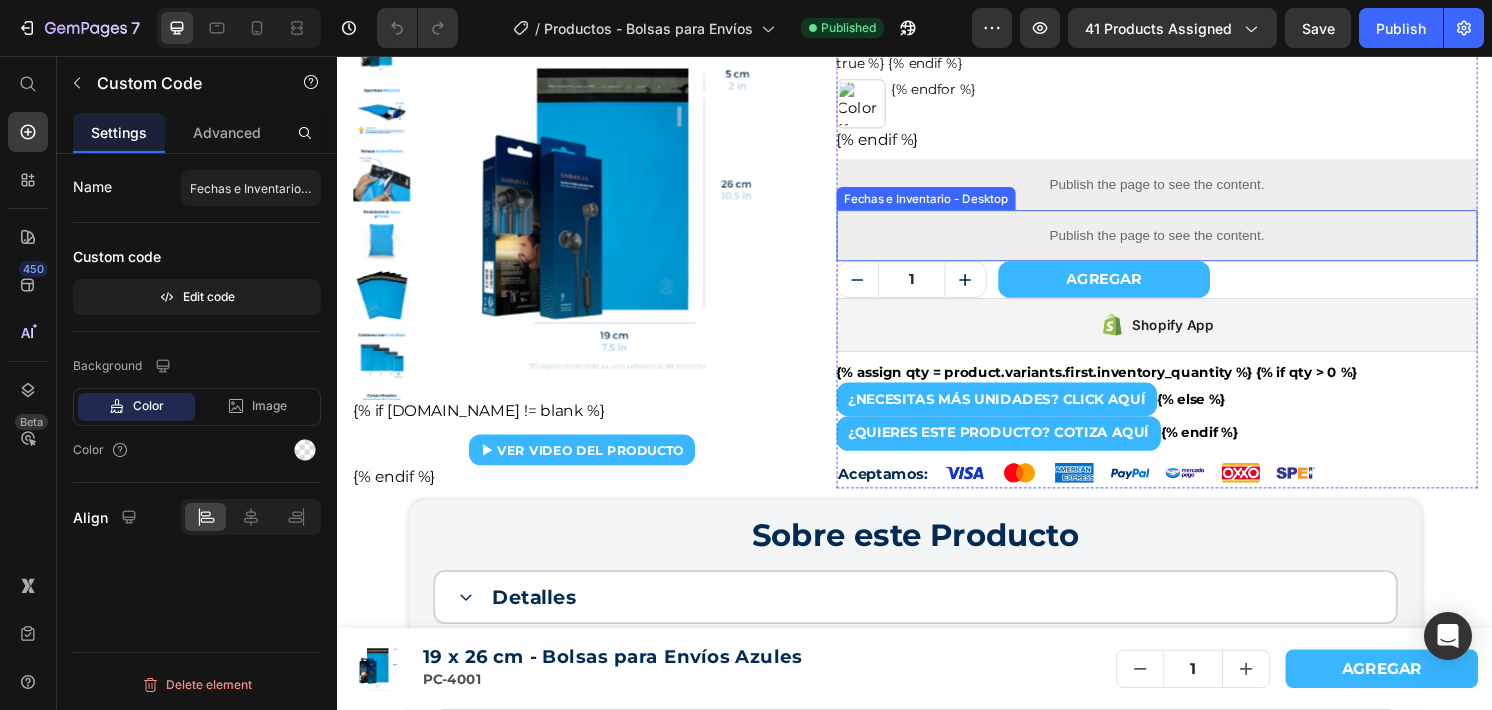 click on "Publish the page to see the content." at bounding box center [1188, 242] 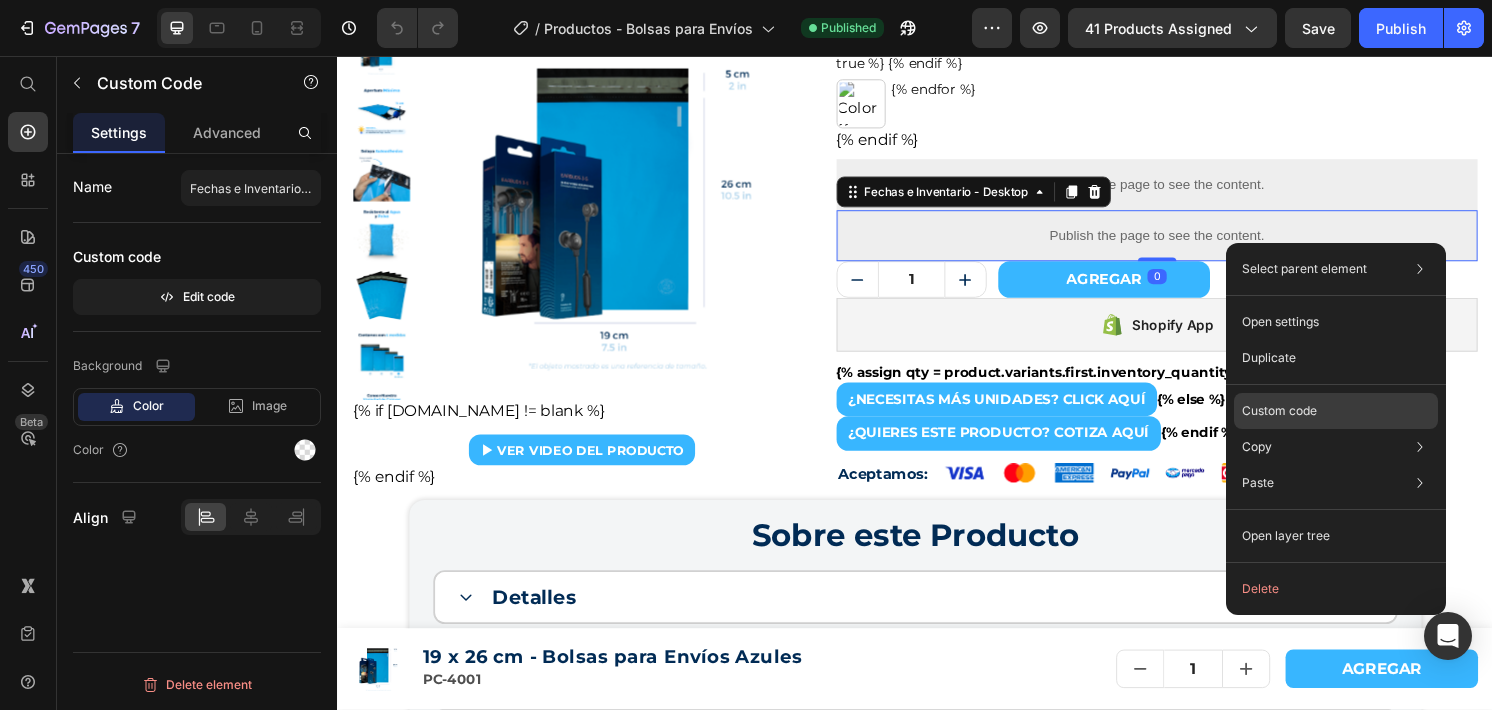 click on "Custom code" at bounding box center [1279, 411] 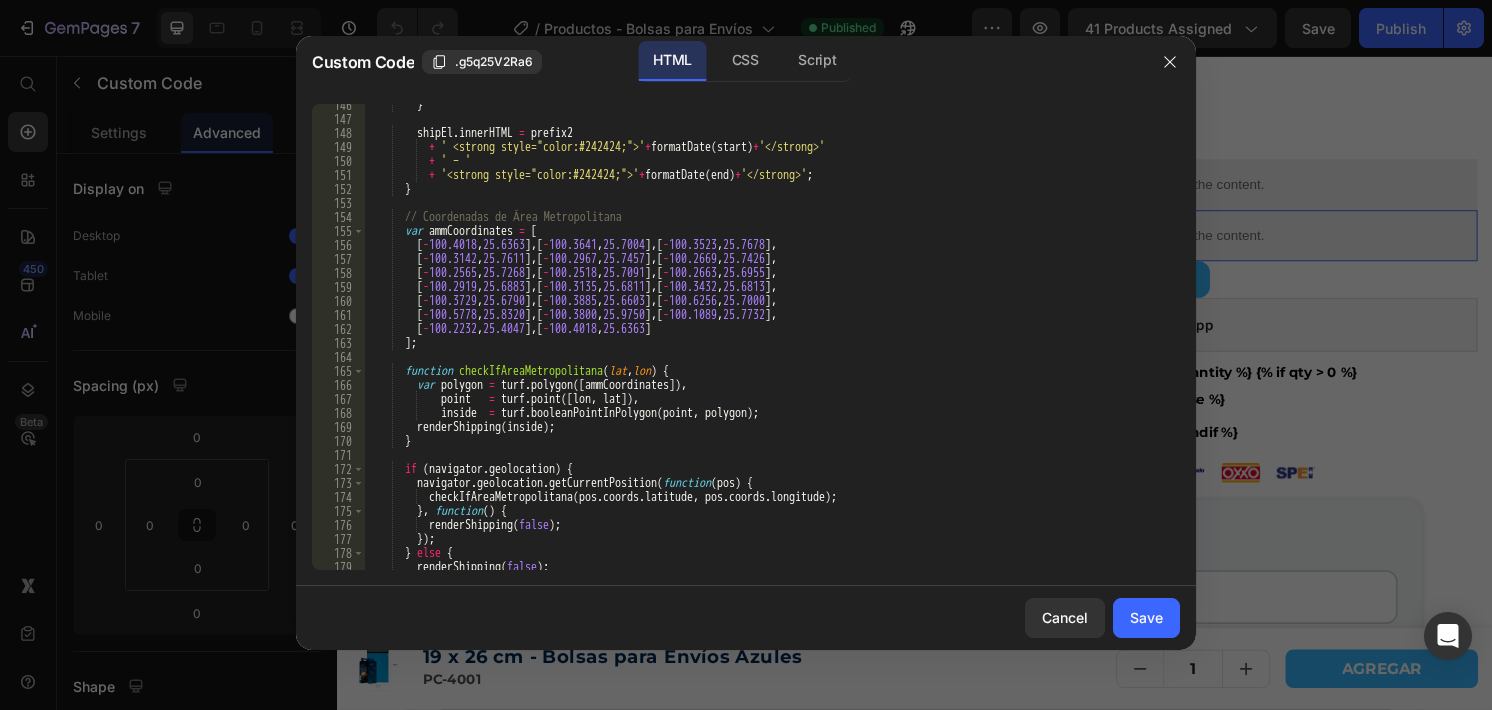 scroll, scrollTop: 2096, scrollLeft: 0, axis: vertical 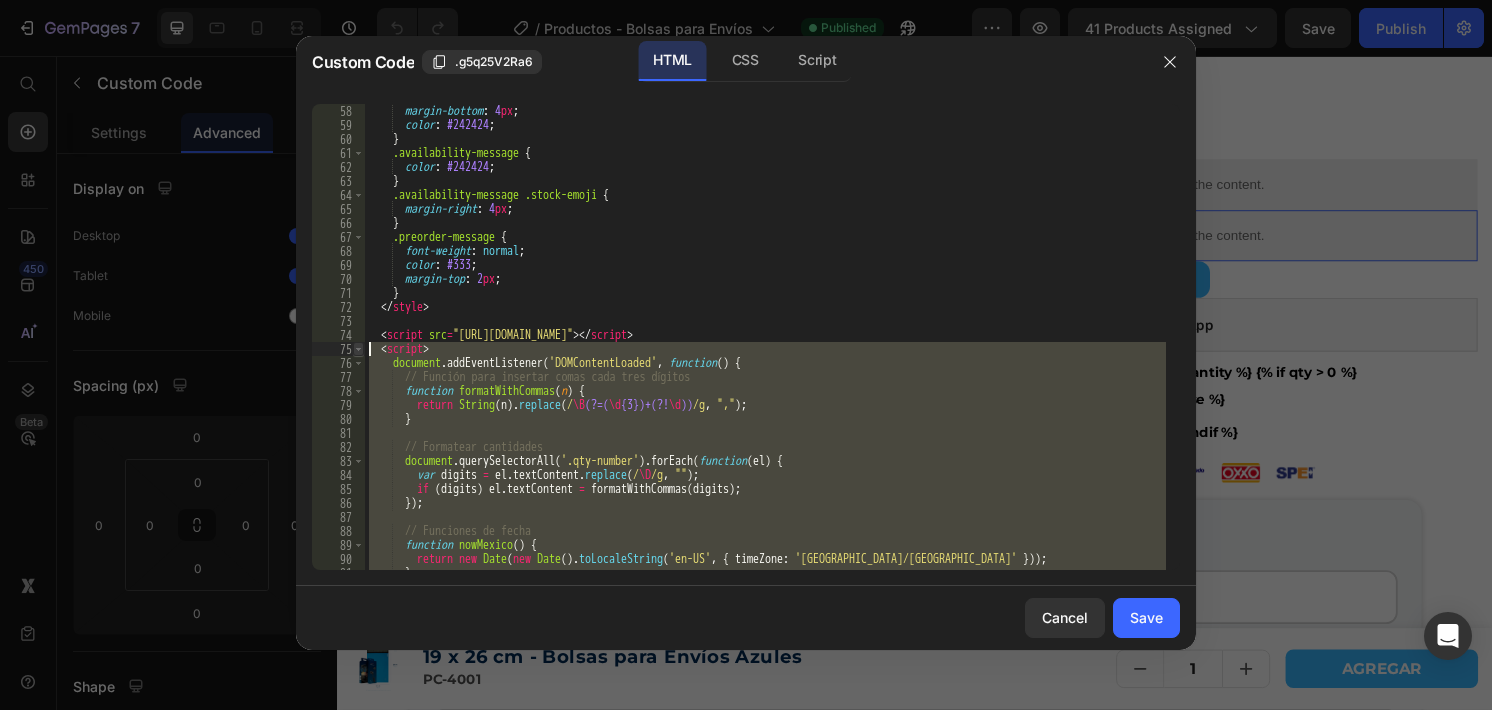 drag, startPoint x: 452, startPoint y: 547, endPoint x: 363, endPoint y: 344, distance: 221.65288 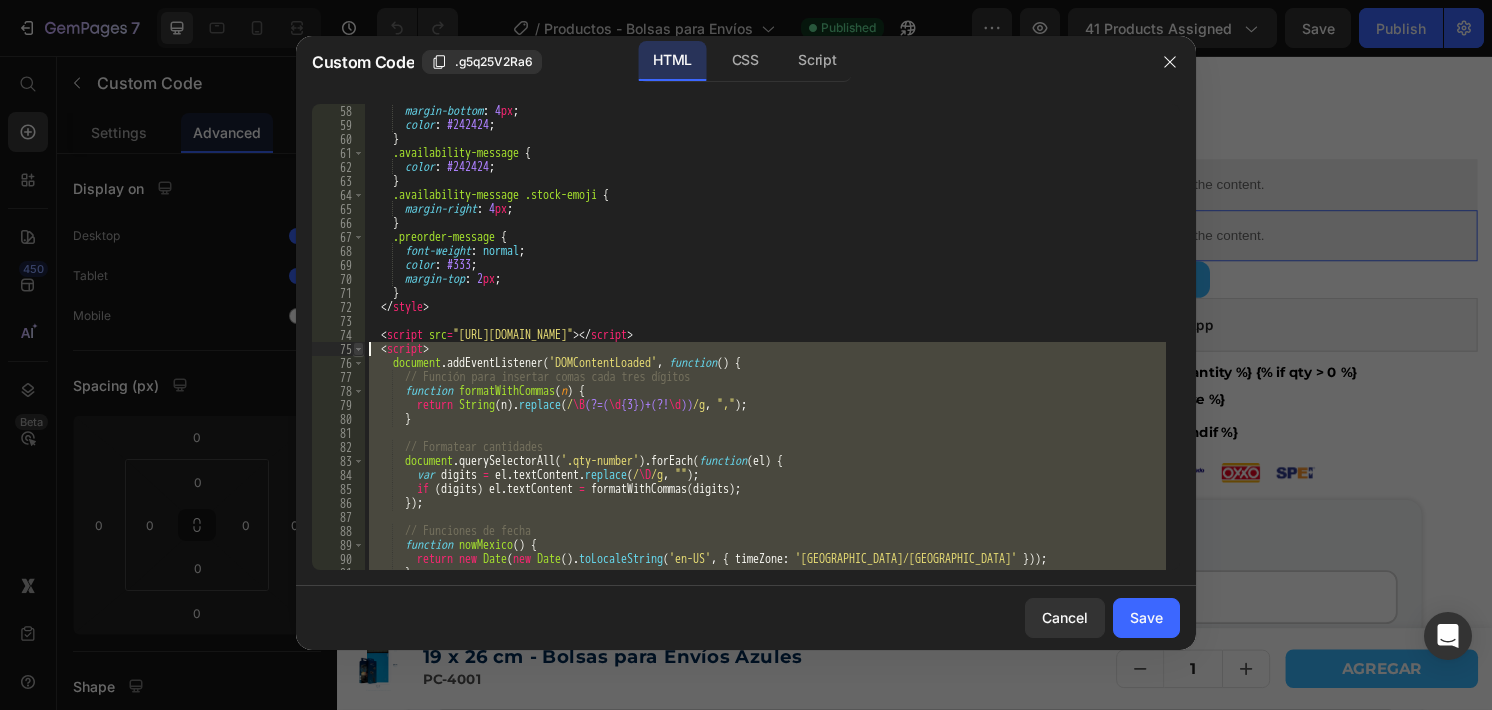 click on "</script> 58 59 60 61 62 63 64 65 66 67 68 69 70 71 72 73 74 75 76 77 78 79 80 81 82 83 84 85 86 87 88 89 90 91 92         margin-bottom :   4 px ;         color :   #242424 ;      }      .availability-message   {         color :   #242424 ;      }      .availability-message   .stock-emoji   {         margin-right :   4 px ;      }      .preorder-message   {         font-weight :   normal ;         color :   #333 ;         margin-top :   2 px ;      }    </ style >    < script   src = "[URL][DOMAIN_NAME]" > </ script >    < script >      document . addEventListener ( 'DOMContentLoaded' ,   function ( )   {         // Función para insertar comas cada tres dígitos         function   formatWithCommas ( n )   {           return   String ( n ) . replace ( / \B (?=( \d {3})+(?! \d )) /g ,   "," ) ;         }         // Formatear cantidades         document . querySelectorAll ( '.qty-number' ) . forEach ( function ( el )   {           var   digits   =   el . textContent . replace ( / \D /g ," at bounding box center [746, 337] 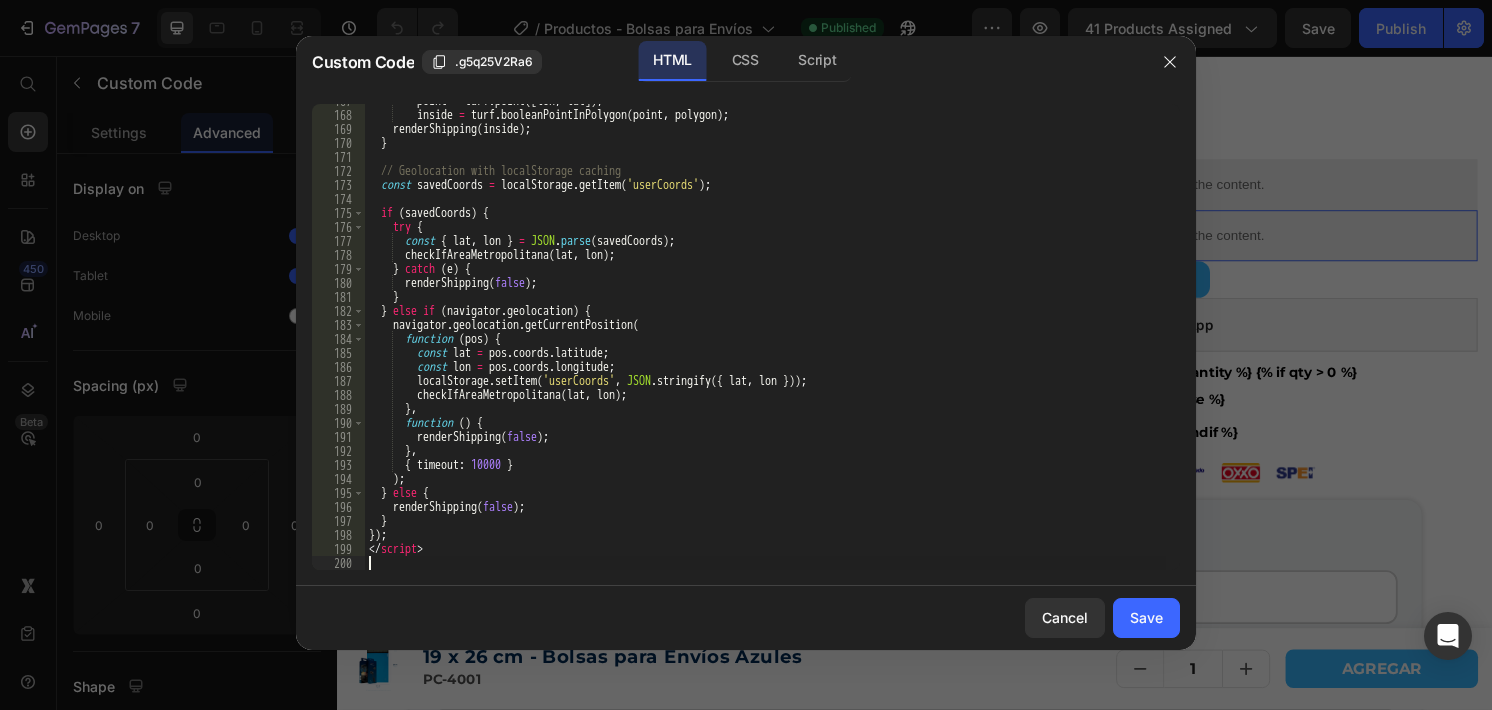 scroll, scrollTop: 2348, scrollLeft: 0, axis: vertical 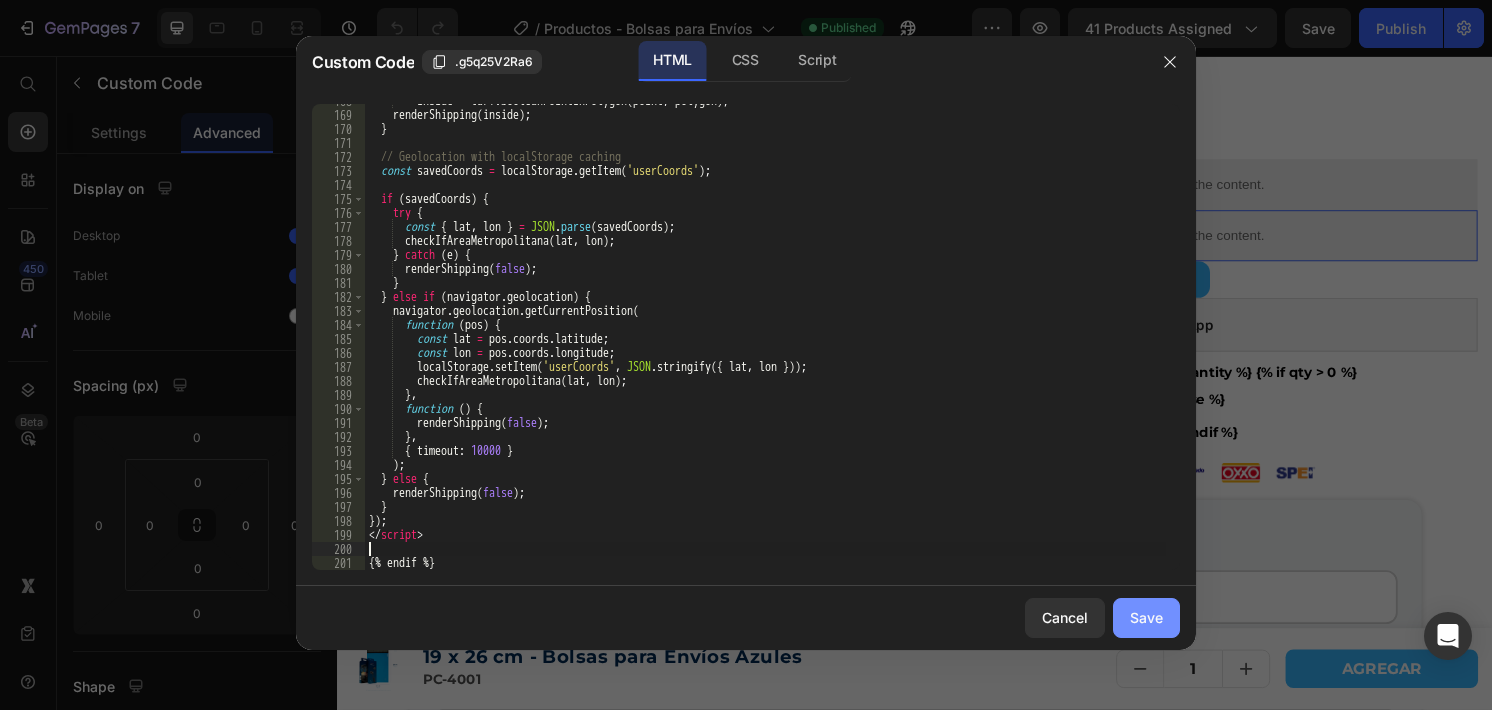 click on "Save" at bounding box center [1146, 617] 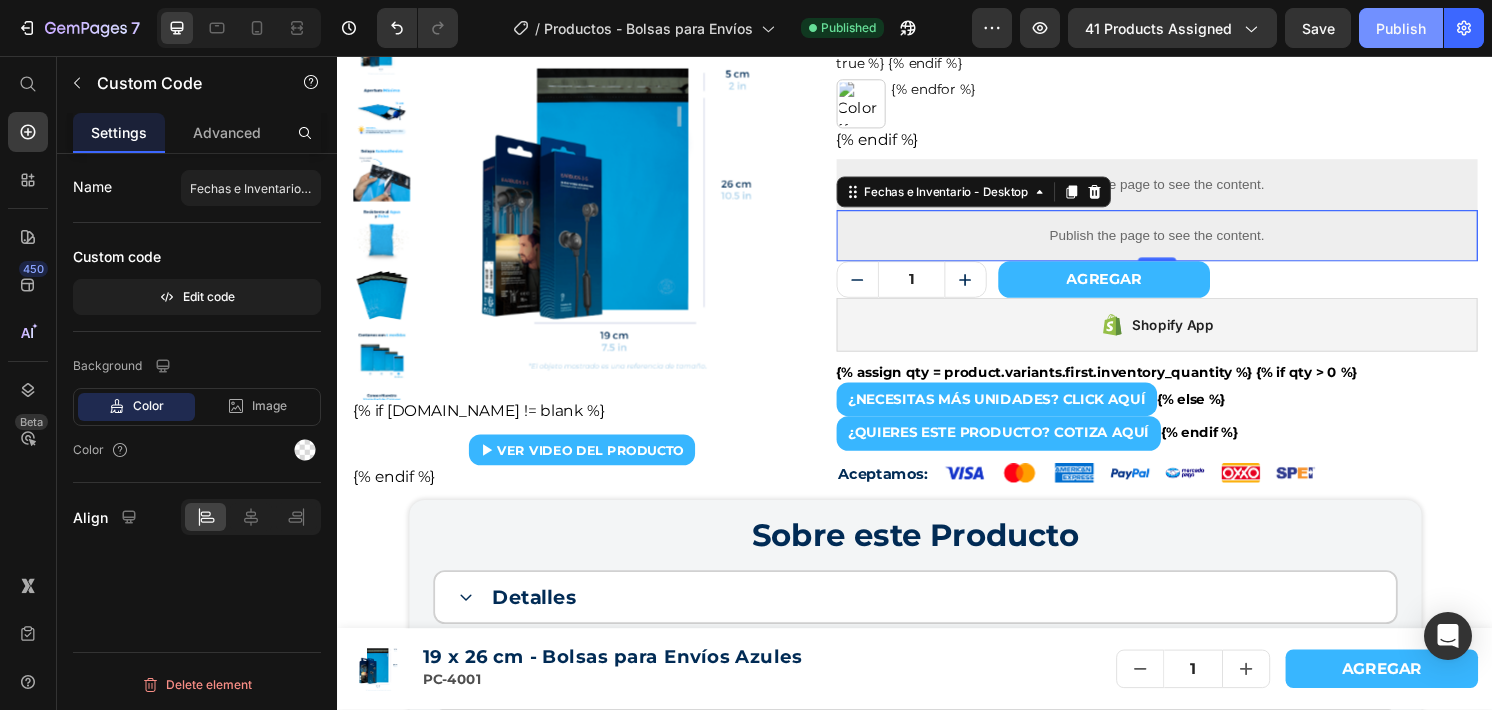 click on "Publish" 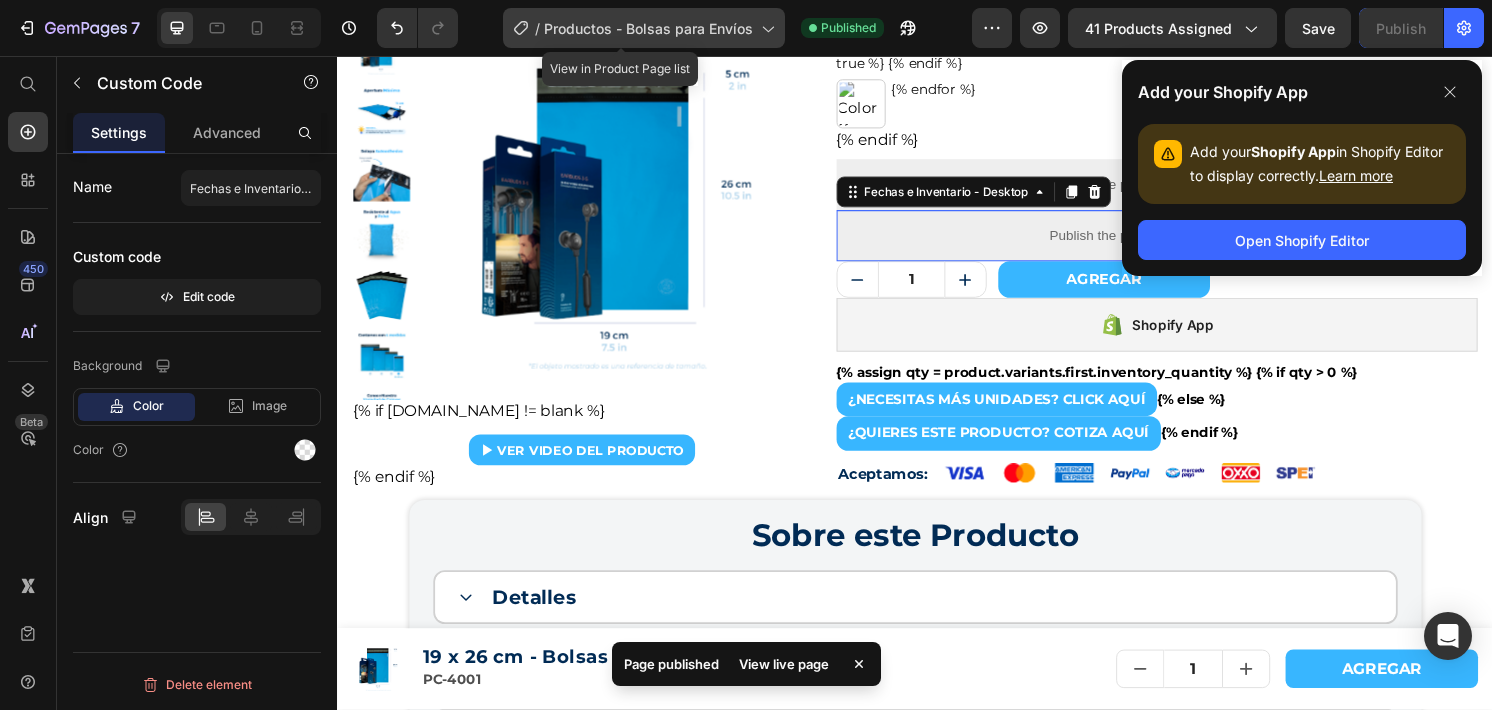 click on "/  Productos - Bolsas para Envíos" 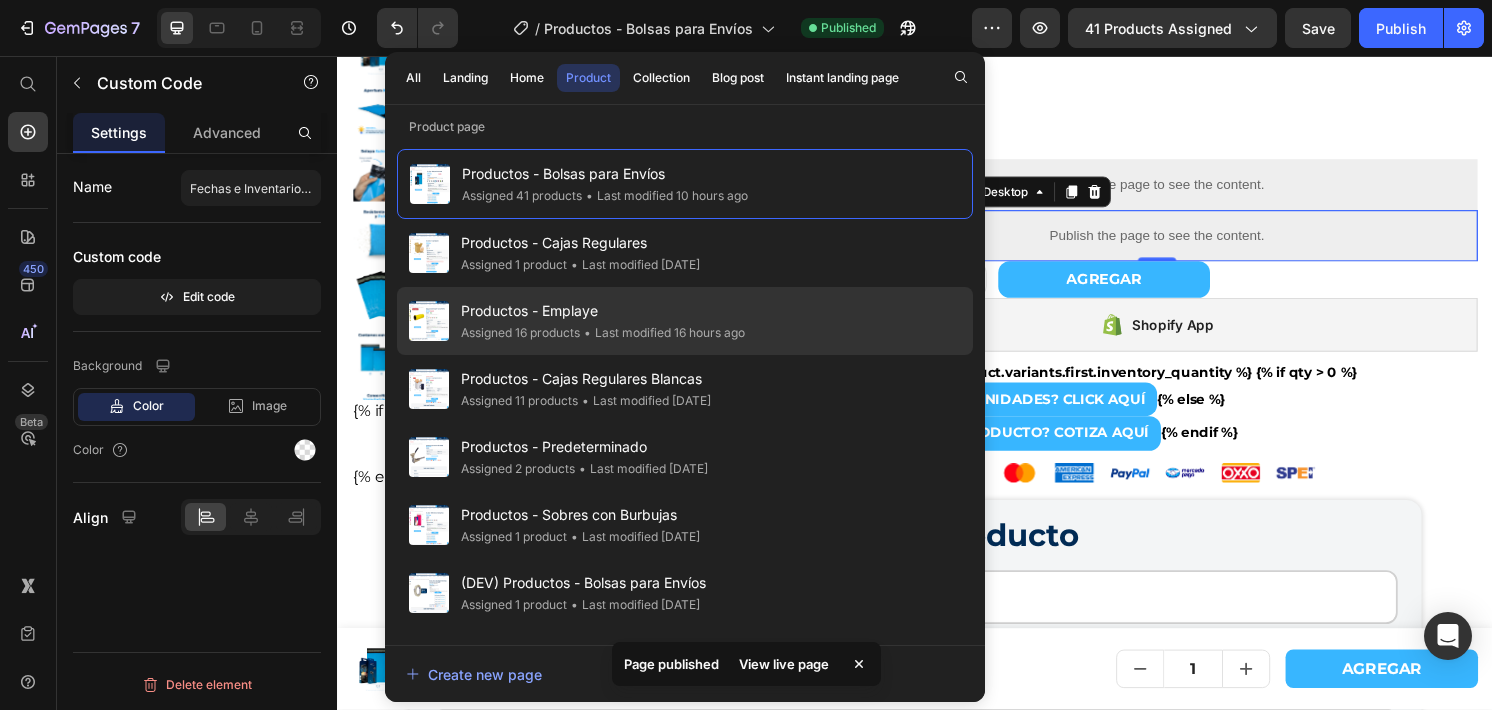 click on "• Last modified 16 hours ago" 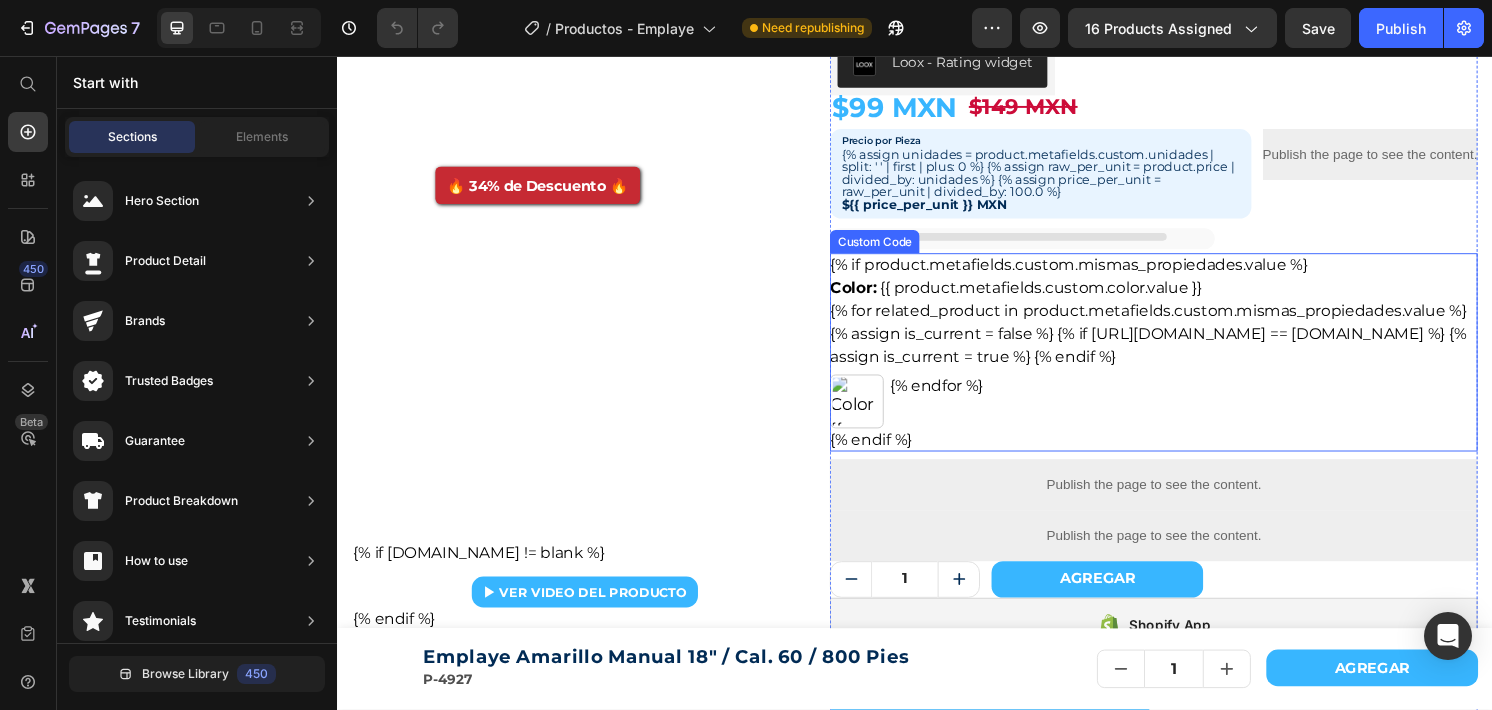 scroll, scrollTop: 143, scrollLeft: 0, axis: vertical 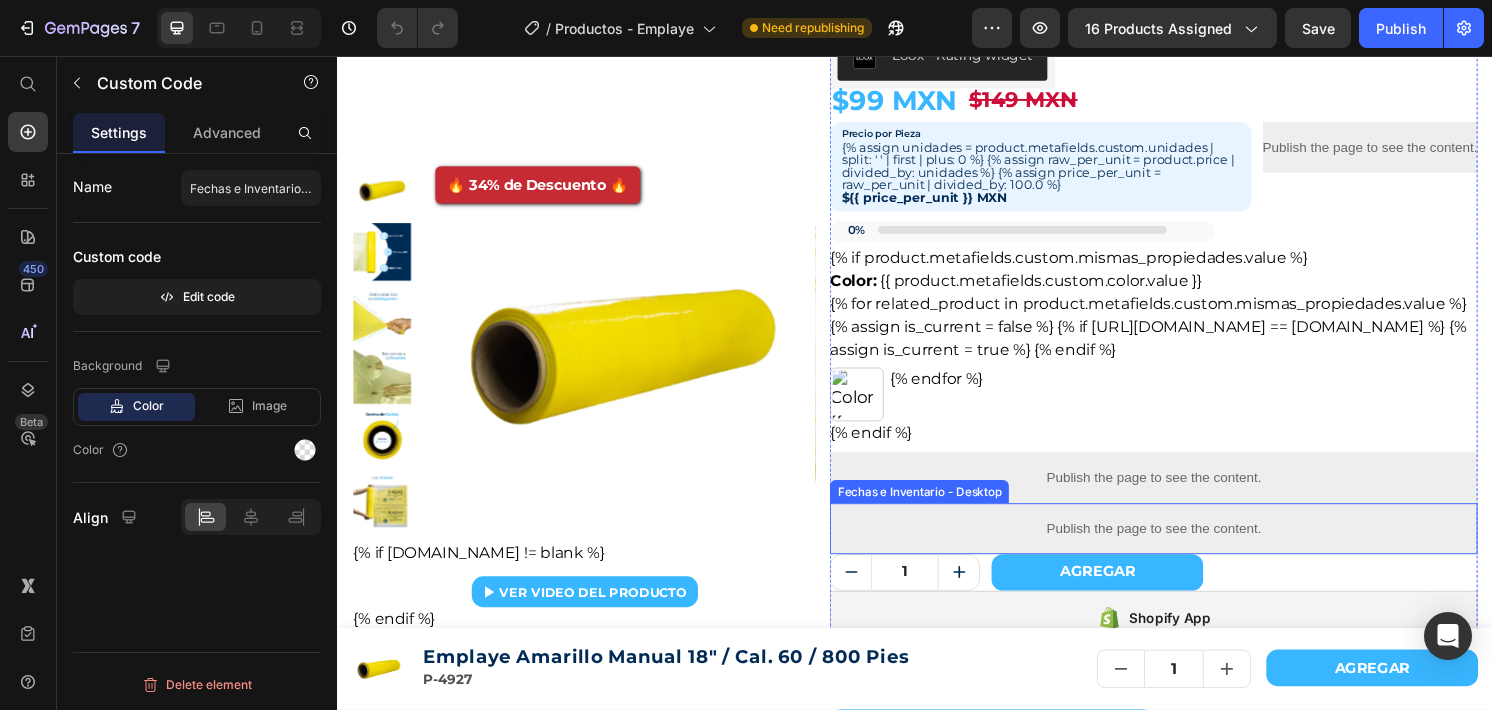 click on "Publish the page to see the content." at bounding box center (1184, 547) 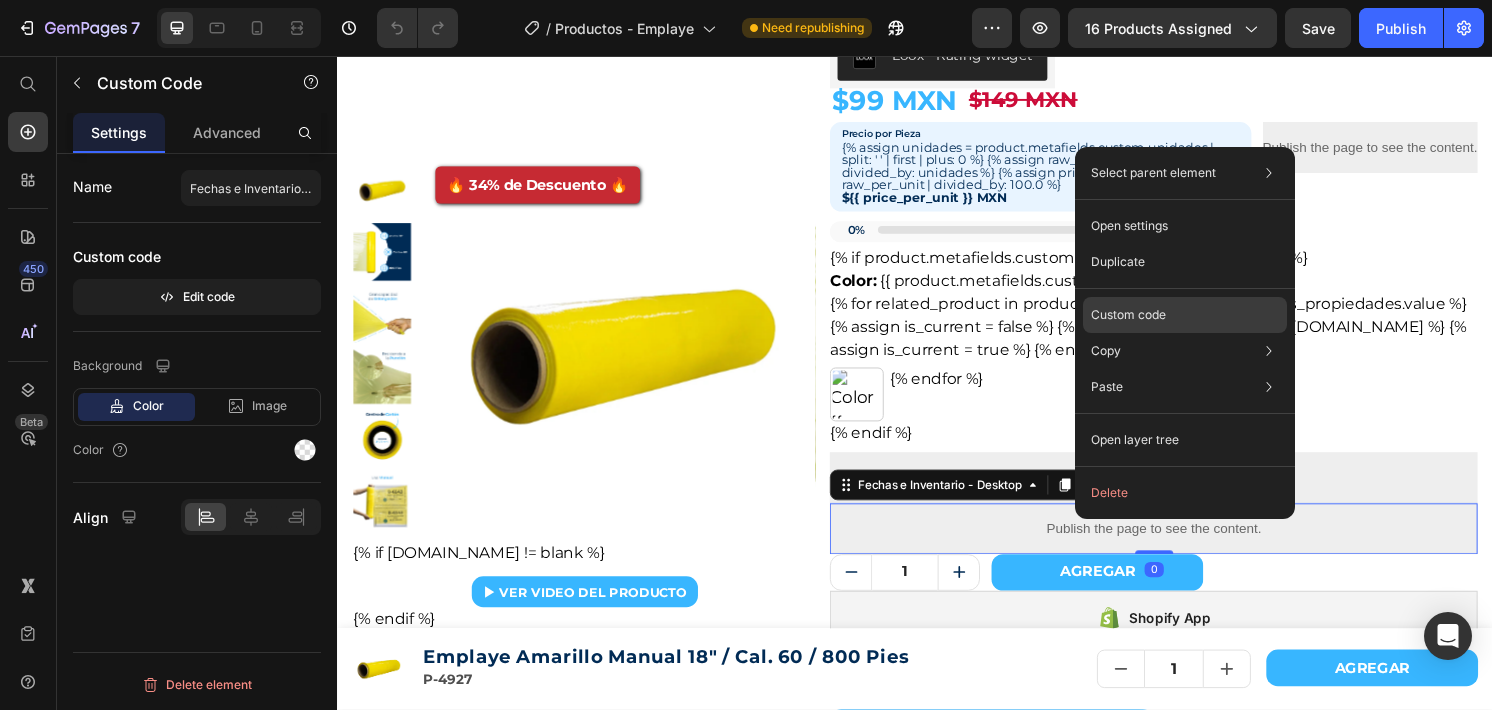 click on "Custom code" 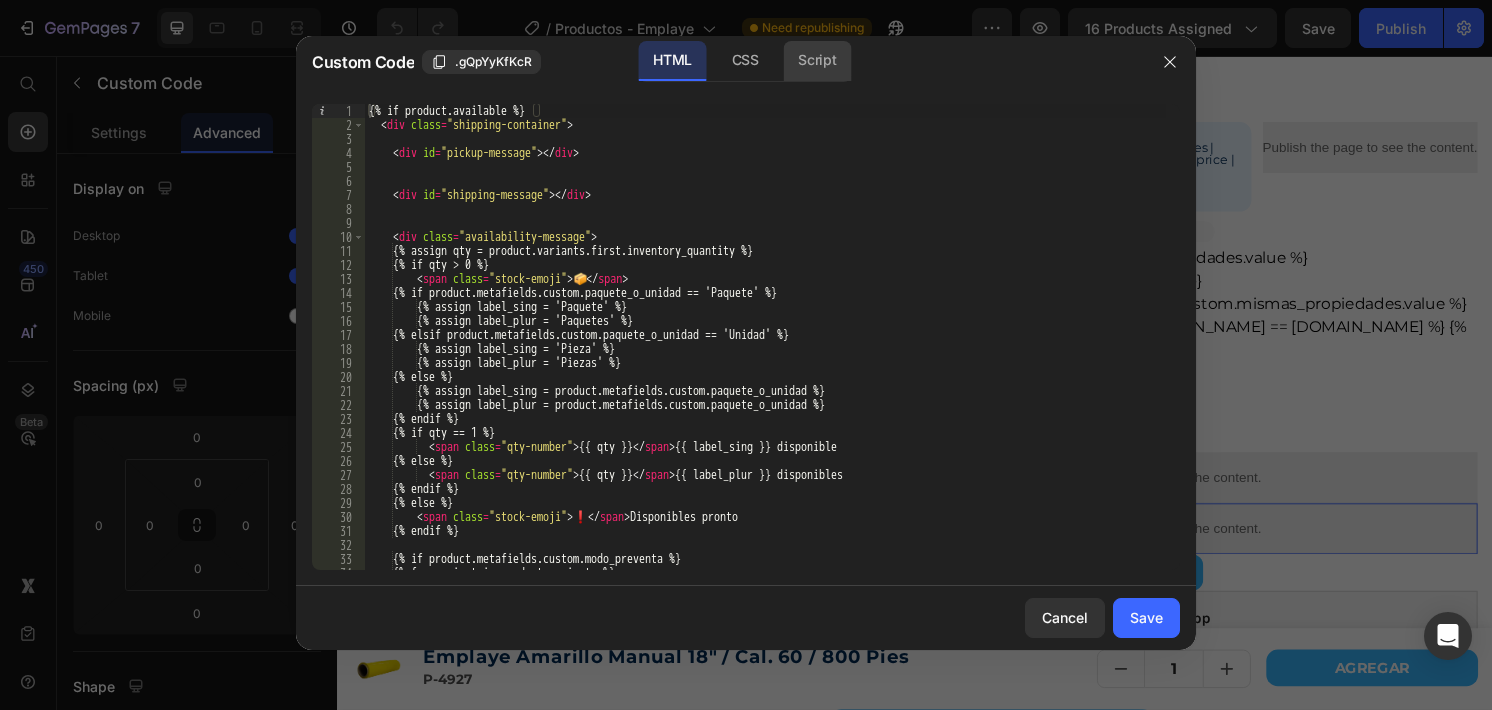 click on "Script" 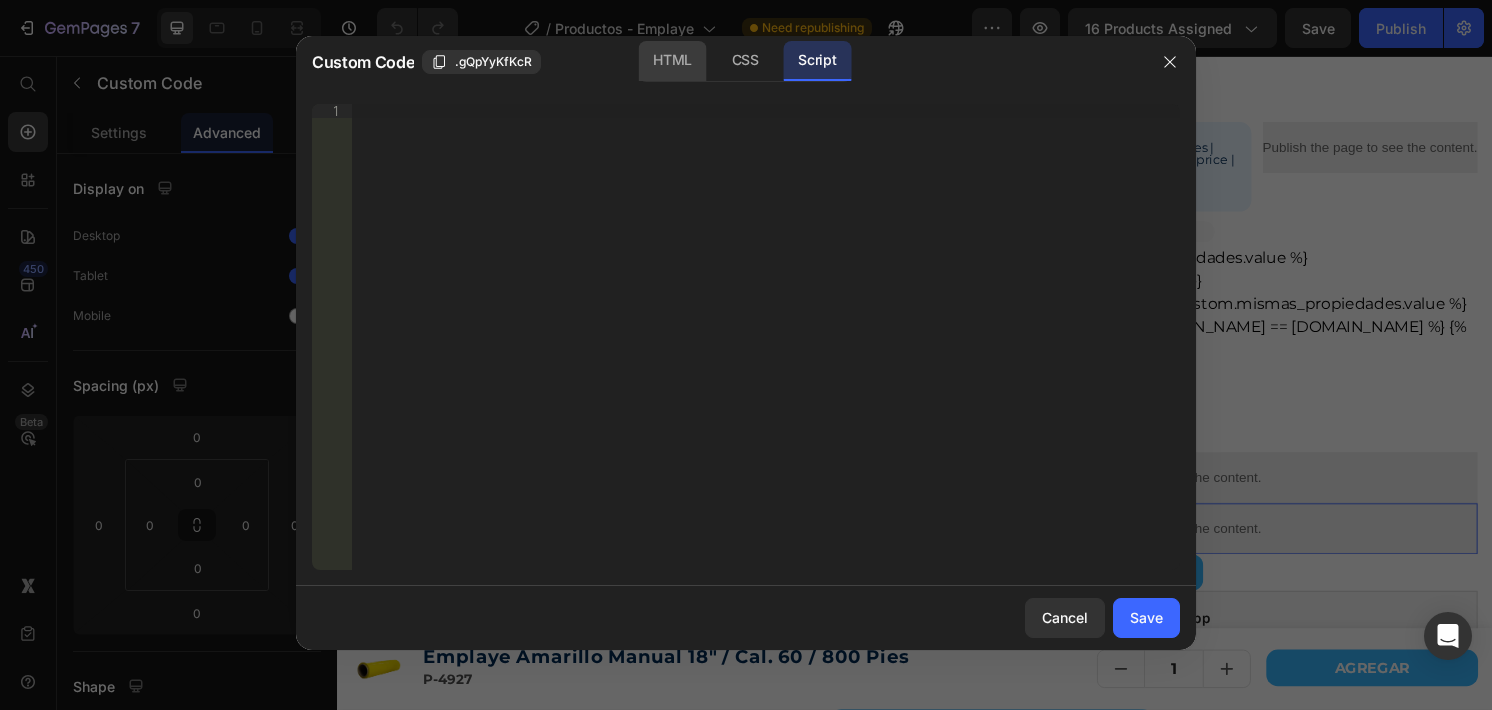click on "HTML" 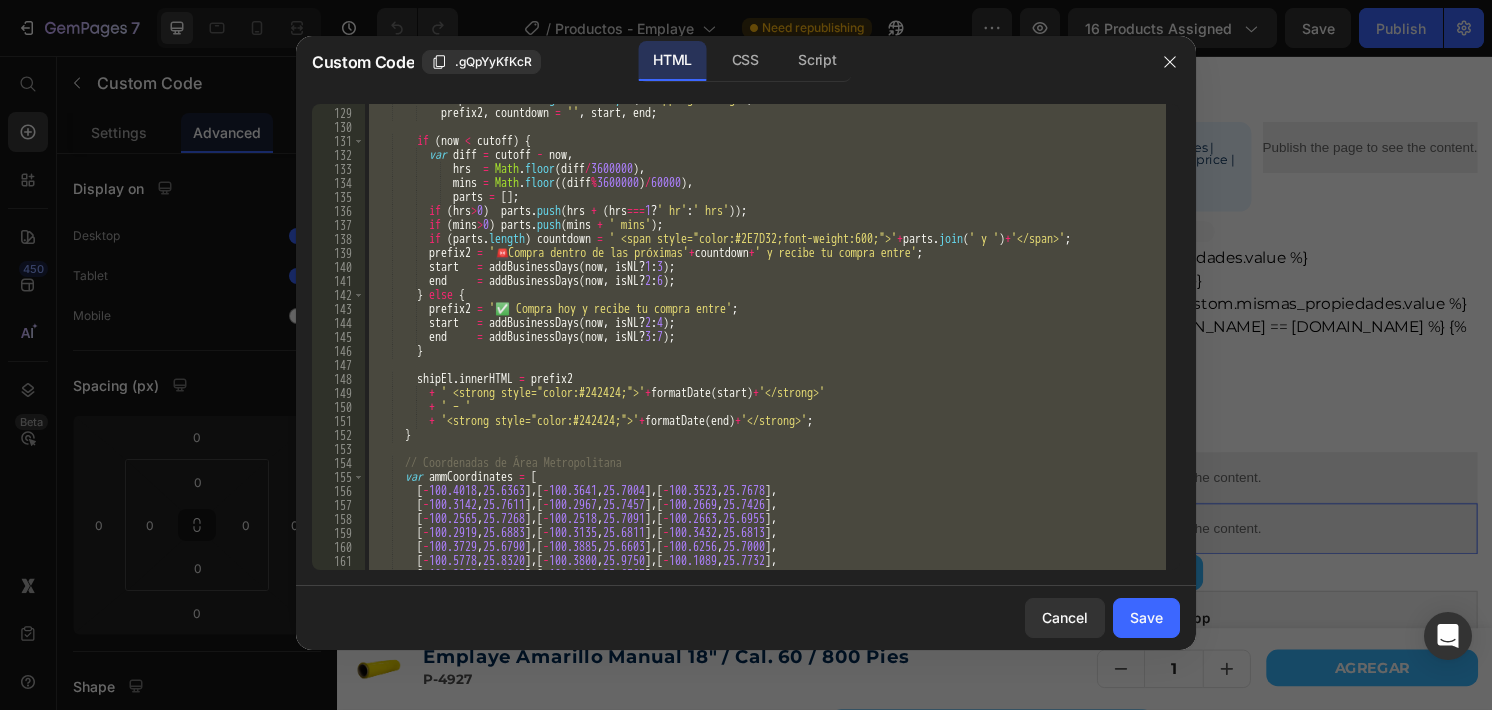 scroll, scrollTop: 2096, scrollLeft: 0, axis: vertical 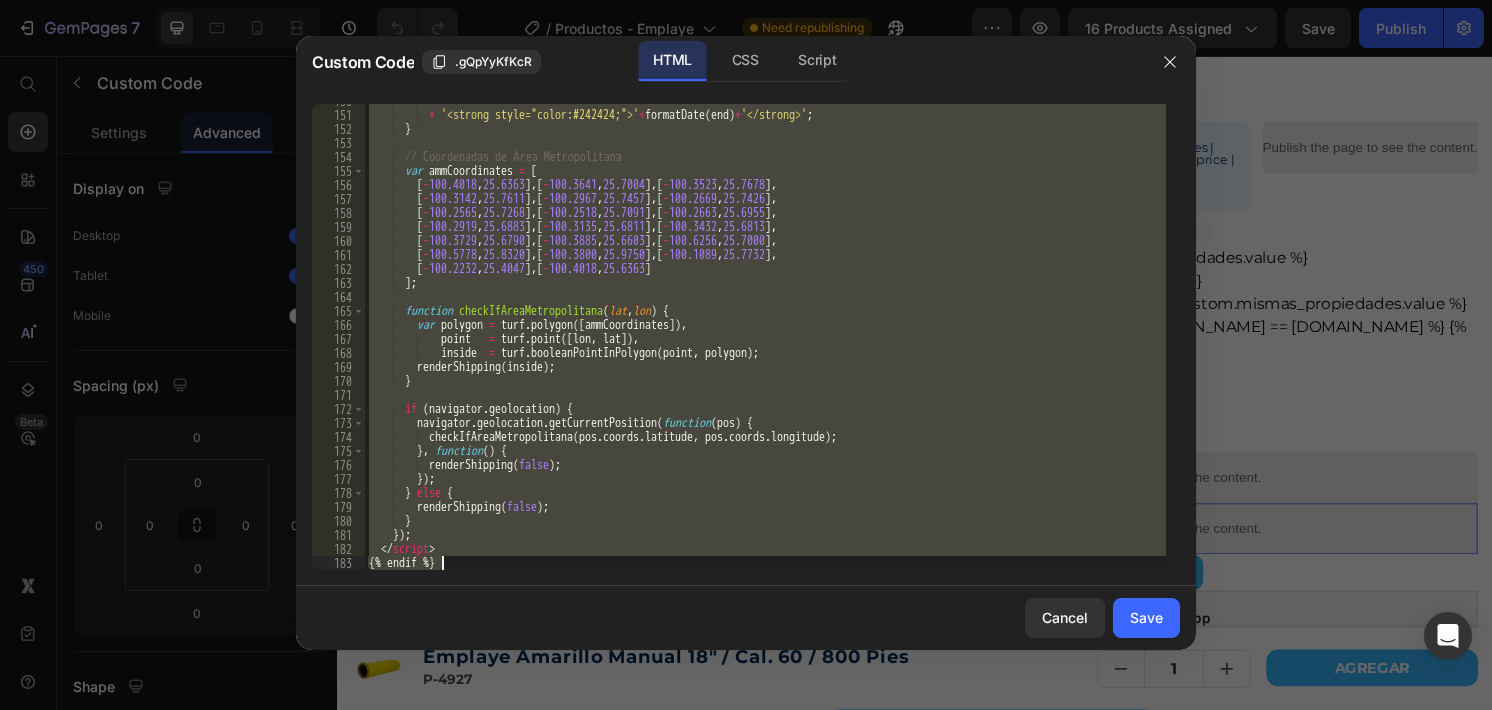 click on "+   ' – '              +   '<strong style="color:#242424;">' + formatDate ( end ) + '</strong>' ;         }         // Coordenadas de Área Metropolitana         var   ammCoordinates   =   [           [ - 100.4018 , 25.6363 ] , [ - 100.3641 , 25.7004 ] , [ - 100.3523 , 25.7678 ] ,           [ - 100.3142 , 25.7611 ] , [ - 100.2967 , 25.7457 ] , [ - 100.2669 , 25.7426 ] ,           [ - 100.2565 , 25.7268 ] , [ - 100.2518 , 25.7091 ] , [ - 100.2663 , 25.6955 ] ,           [ - 100.2919 , 25.6883 ] , [ - 100.3135 , 25.6811 ] , [ - 100.3432 , 25.6813 ] ,           [ - 100.3729 , 25.6790 ] , [ - 100.3885 , 25.6603 ] , [ - 100.6256 , 25.7000 ] ,           [ - 100.5778 , 25.8320 ] , [ - 100.3800 , 25.9750 ] , [ - 100.1089 , 25.7732 ] ,           [ - 100.2232 , 25.4047 ] , [ - 100.4018 , 25.6363 ]         ] ;         function   checkIfAreaMetropolitana ( lat ,  lon )   {           var   polygon   =   turf . polygon ([ ammCoordinates ]) ,                point     =   turf . point ([ lon ,   lat ]) ," at bounding box center [765, 337] 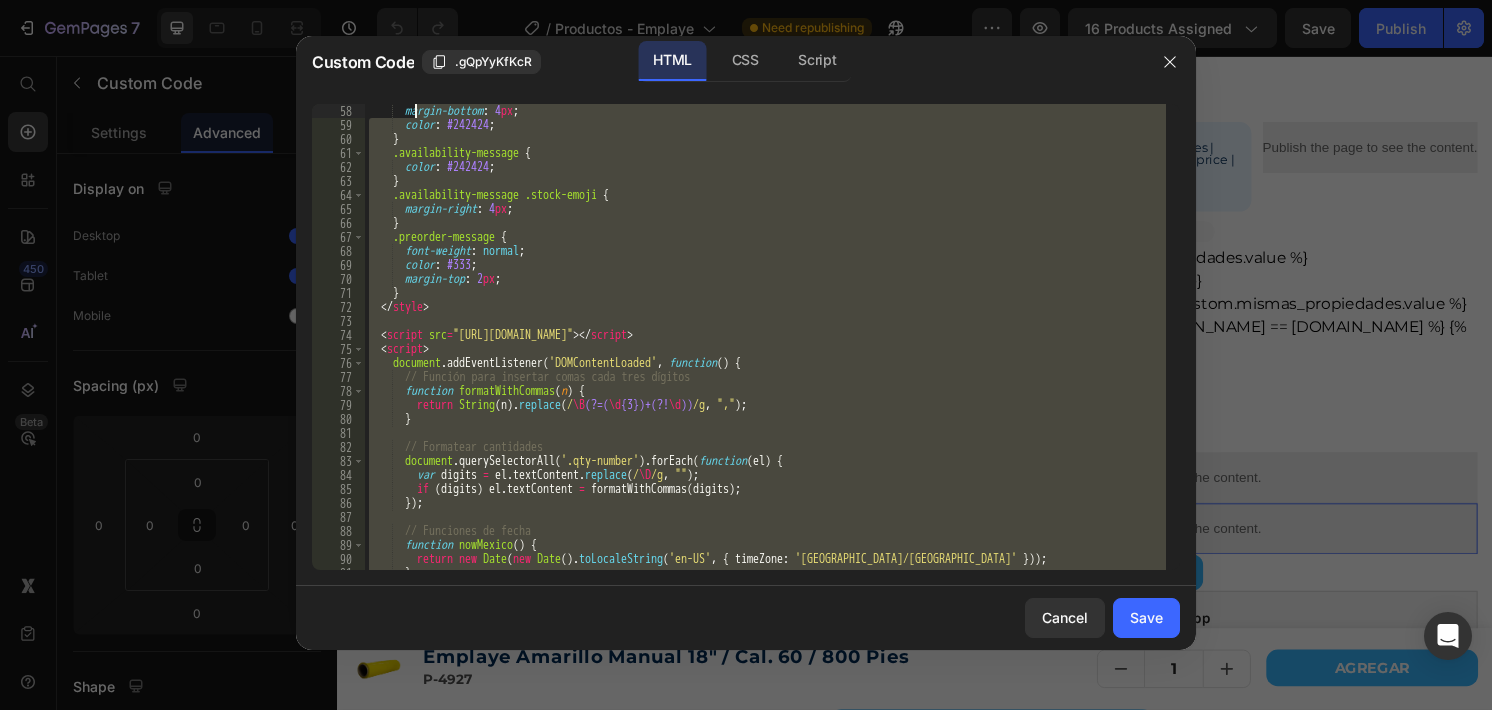 scroll, scrollTop: 741, scrollLeft: 0, axis: vertical 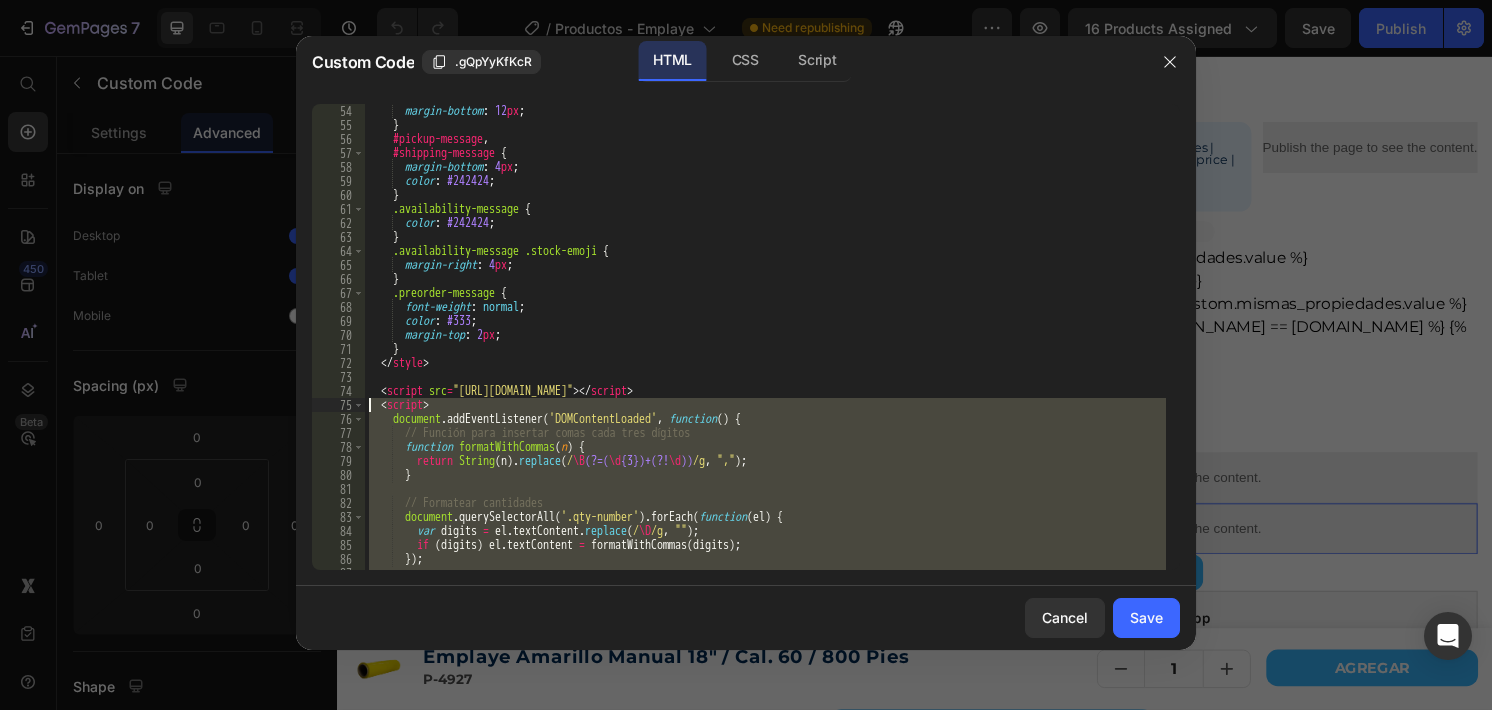 drag, startPoint x: 456, startPoint y: 545, endPoint x: 330, endPoint y: 400, distance: 192.09633 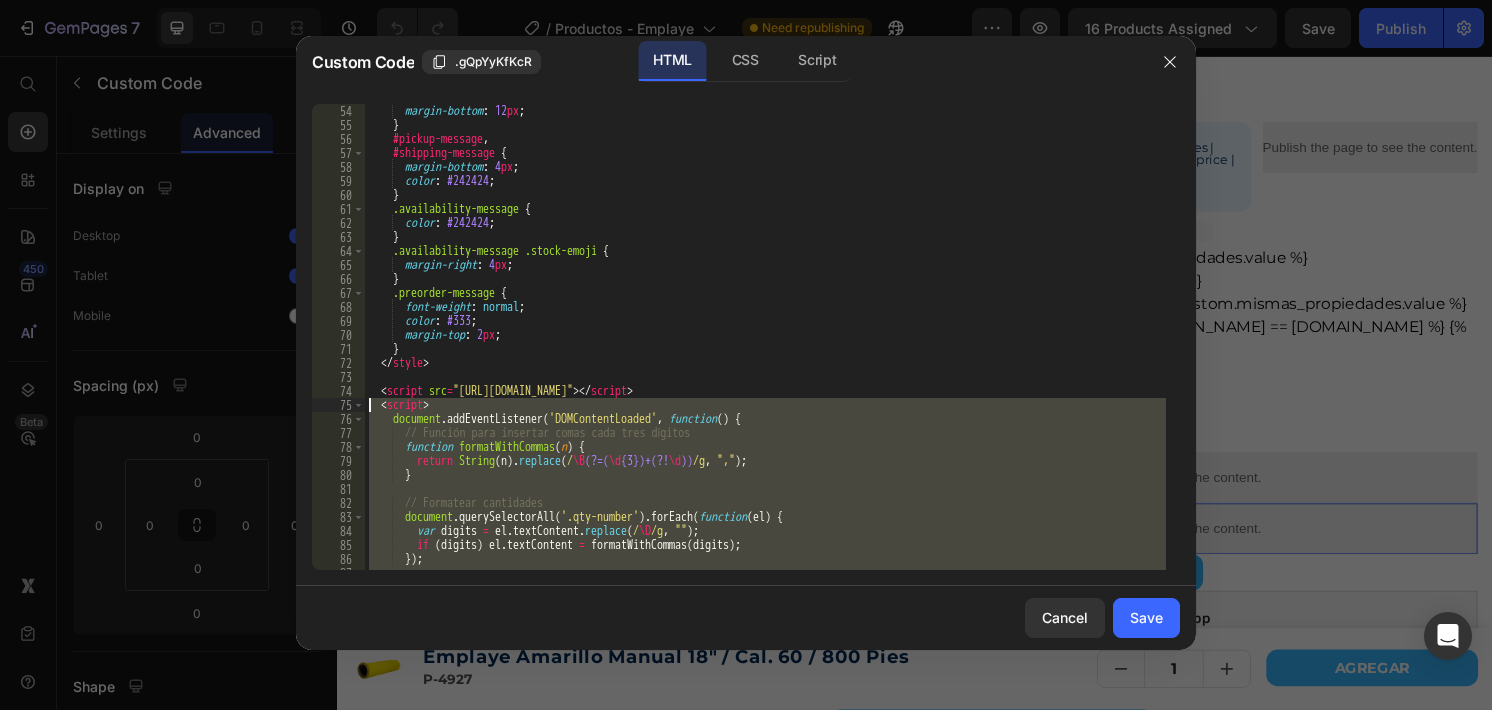click on "} 54 55 56 57 58 59 60 61 62 63 64 65 66 67 68 69 70 71 72 73 74 75 76 77 78 79 80 81 82 83 84 85 86 87 88         margin-bottom :   12 px ;      }      #pickup-message ,      #shipping-message   {         margin-bottom :   4 px ;         color :   #242424 ;      }      .availability-message   {         color :   #242424 ;      }      .availability-message   .stock-emoji   {         margin-right :   4 px ;      }      .preorder-message   {         font-weight :   normal ;         color :   #333 ;         margin-top :   2 px ;      }    </ style >    < script   src = "[URL][DOMAIN_NAME]" > </ script >    < script >      document . addEventListener ( 'DOMContentLoaded' ,   function ( )   {         // Función para insertar comas cada tres dígitos         function   formatWithCommas ( n )   {           return   String ( n ) . replace ( / \B (?=( \d {3})+(?! \d )) /g ,   "," ) ;         }         // Formatear cantidades         document . querySelectorAll ( '.qty-number' ) . [GEOGRAPHIC_DATA] ( ( el )" at bounding box center [746, 337] 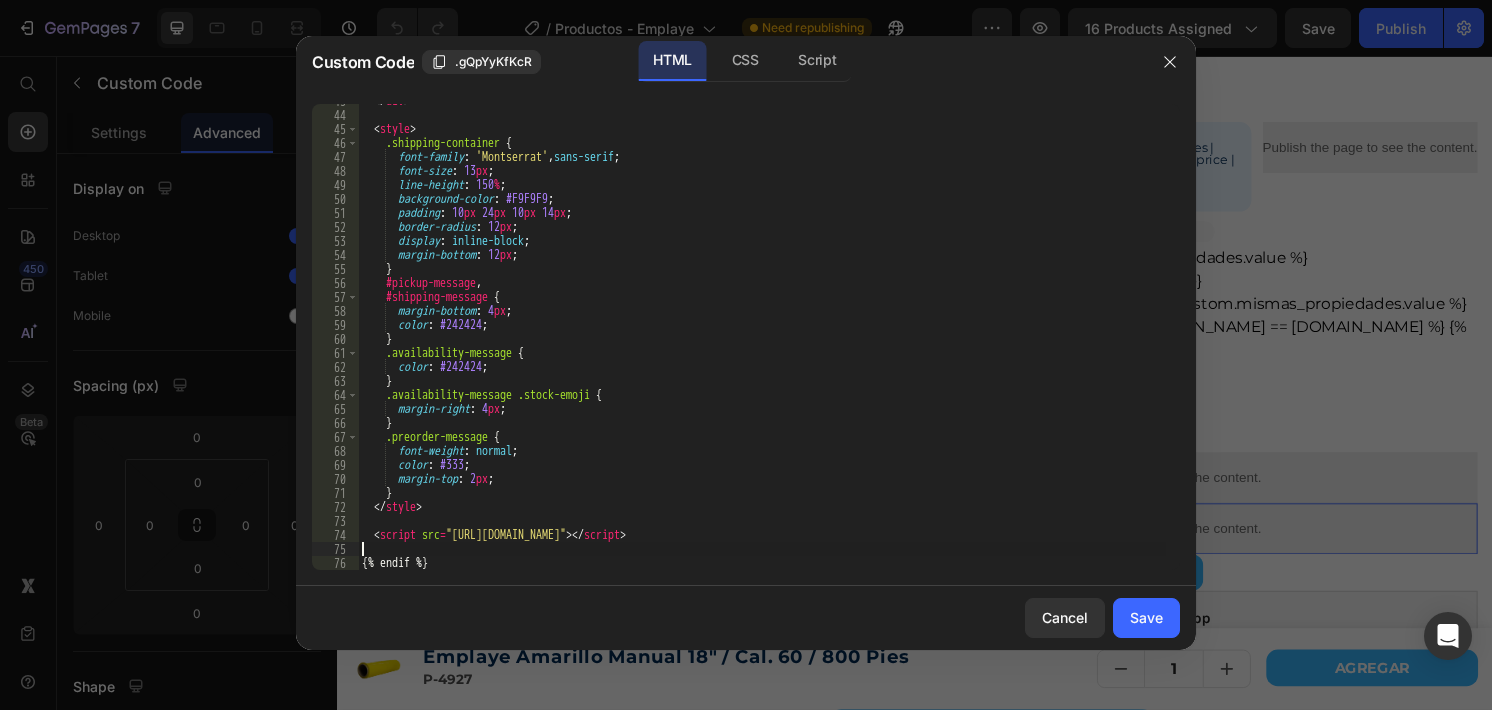 scroll, scrollTop: 2333, scrollLeft: 0, axis: vertical 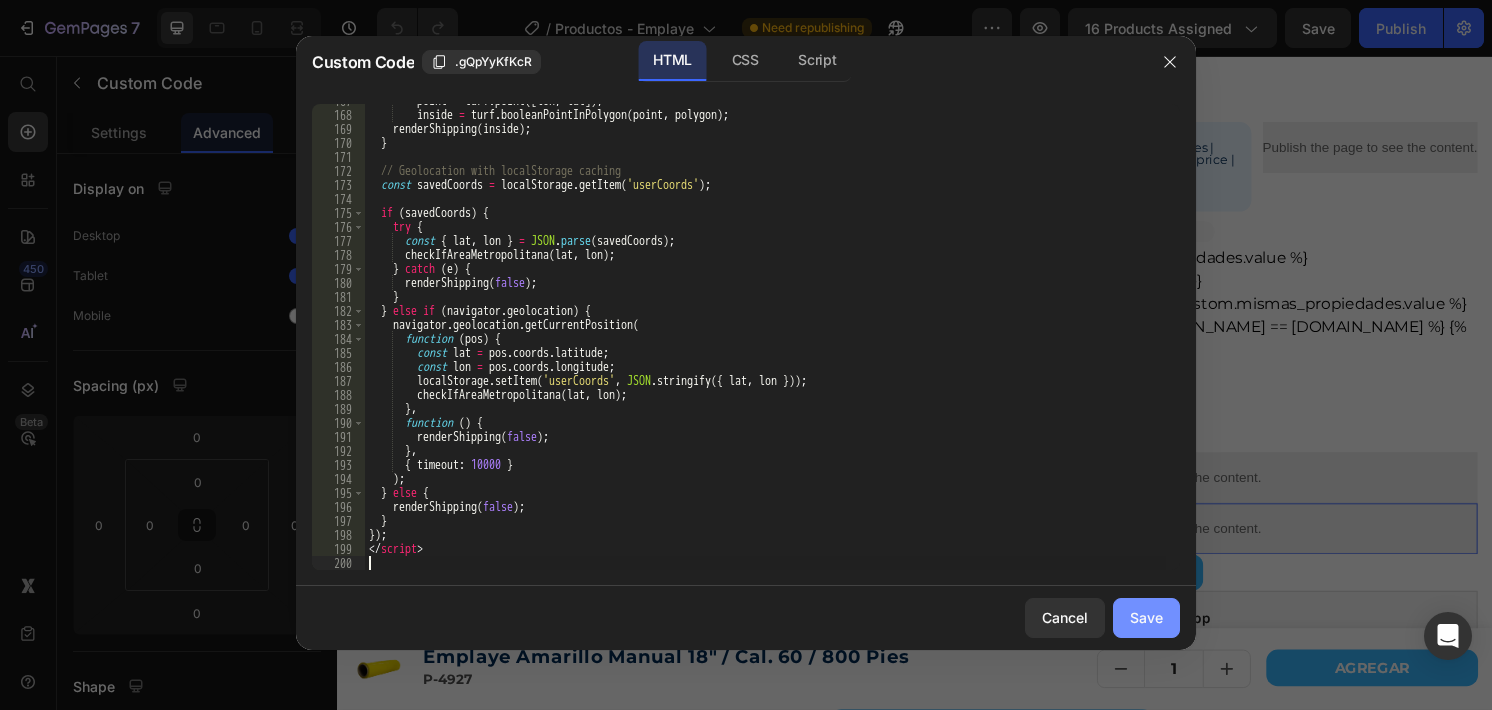 click on "Save" at bounding box center [1146, 617] 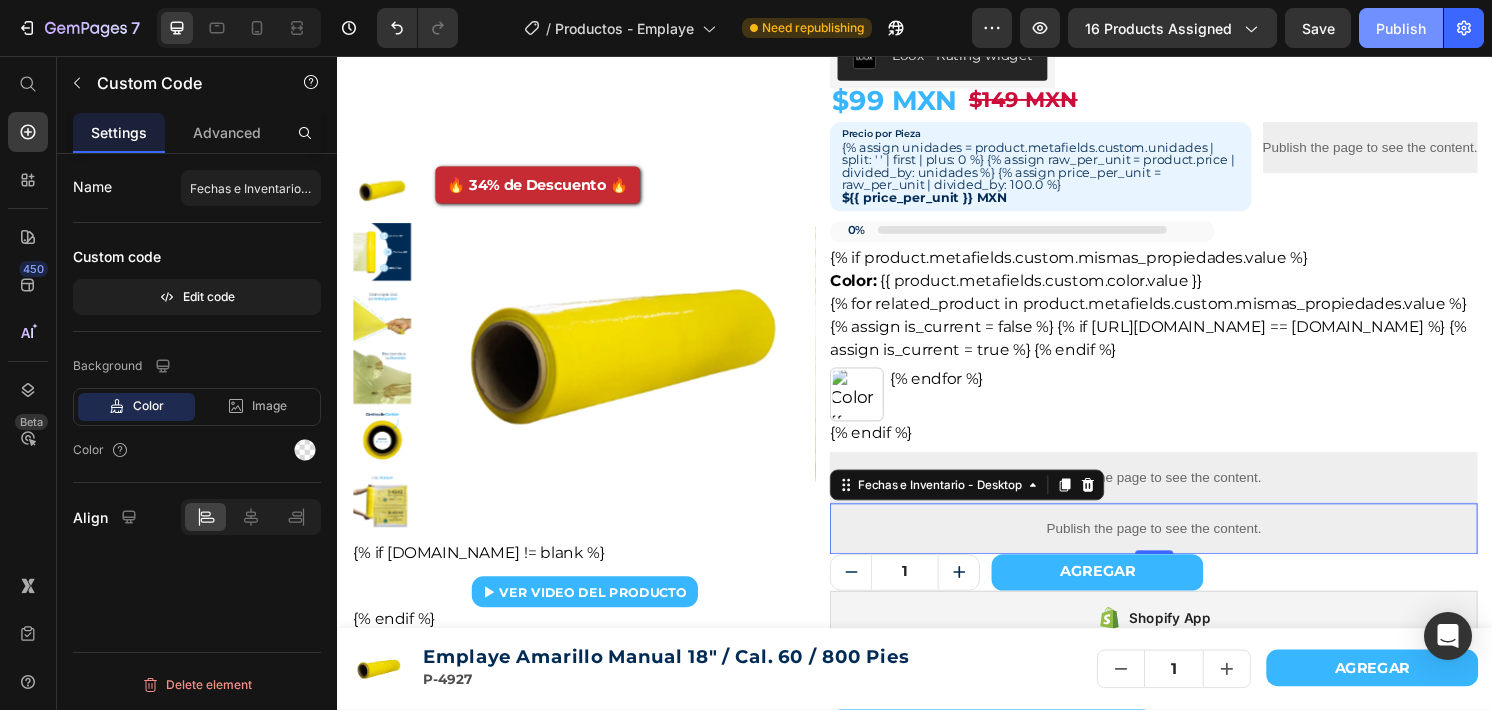 click on "Publish" at bounding box center [1401, 28] 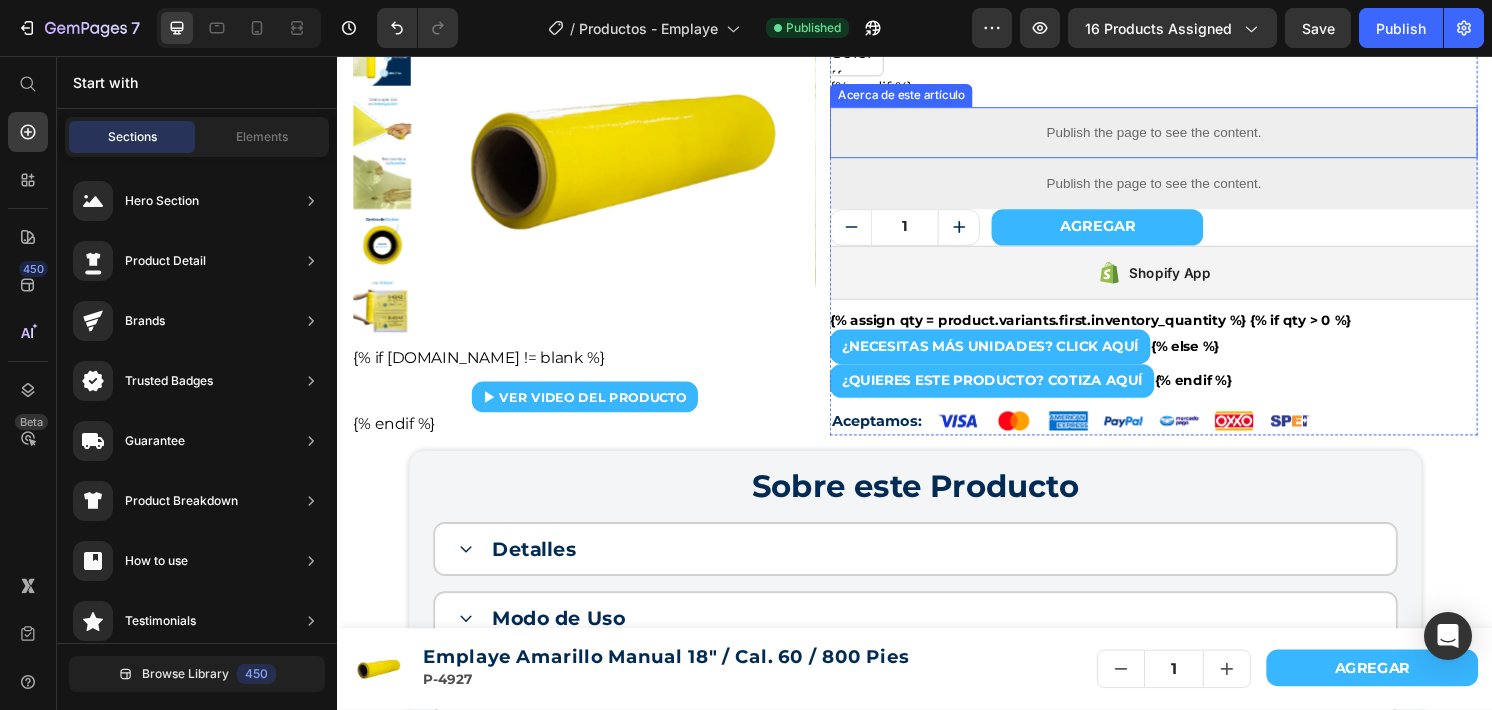 scroll, scrollTop: 503, scrollLeft: 0, axis: vertical 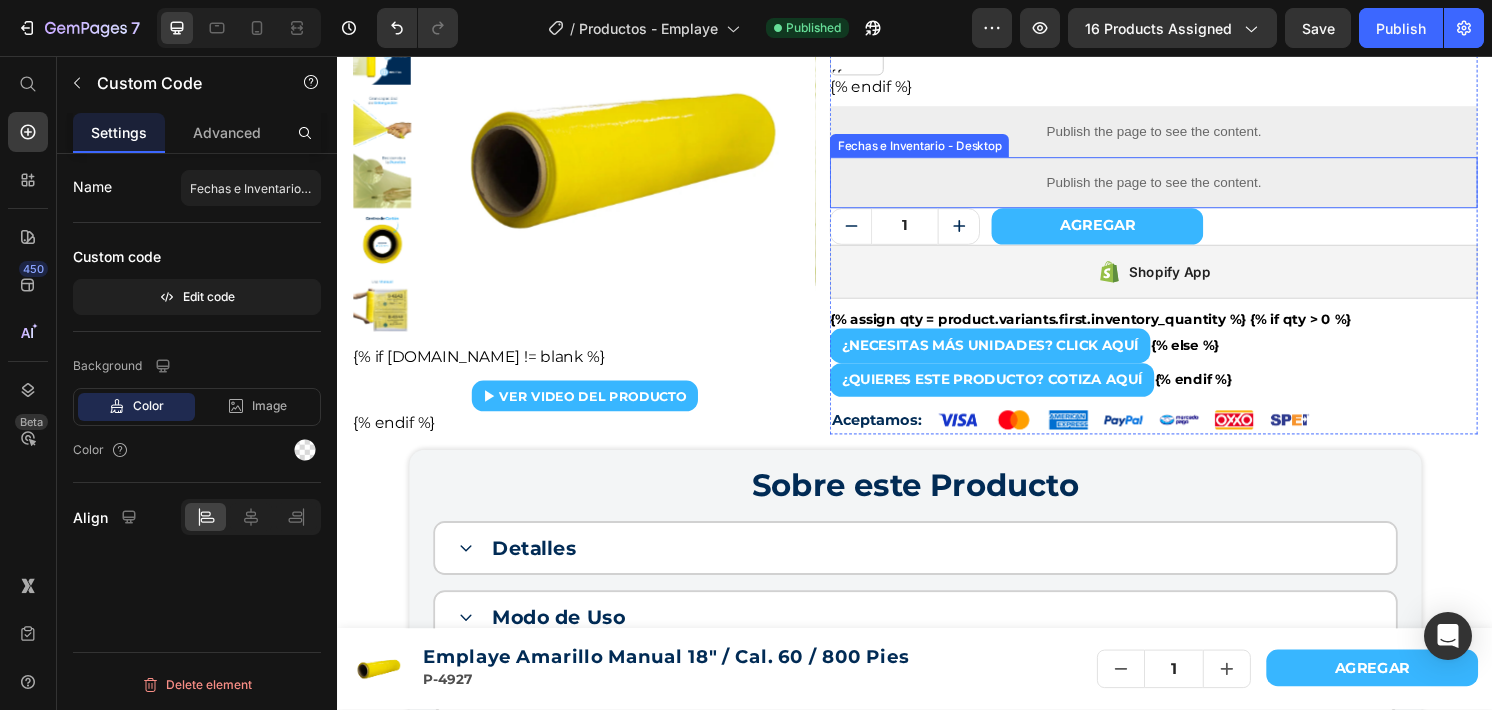 click on "Publish the page to see the content." at bounding box center [1184, 187] 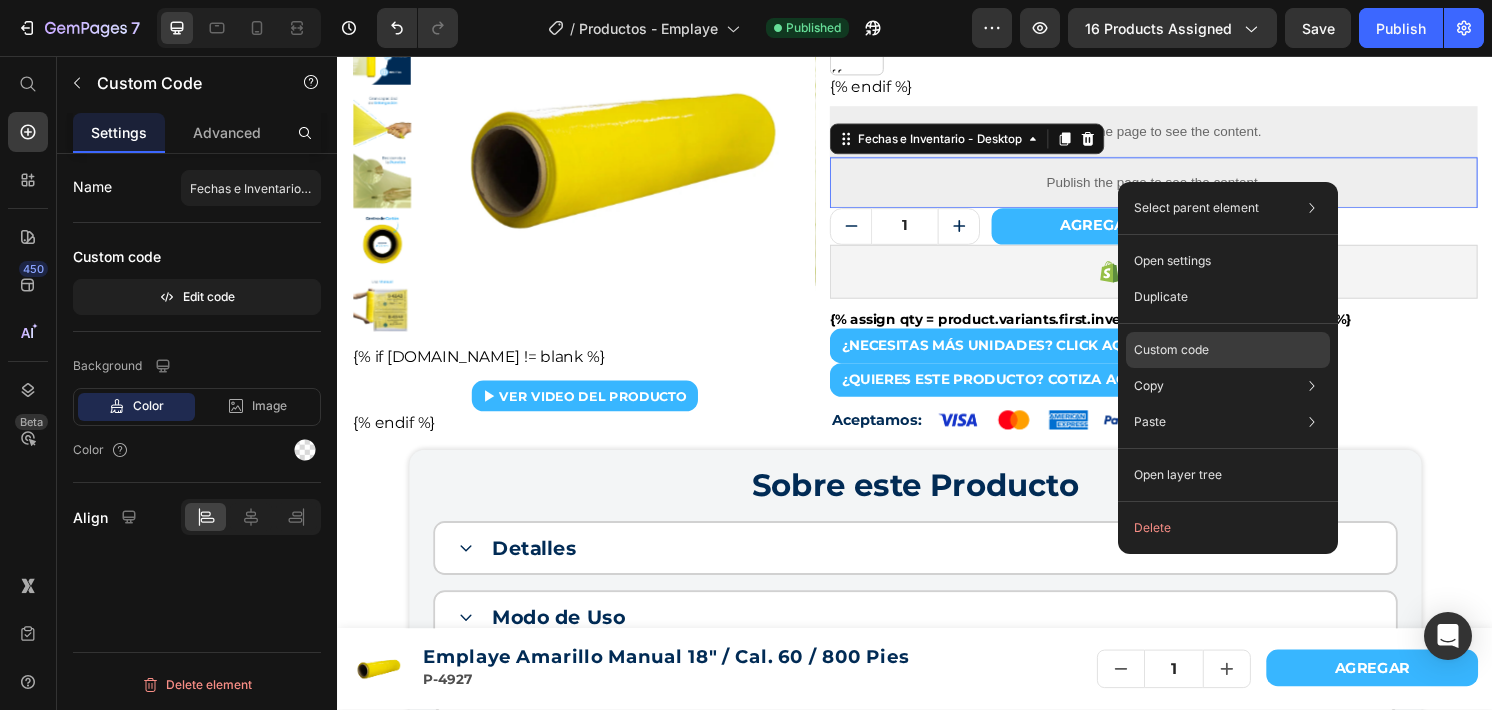 click on "Custom code" at bounding box center [1171, 350] 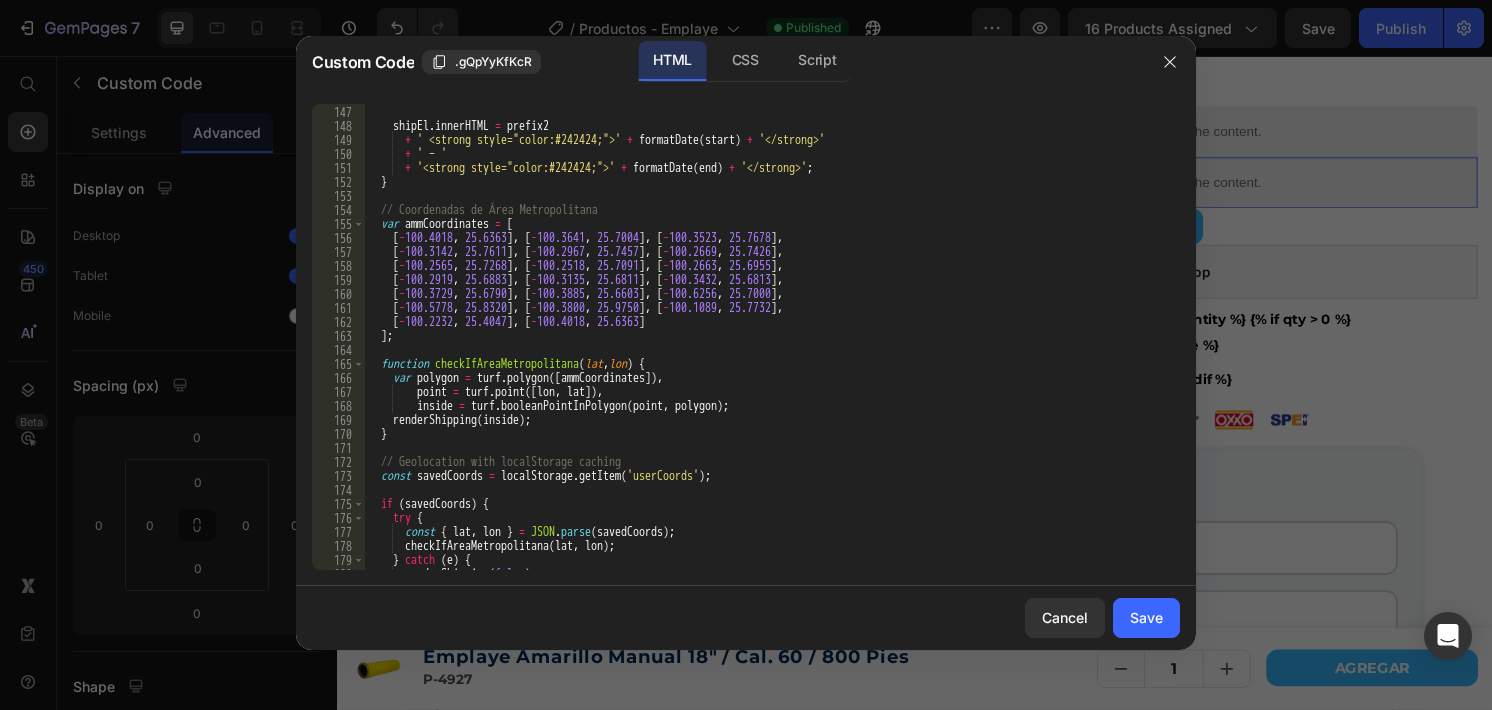scroll, scrollTop: 2348, scrollLeft: 0, axis: vertical 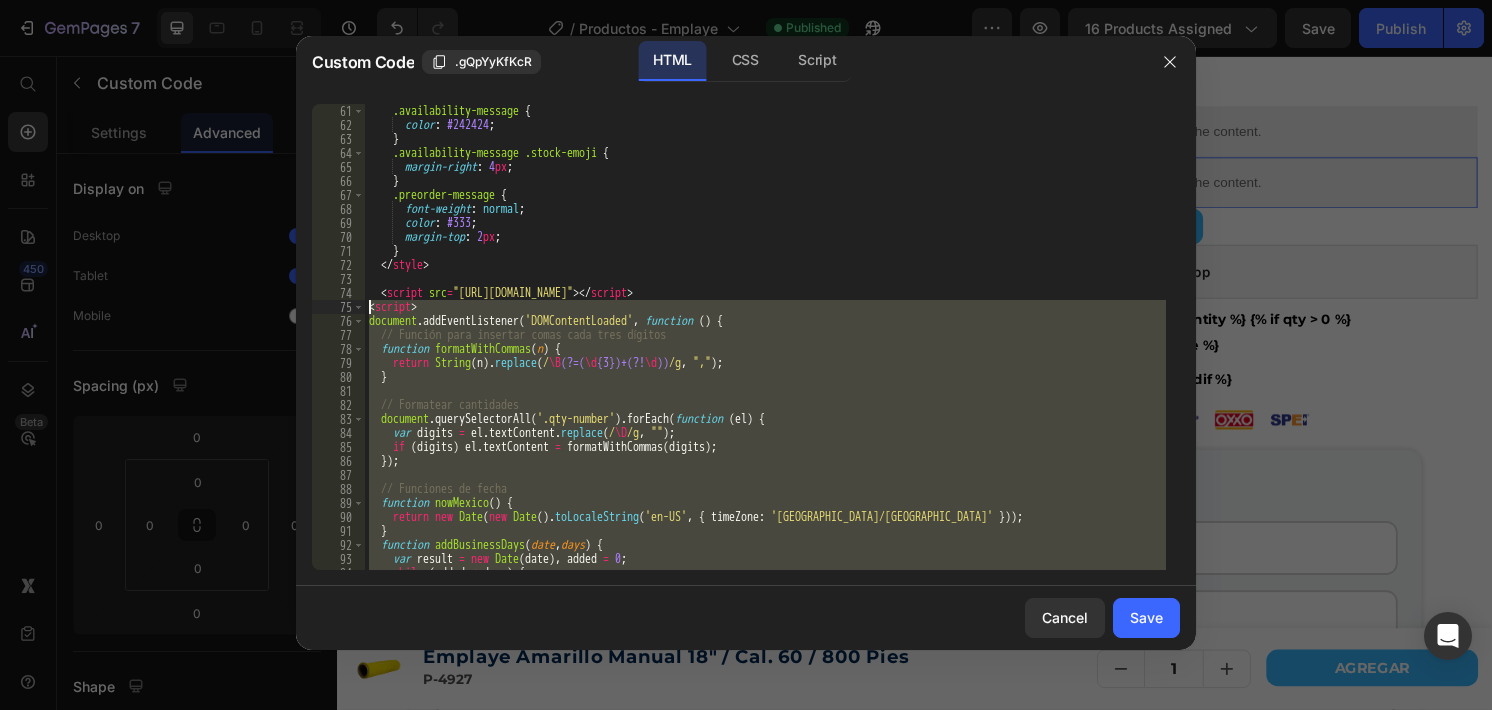 drag, startPoint x: 448, startPoint y: 539, endPoint x: 287, endPoint y: 305, distance: 284.03696 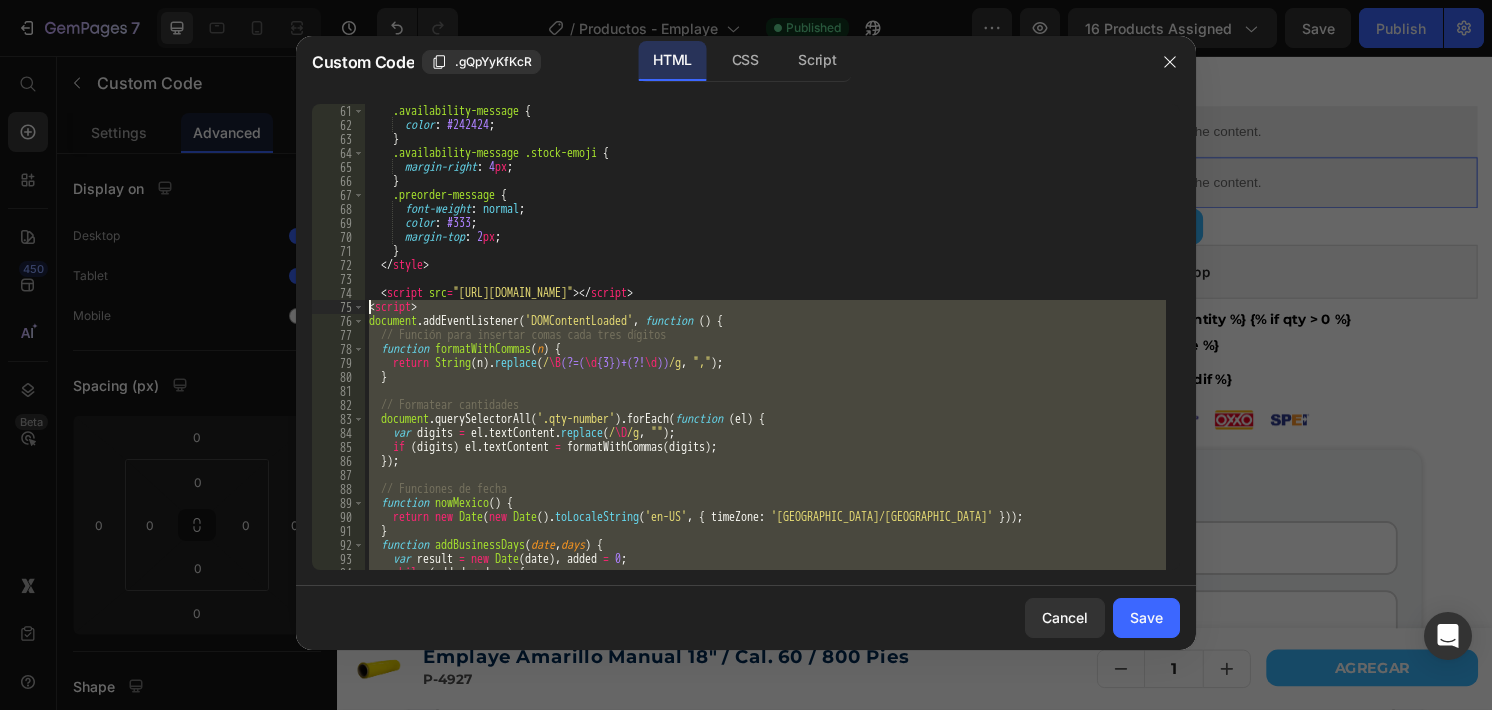 click on "Custom Code .gQpYyKfKcR HTML CSS Script </script> 61 62 63 64 65 66 67 68 69 70 71 72 73 74 75 76 77 78 79 80 81 82 83 84 85 86 87 88 89 90 91 92 93 94 95      .availability-message   {         color :   #242424 ;      }      .availability-message   .stock-emoji   {         margin-right :   4 px ;      }      .preorder-message   {         font-weight :   normal ;         color :   #333 ;         margin-top :   2 px ;      }    </ style >    < script   src = "[URL][DOMAIN_NAME]" > </ script > < script > document . addEventListener ( 'DOMContentLoaded' ,   function   ( )   {    // Función para insertar comas cada tres dígitos    function   formatWithCommas ( n )   {      return   String ( n ) . replace ( / \B (?=( \d {3})+(?! \d )) /g ,   "," ) ;    }    // Formatear cantidades    document . querySelectorAll ( '.qty-number' ) . forEach ( function   ( el )   {      var   digits   =   el . textContent . replace ( / \D /g ,   "" ) ;      if   ( digits )   el . textContent   =   ( digits ) ;" 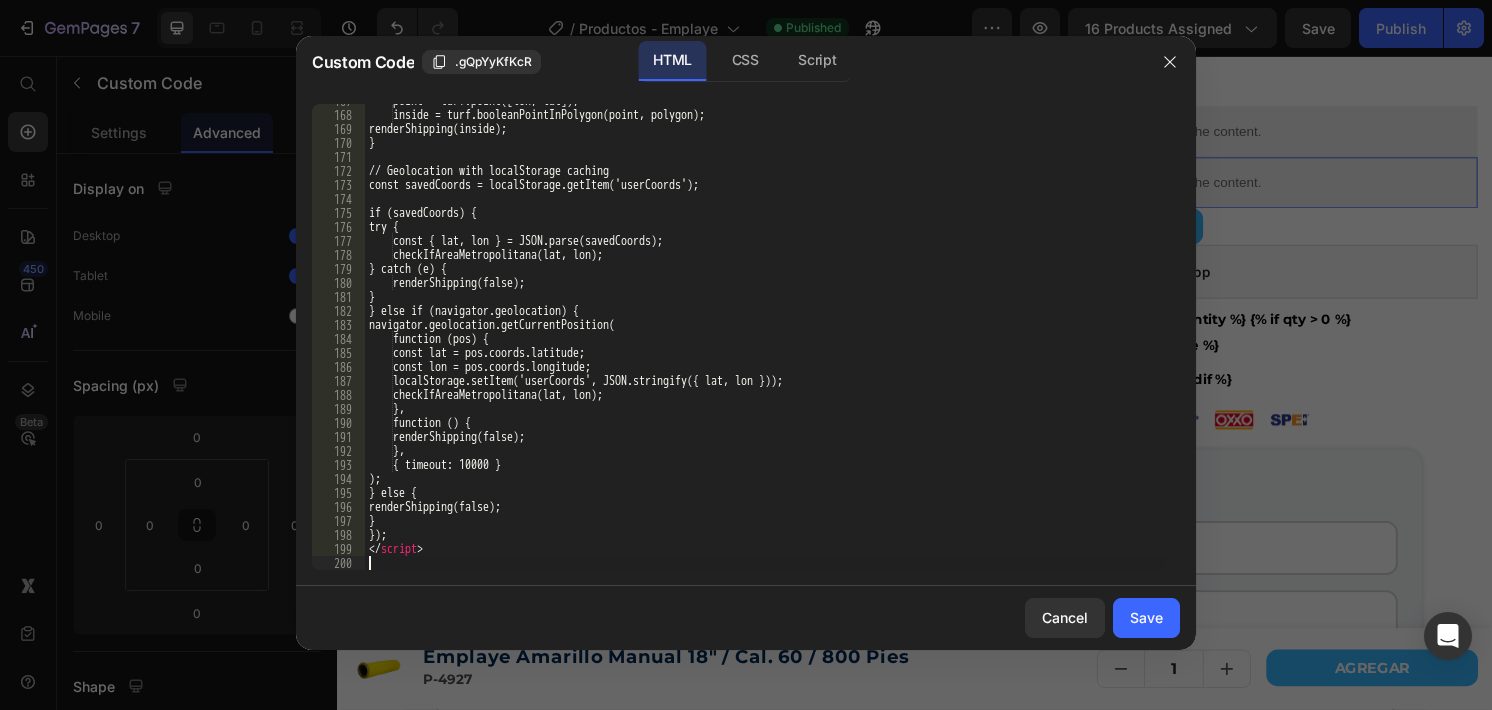 scroll, scrollTop: 2333, scrollLeft: 0, axis: vertical 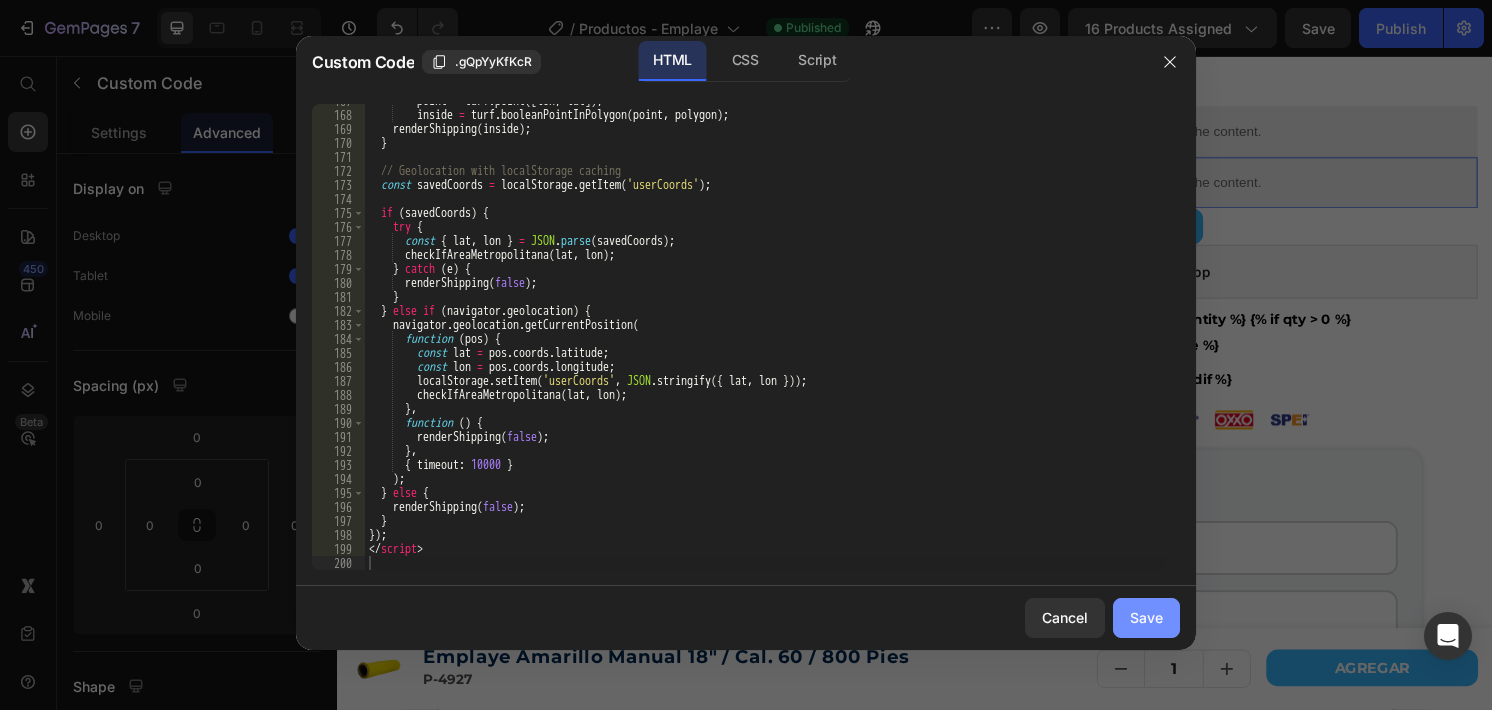 click on "Save" at bounding box center [1146, 617] 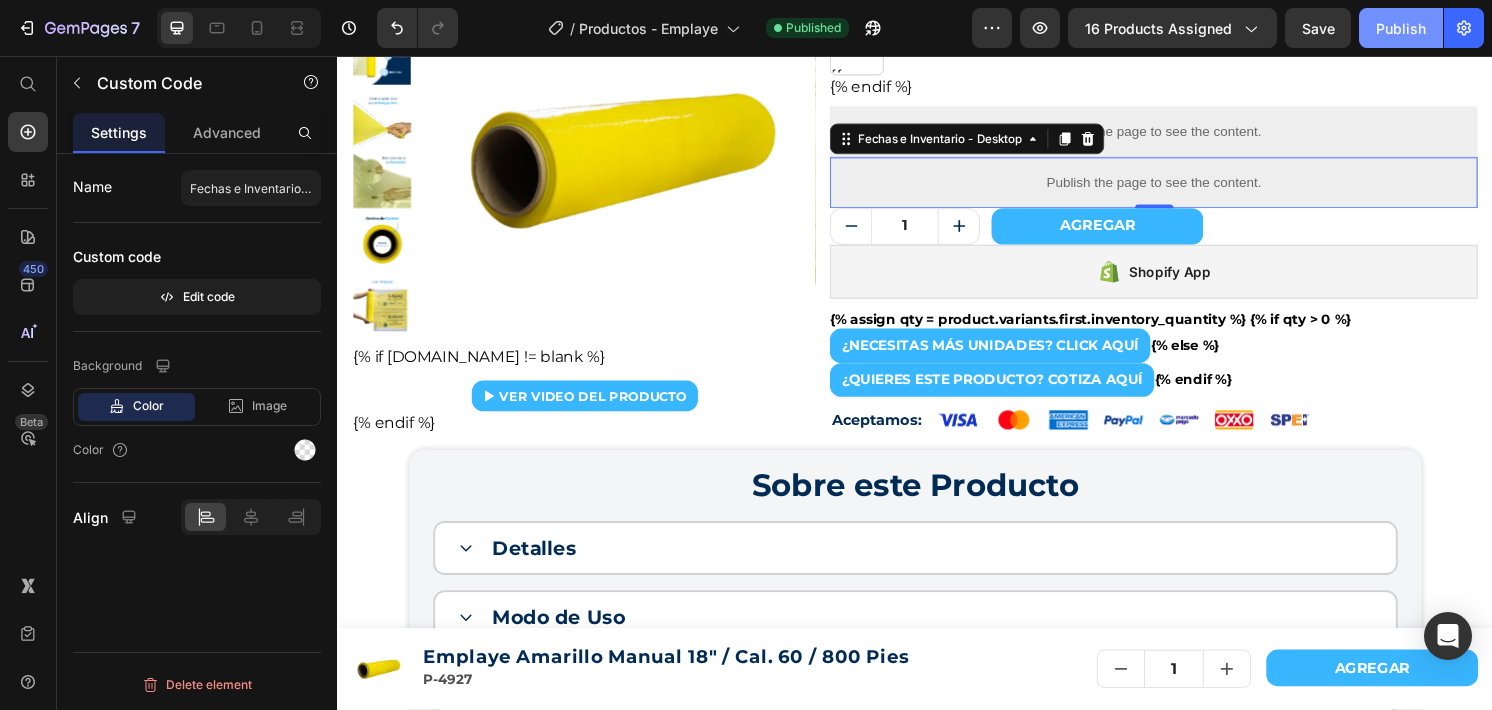 click on "Publish" at bounding box center [1401, 28] 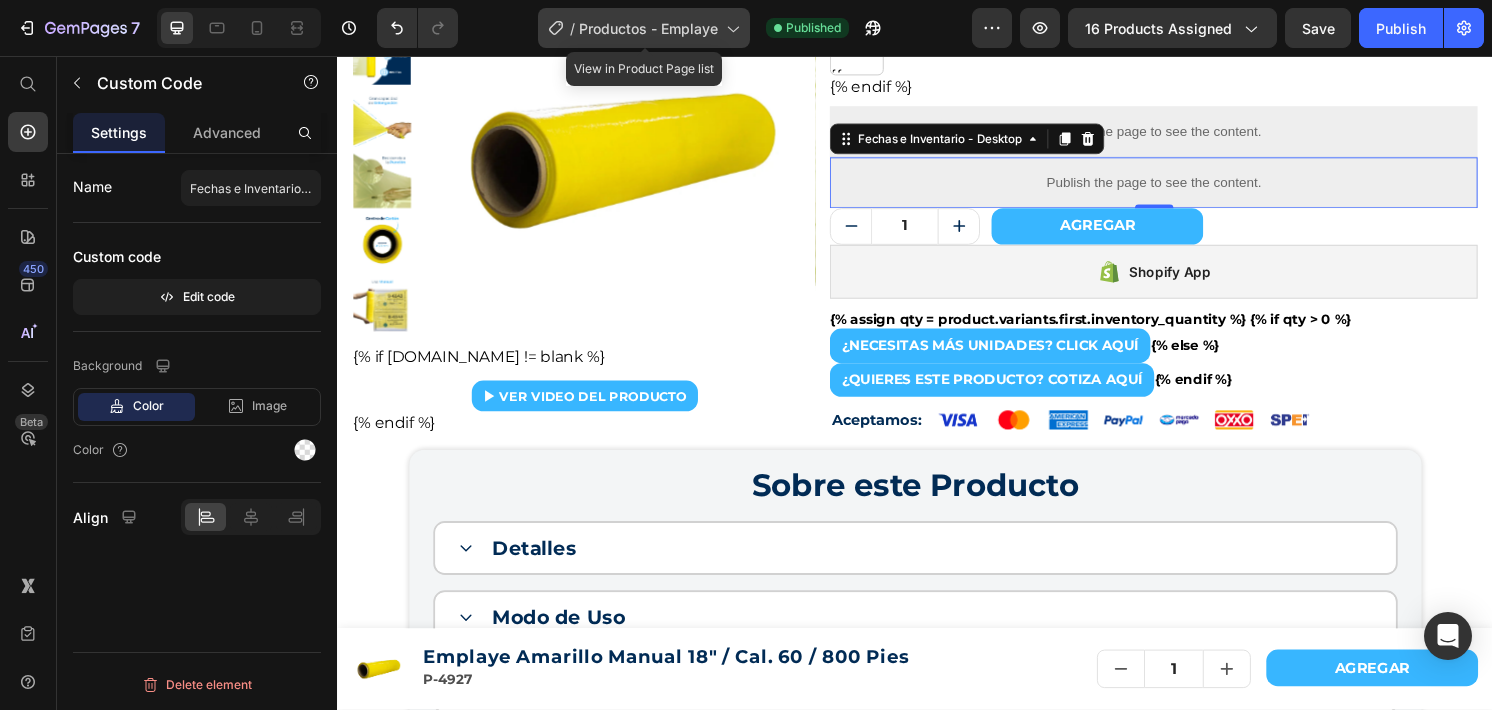 click on "Productos - Emplaye" at bounding box center [648, 28] 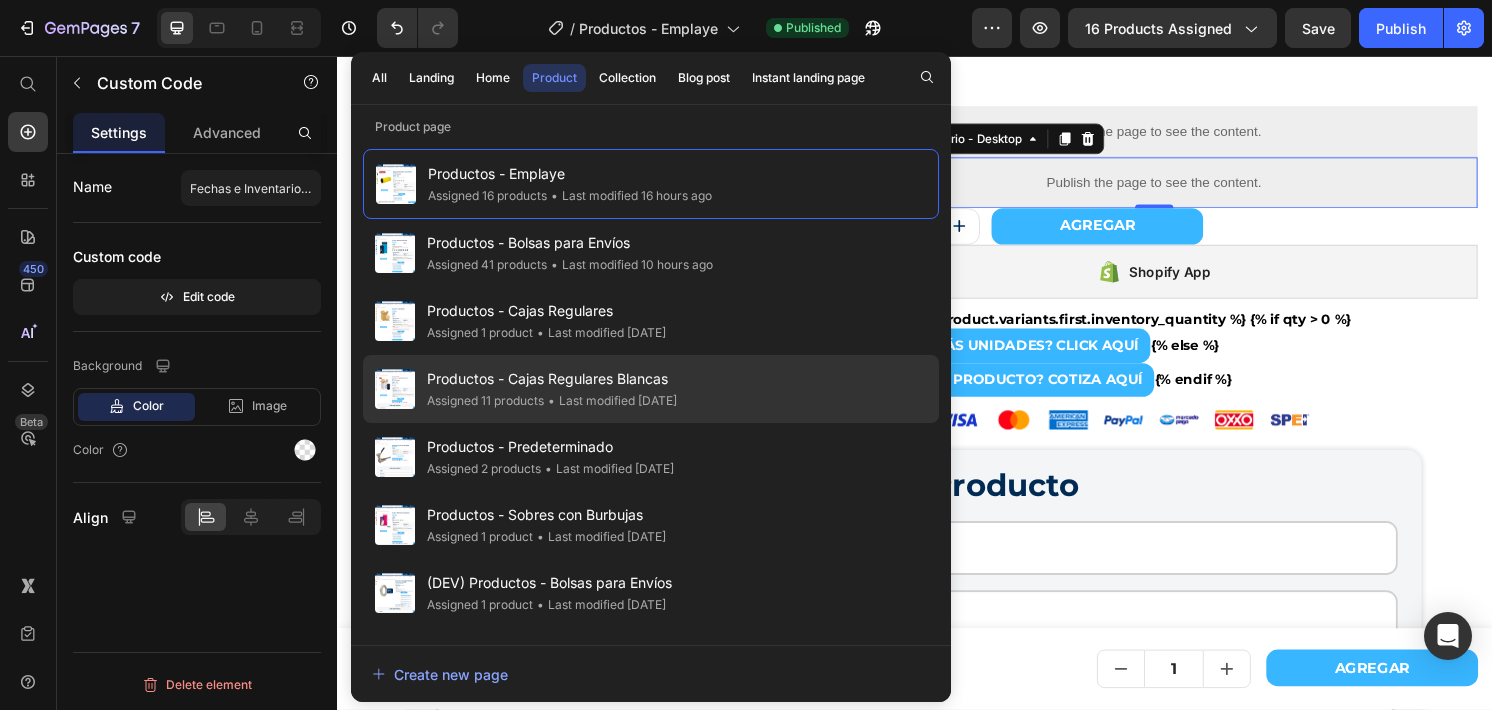 click on "Productos - Cajas Regulares Blancas" at bounding box center [552, 379] 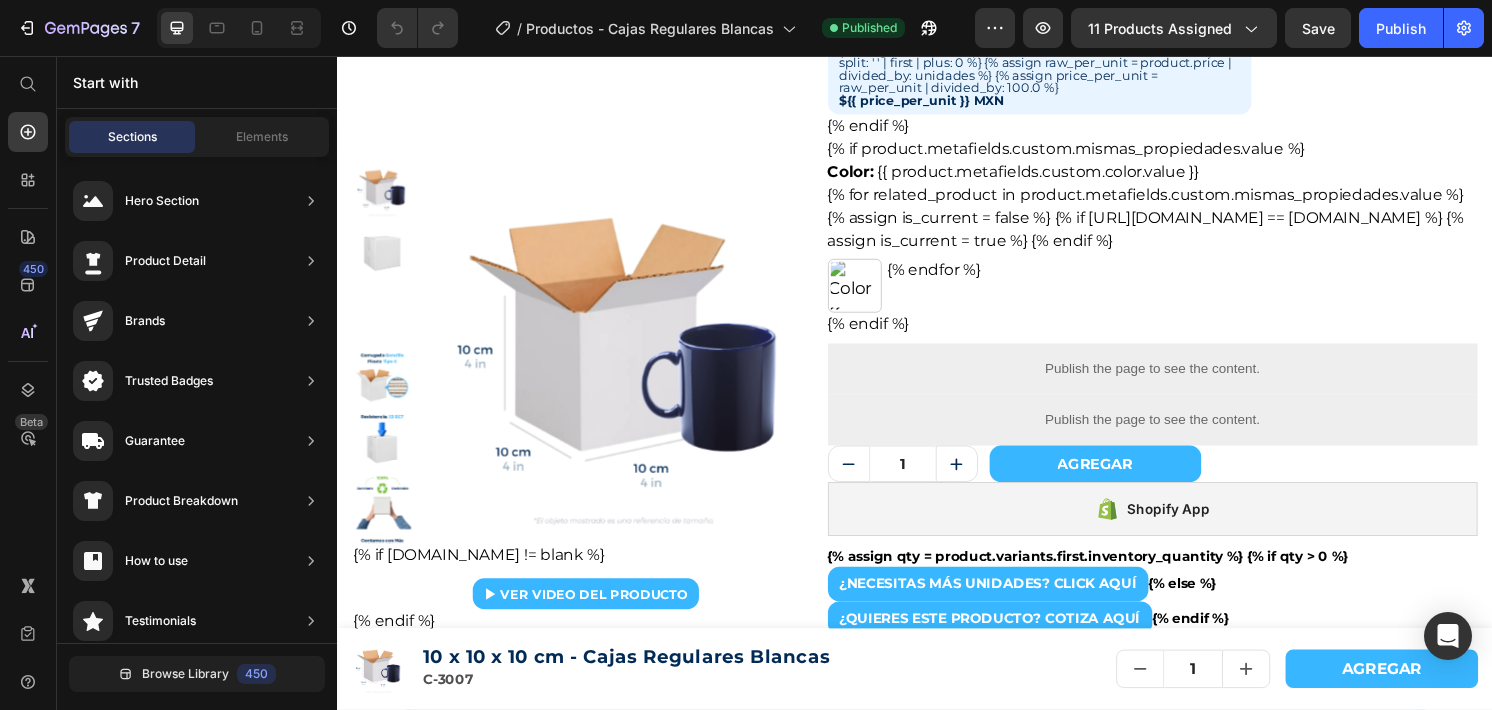 scroll, scrollTop: 330, scrollLeft: 0, axis: vertical 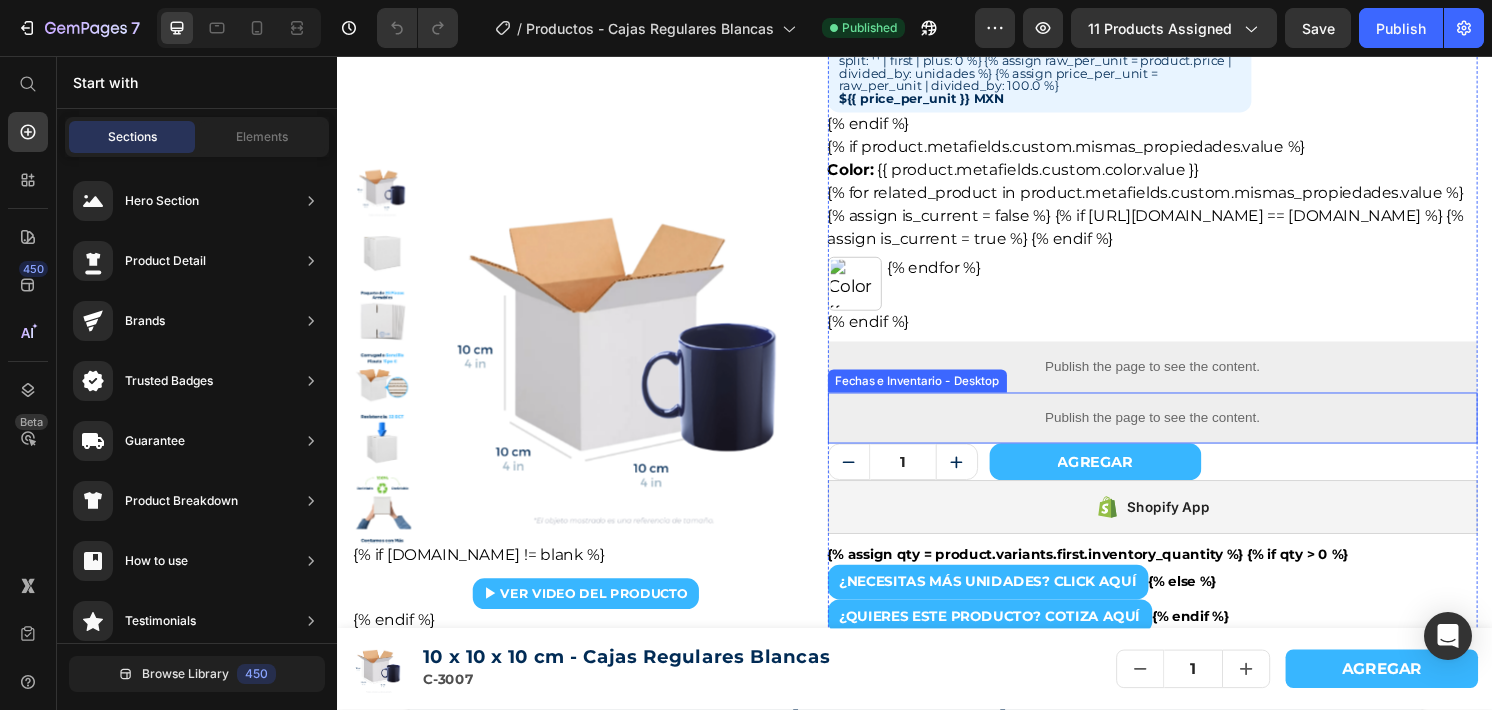 click on "Publish the page to see the content." at bounding box center (1184, 432) 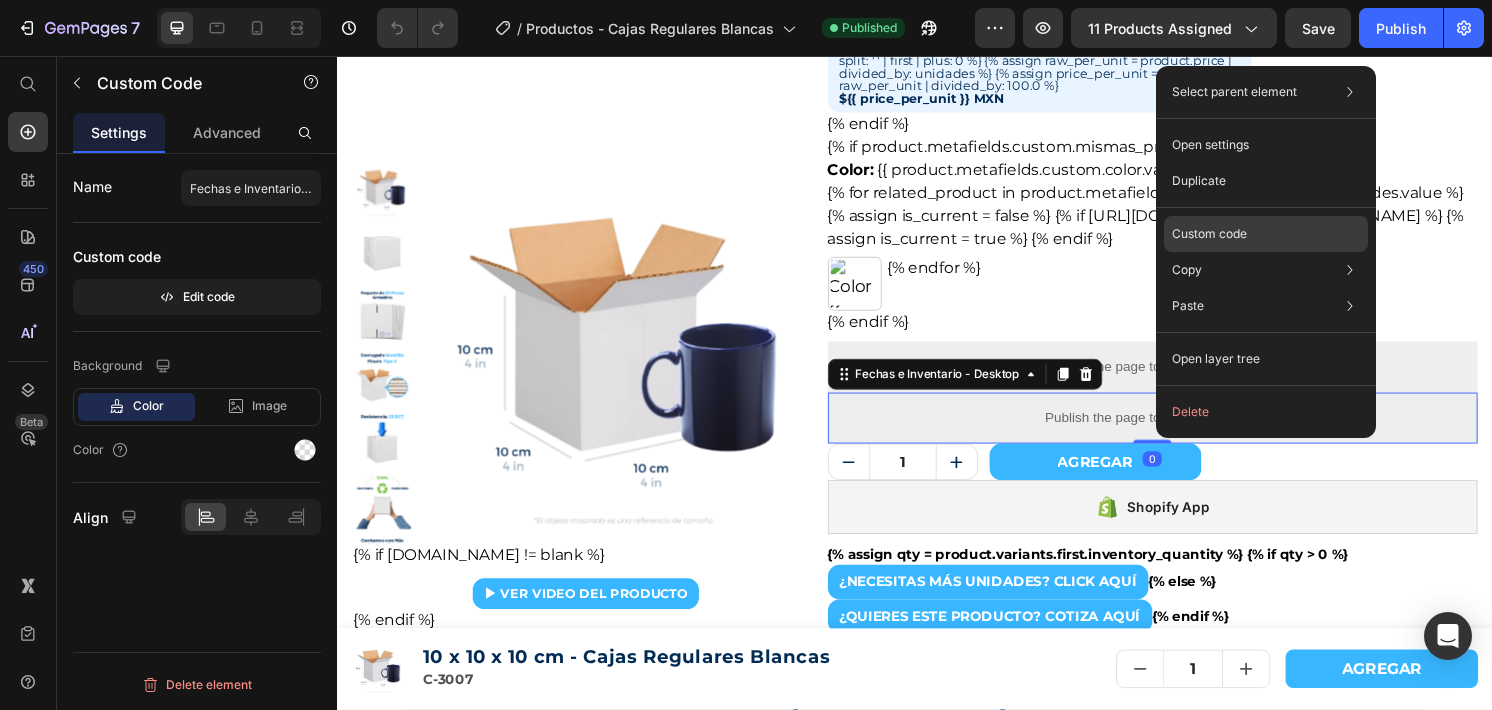 click on "Custom code" at bounding box center [1209, 234] 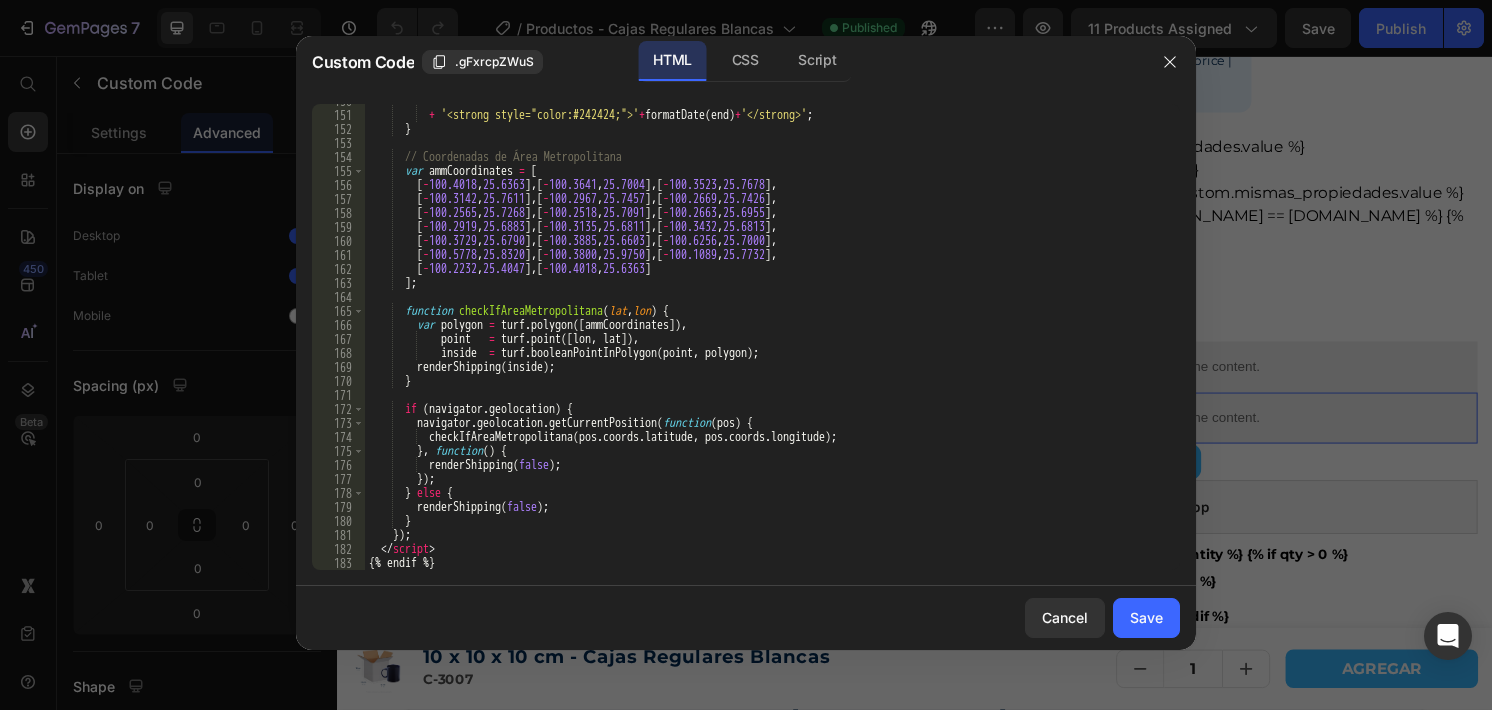 scroll, scrollTop: 2096, scrollLeft: 0, axis: vertical 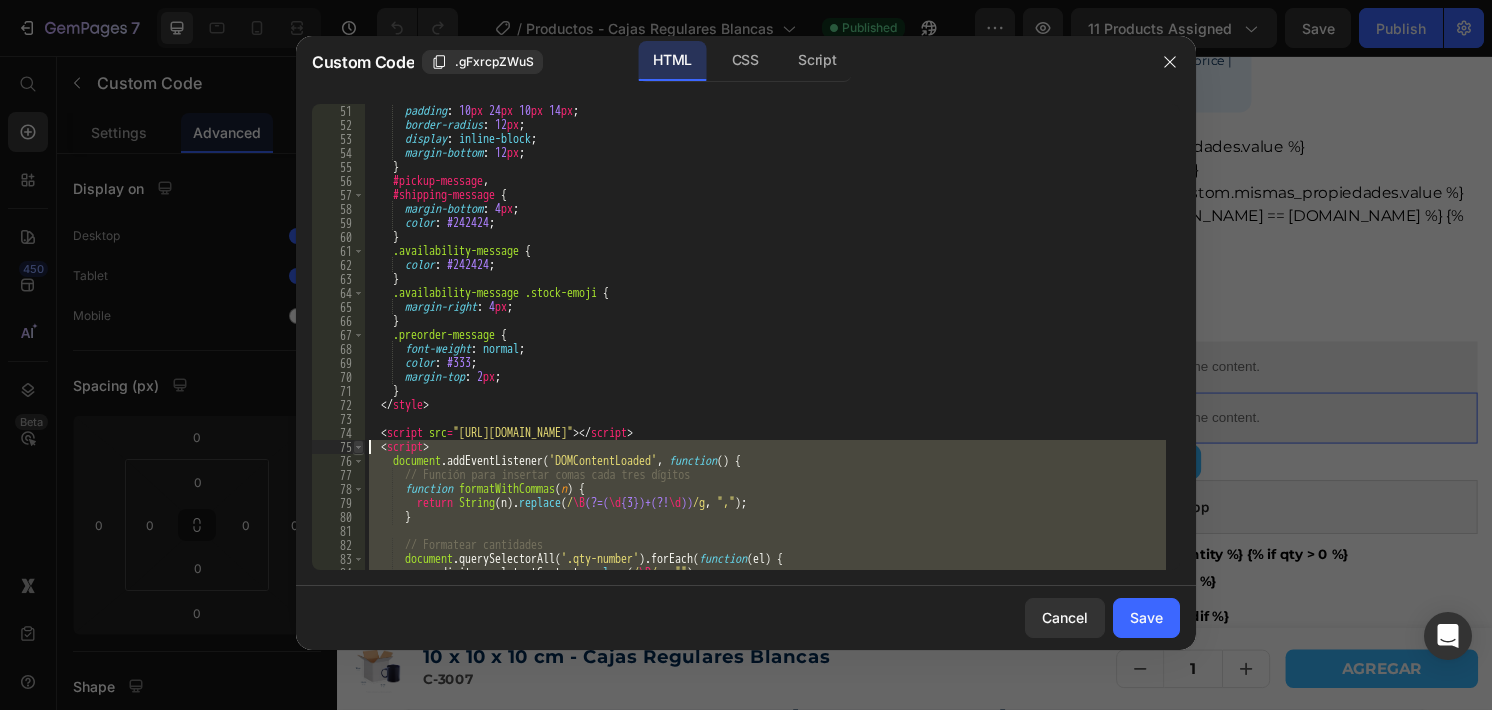 drag, startPoint x: 449, startPoint y: 546, endPoint x: 353, endPoint y: 446, distance: 138.62178 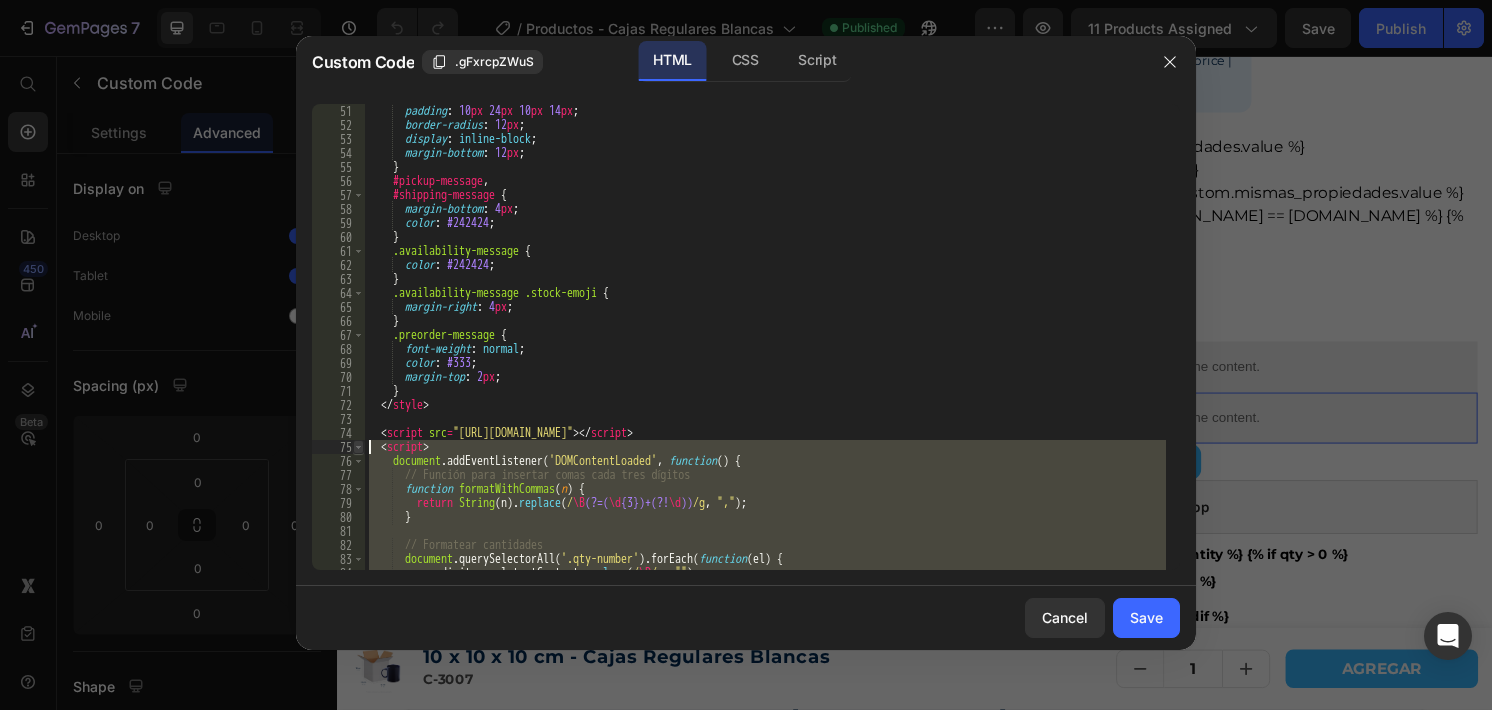 click on "</script> 51 52 53 54 55 56 57 58 59 60 61 62 63 64 65 66 67 68 69 70 71 72 73 74 75 76 77 78 79 80 81 82 83 84 85         padding :   10 px   24 px   10 px   14 px ;         border-radius :   12 px ;         display :   inline-block ;         margin-bottom :   12 px ;      }      #pickup-message ,      #shipping-message   {         margin-bottom :   4 px ;         color :   #242424 ;      }      .availability-message   {         color :   #242424 ;      }      .availability-message   .stock-emoji   {         margin-right :   4 px ;      }      .preorder-message   {         font-weight :   normal ;         color :   #333 ;         margin-top :   2 px ;      }    </ style >    < script   src = "[URL][DOMAIN_NAME]" > </ script >    < script >      document . addEventListener ( 'DOMContentLoaded' ,   function ( )   {         // Función para insertar comas cada tres dígitos         function   formatWithCommas ( n )   {           return   String ( n ) . replace ( / \B (?=( \d {3})+(?! \d ))" at bounding box center [746, 337] 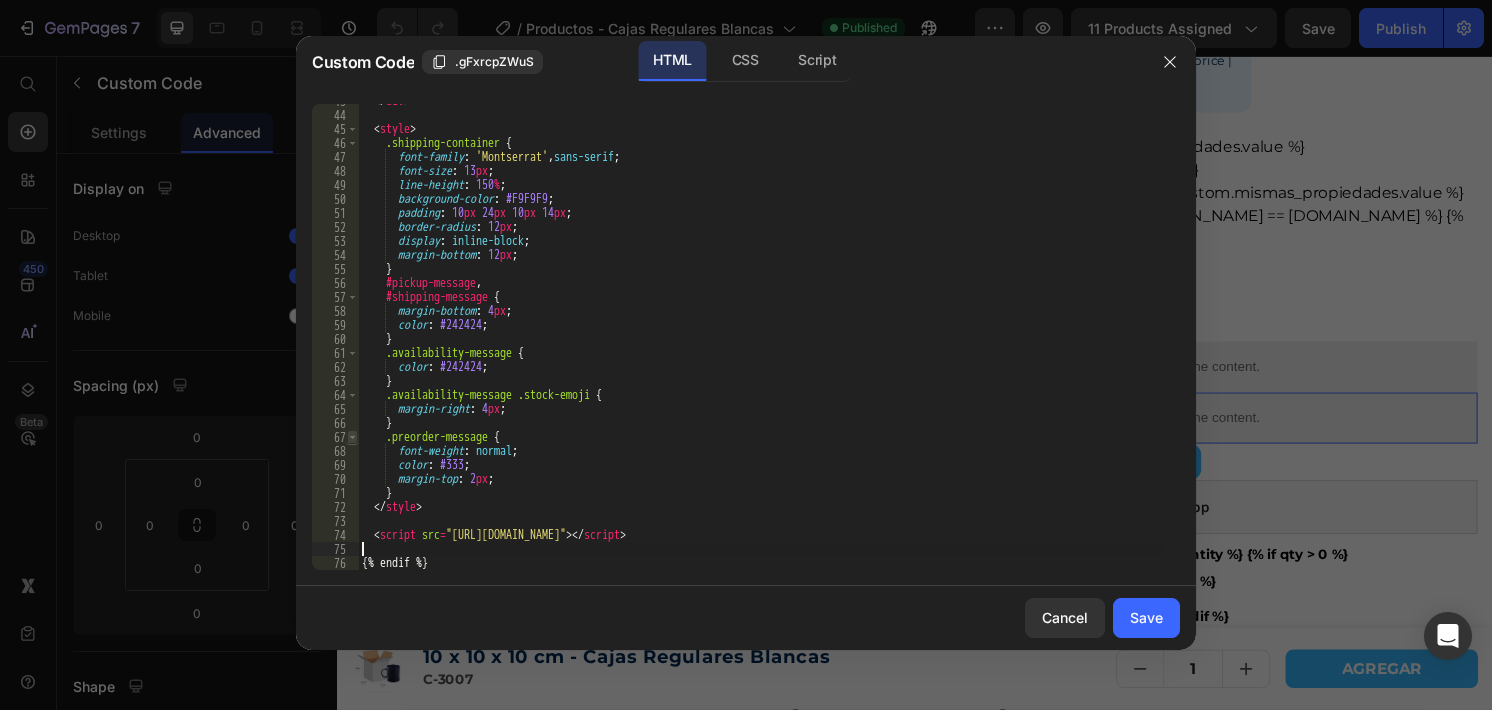 scroll, scrollTop: 2333, scrollLeft: 0, axis: vertical 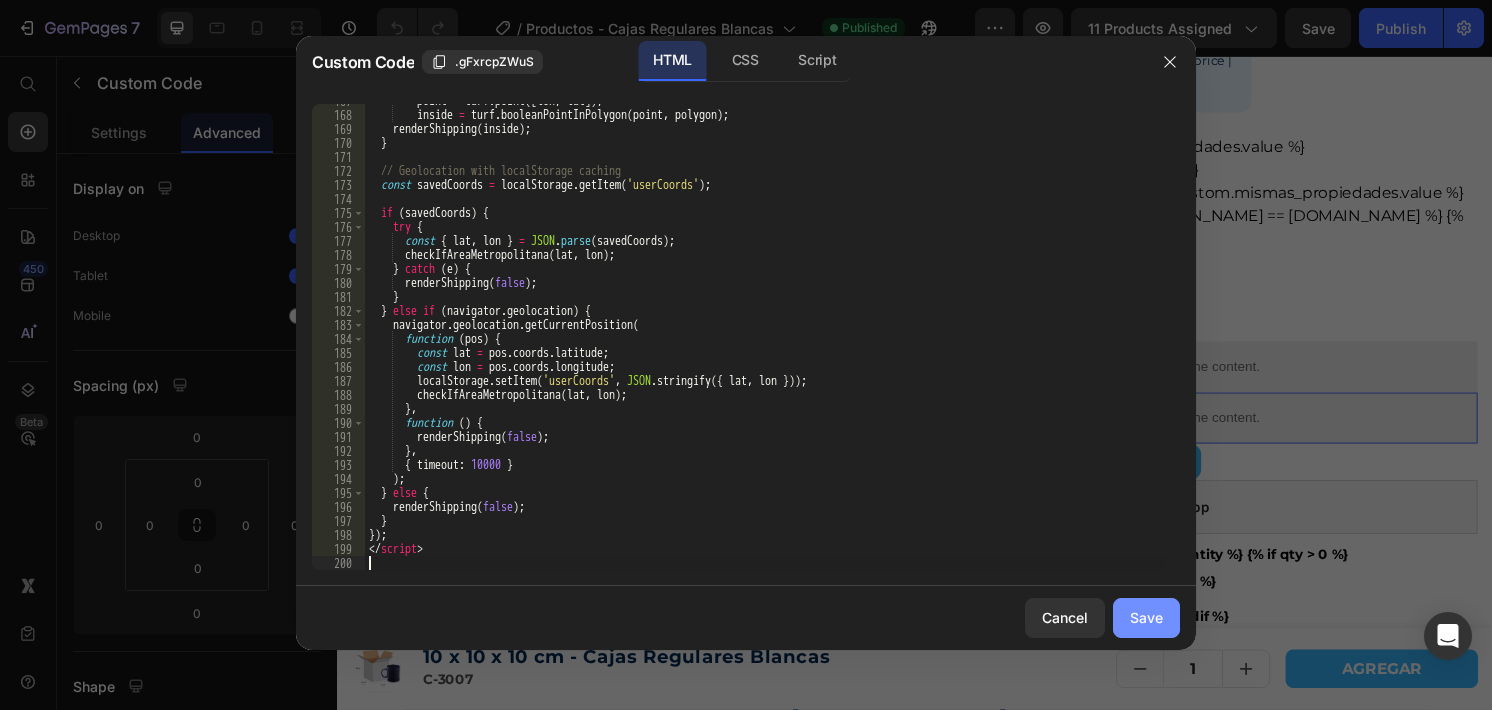 click on "Save" at bounding box center (1146, 617) 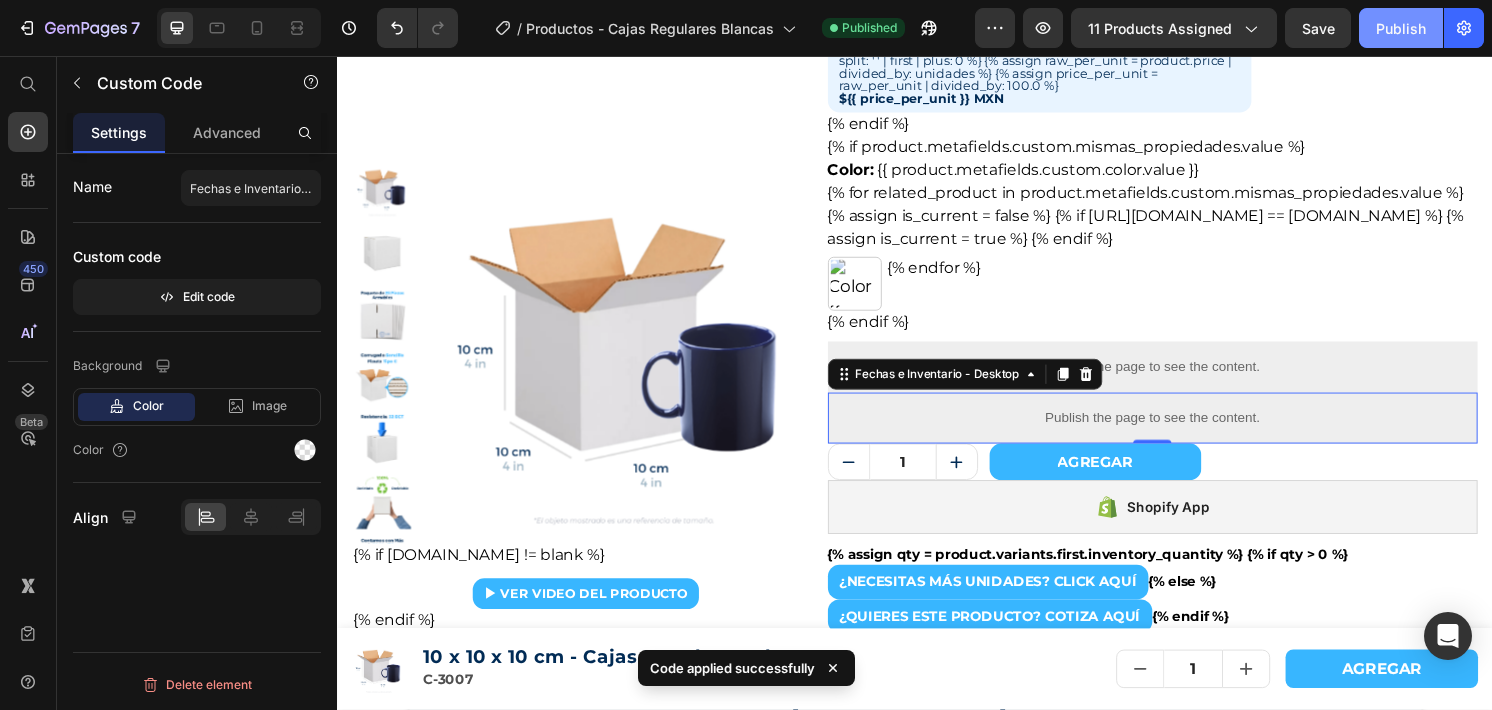click on "Publish" 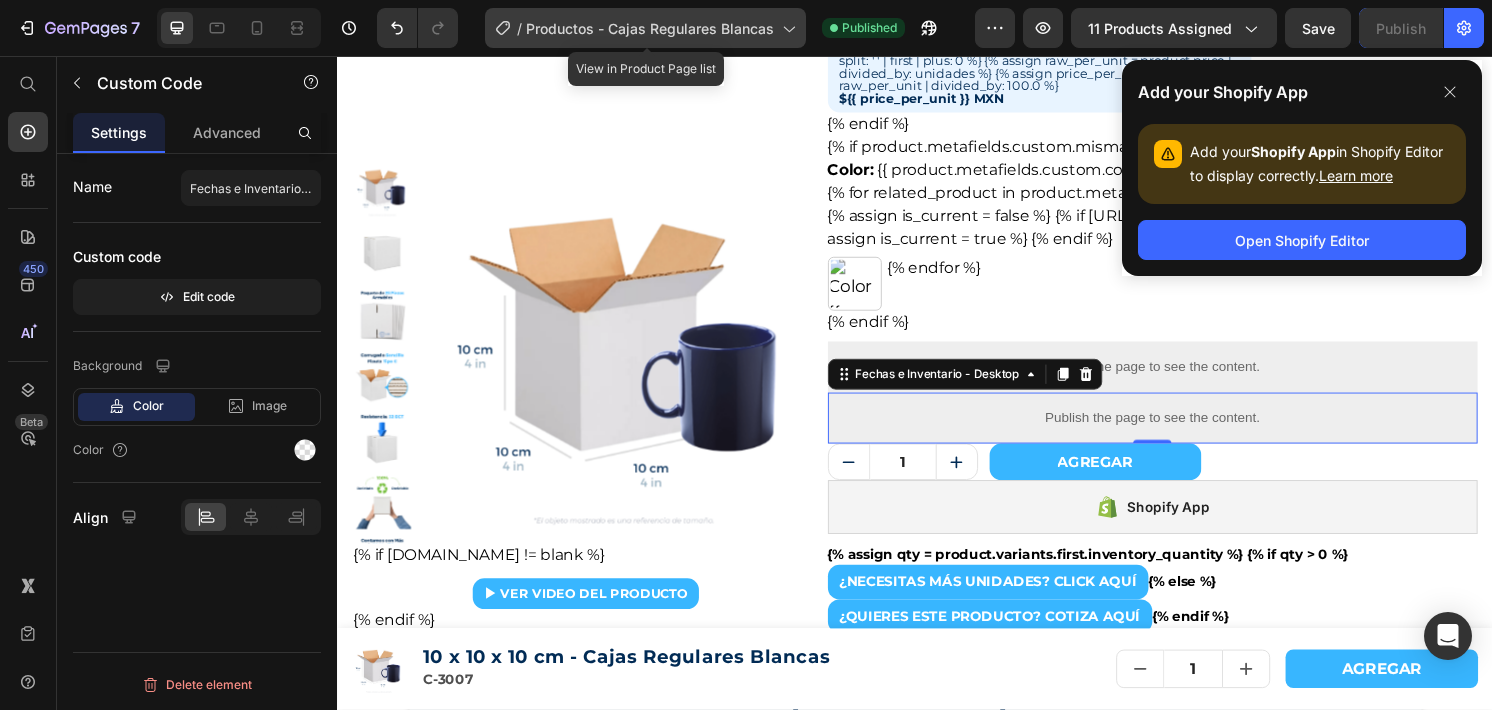 click on "Productos - Cajas Regulares Blancas" at bounding box center [650, 28] 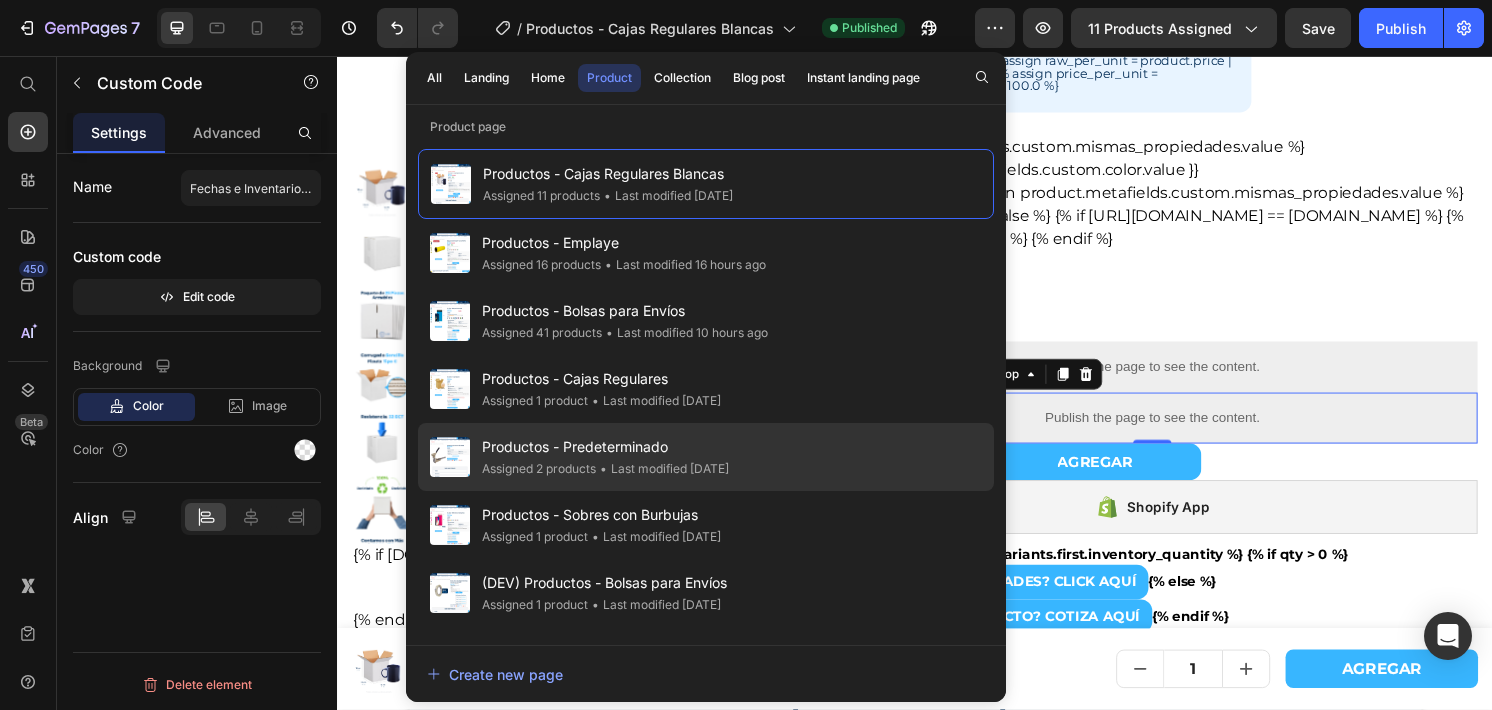 click on "Productos - Predeterminado" at bounding box center [605, 447] 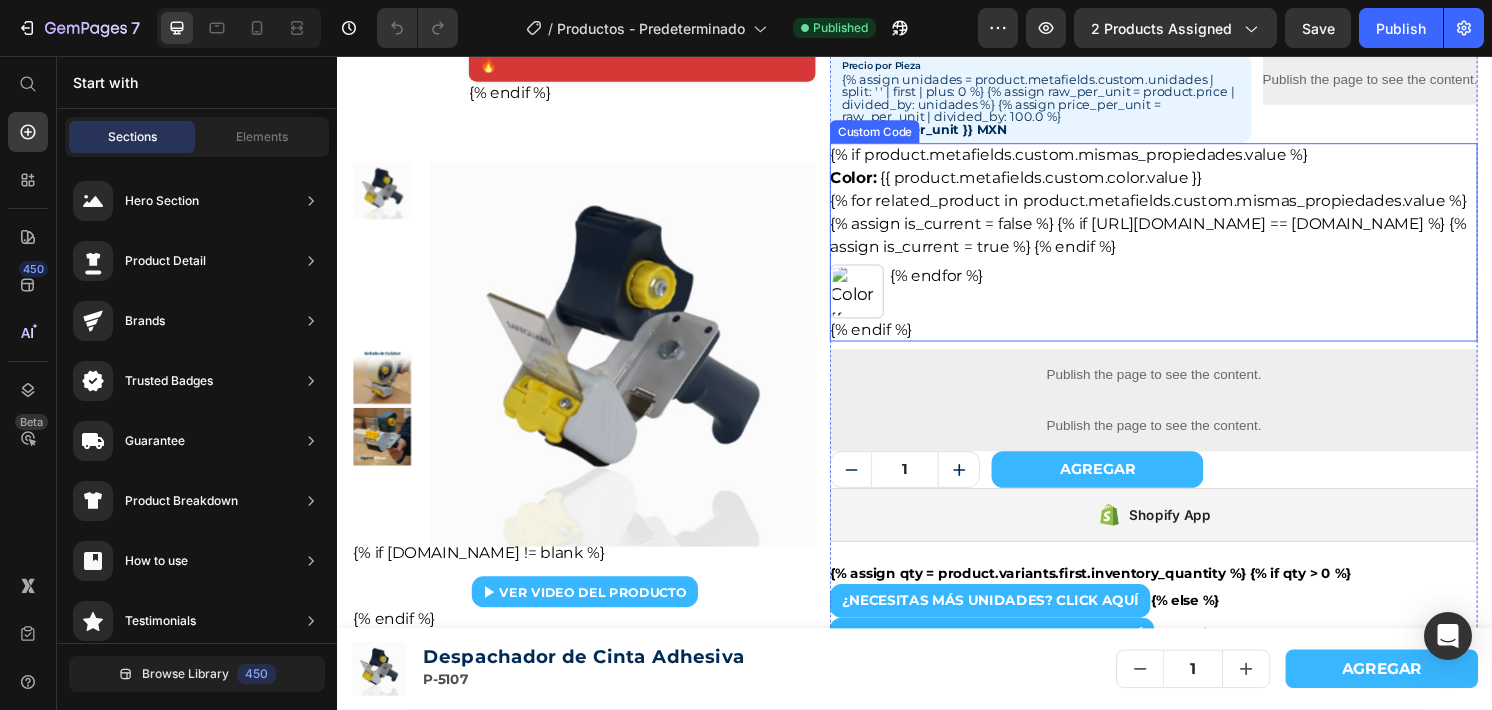 scroll, scrollTop: 224, scrollLeft: 0, axis: vertical 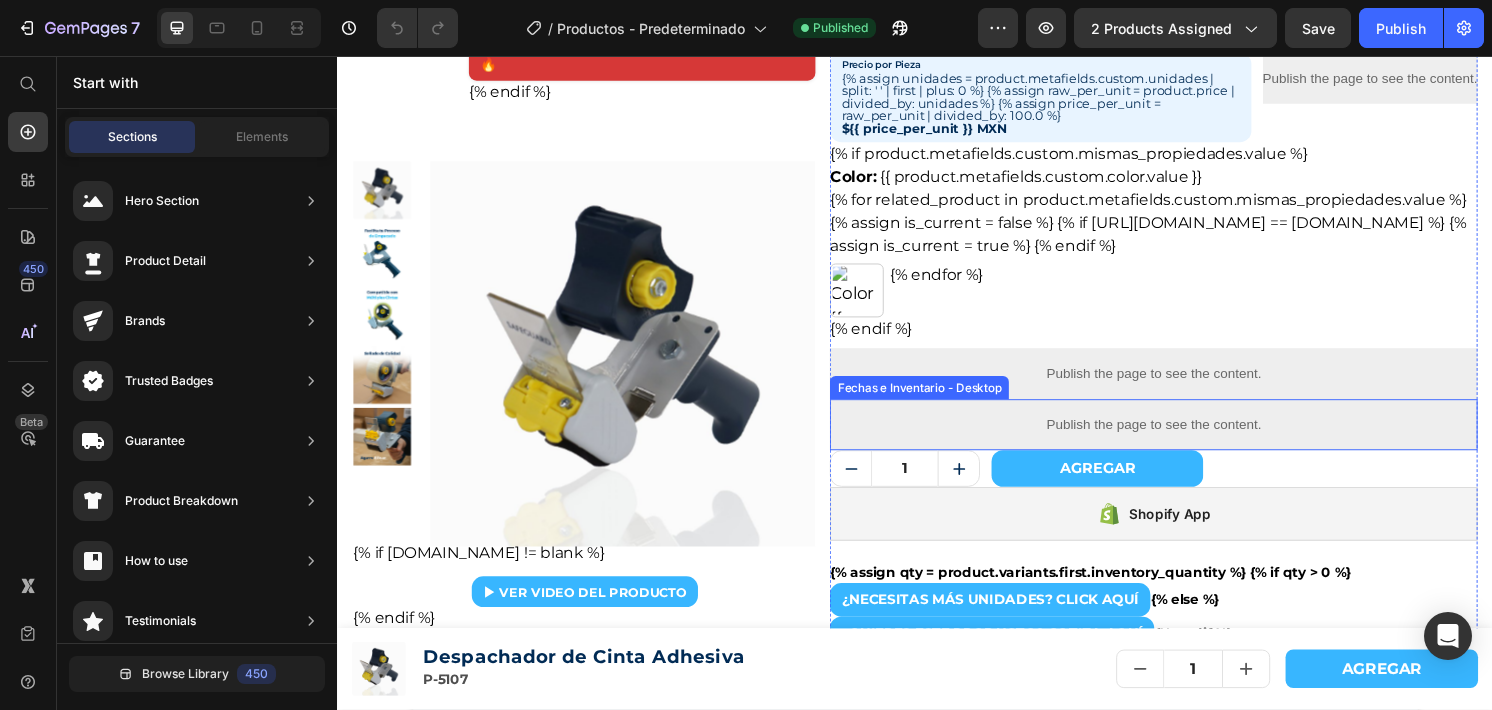 click on "Publish the page to see the content." at bounding box center [1184, 439] 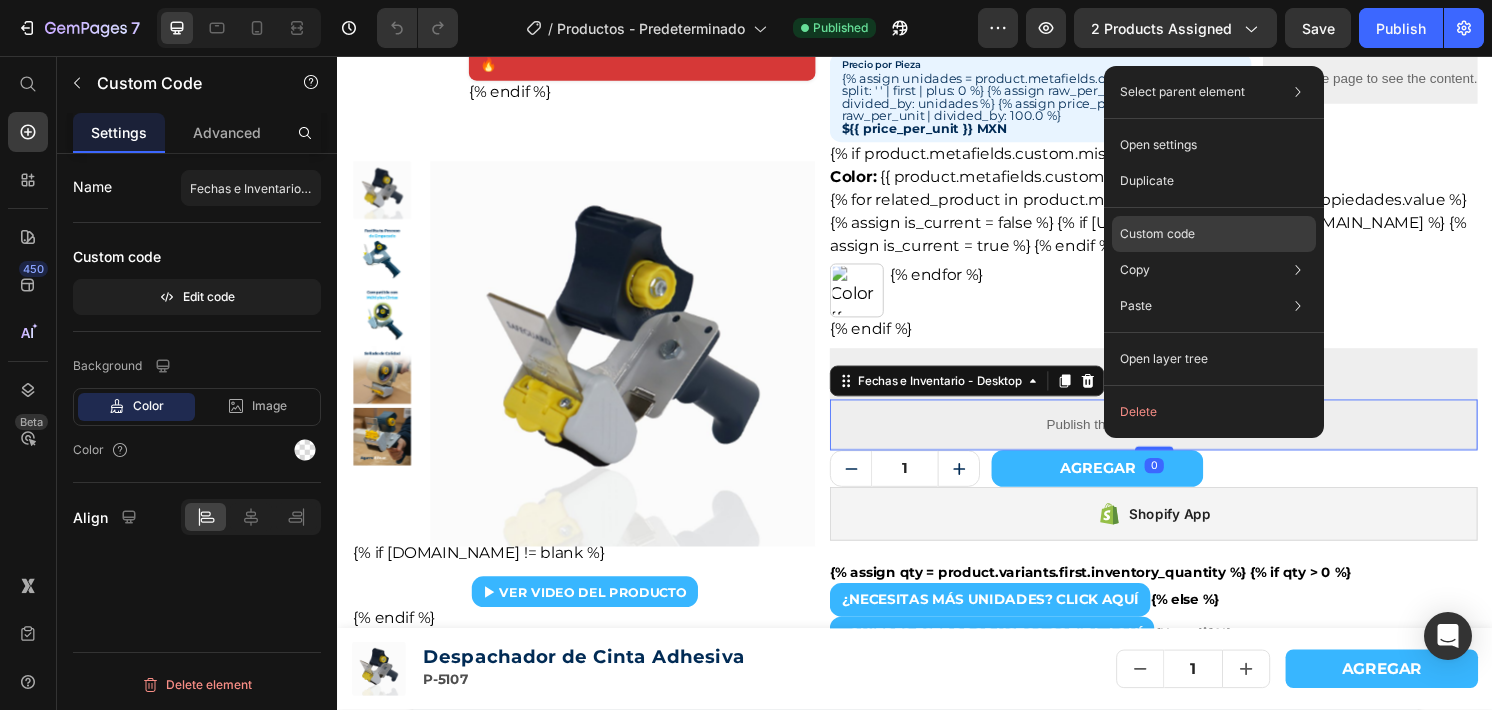 click on "Custom code" at bounding box center [1157, 234] 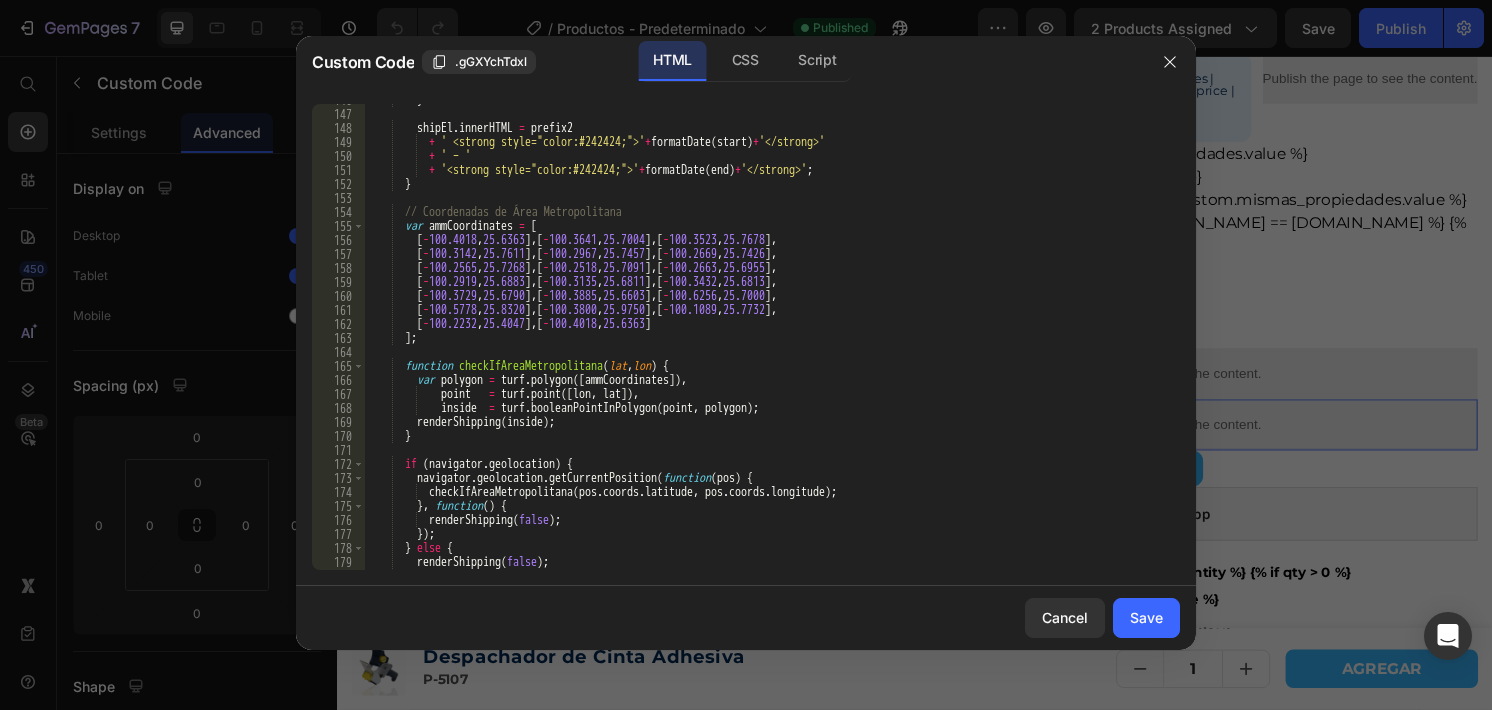 scroll, scrollTop: 2096, scrollLeft: 0, axis: vertical 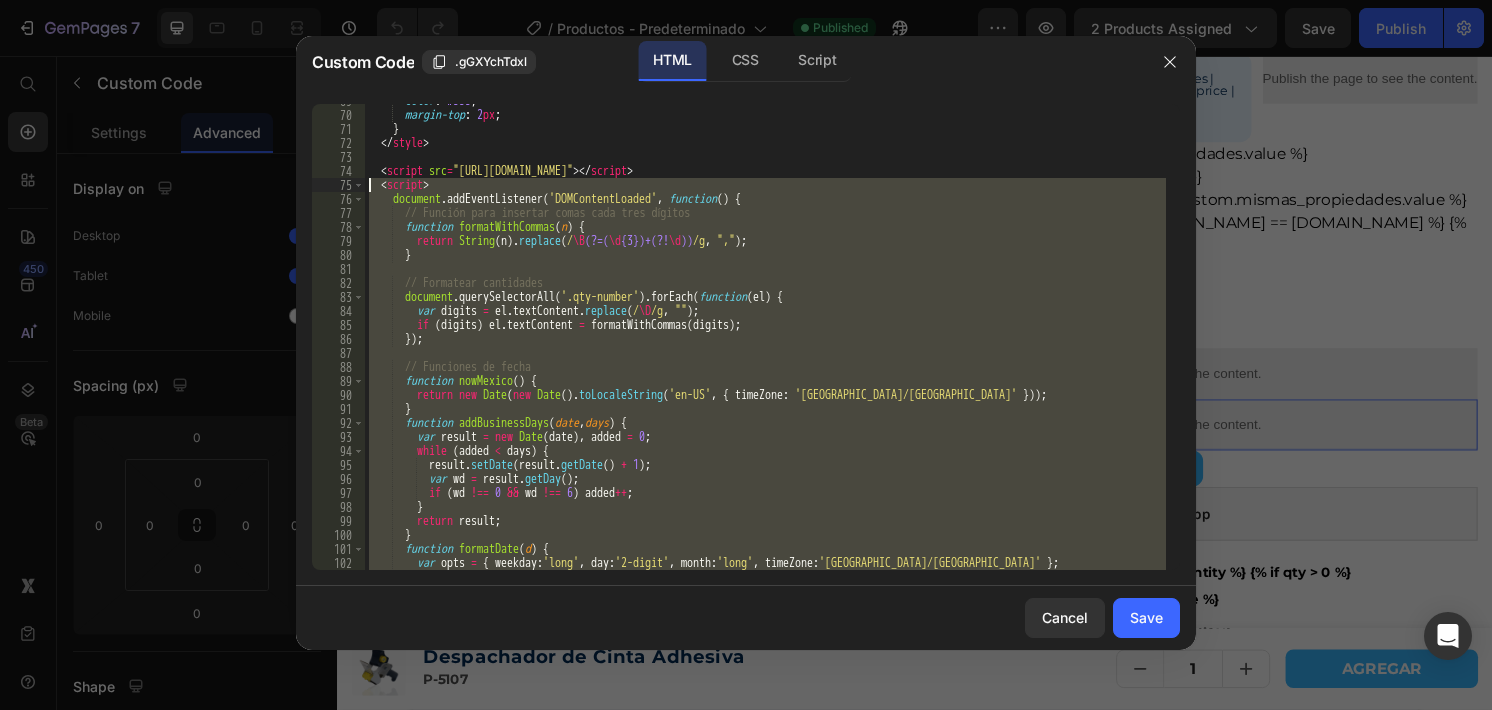 drag, startPoint x: 453, startPoint y: 550, endPoint x: 303, endPoint y: 191, distance: 389.07712 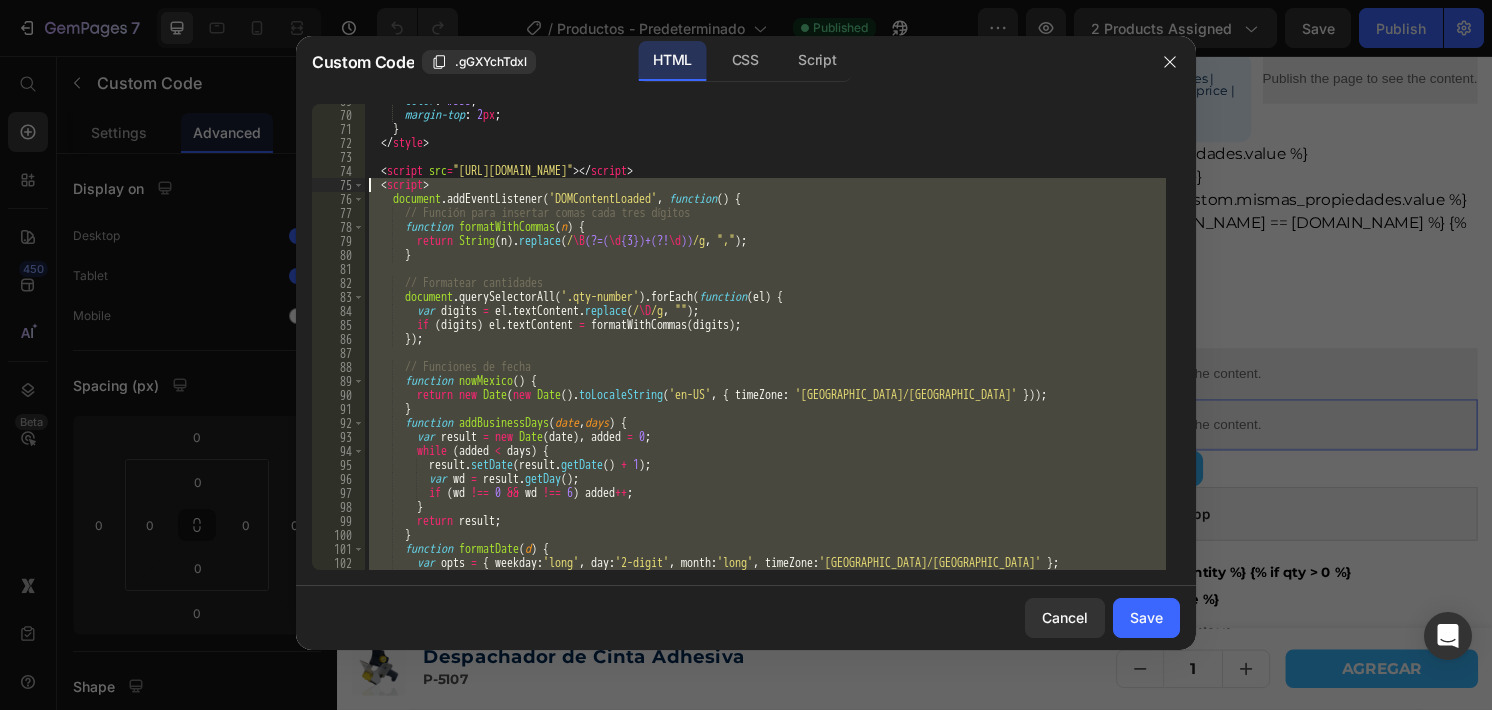 click on "</script> 69 70 71 72 73 74 75 76 77 78 79 80 81 82 83 84 85 86 87 88 89 90 91 92 93 94 95 96 97 98 99 100 101 102 103 104         color :   #333 ;         margin-top :   2 px ;      }    </ style >    < script   src = "[URL][DOMAIN_NAME]" > </ script >    < script >      document . addEventListener ( 'DOMContentLoaded' ,   function ( )   {         // Función para insertar comas cada tres dígitos         function   formatWithCommas ( n )   {           return   String ( n ) . replace ( / \B (?=( \d {3})+(?! \d )) /g ,   "," ) ;         }         // Formatear cantidades         document . querySelectorAll ( '.qty-number' ) . forEach ( function ( el )   {           var   digits   =   el . textContent . replace ( / \D /g ,   "" ) ;           if   ( digits )   el . textContent   =   formatWithCommas ( digits ) ;         }) ;         // Funciones de fecha         function   nowMexico ( )   {           return   new   Date ( new   Date ( ) . toLocaleString ( 'en-US' ,   {   timeZone :     })) ;" 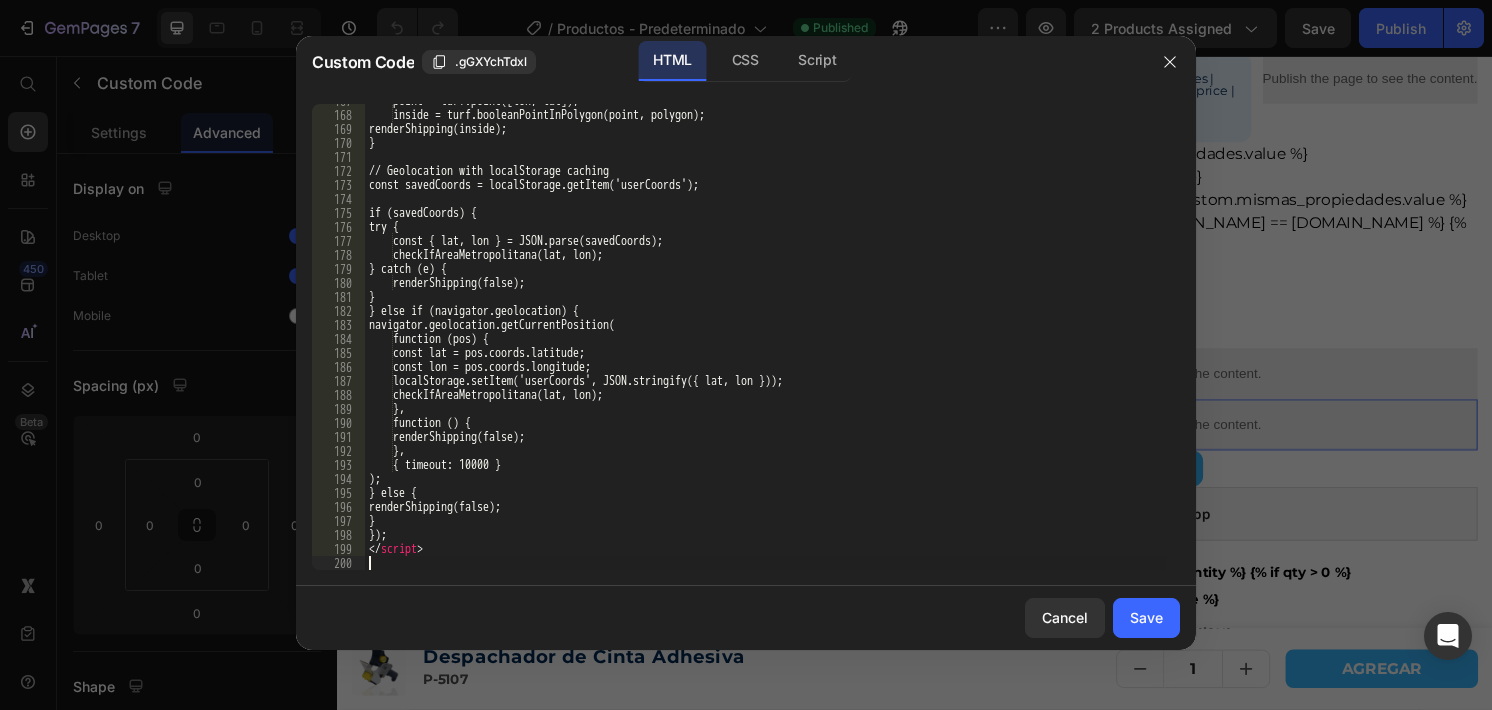 scroll, scrollTop: 2333, scrollLeft: 0, axis: vertical 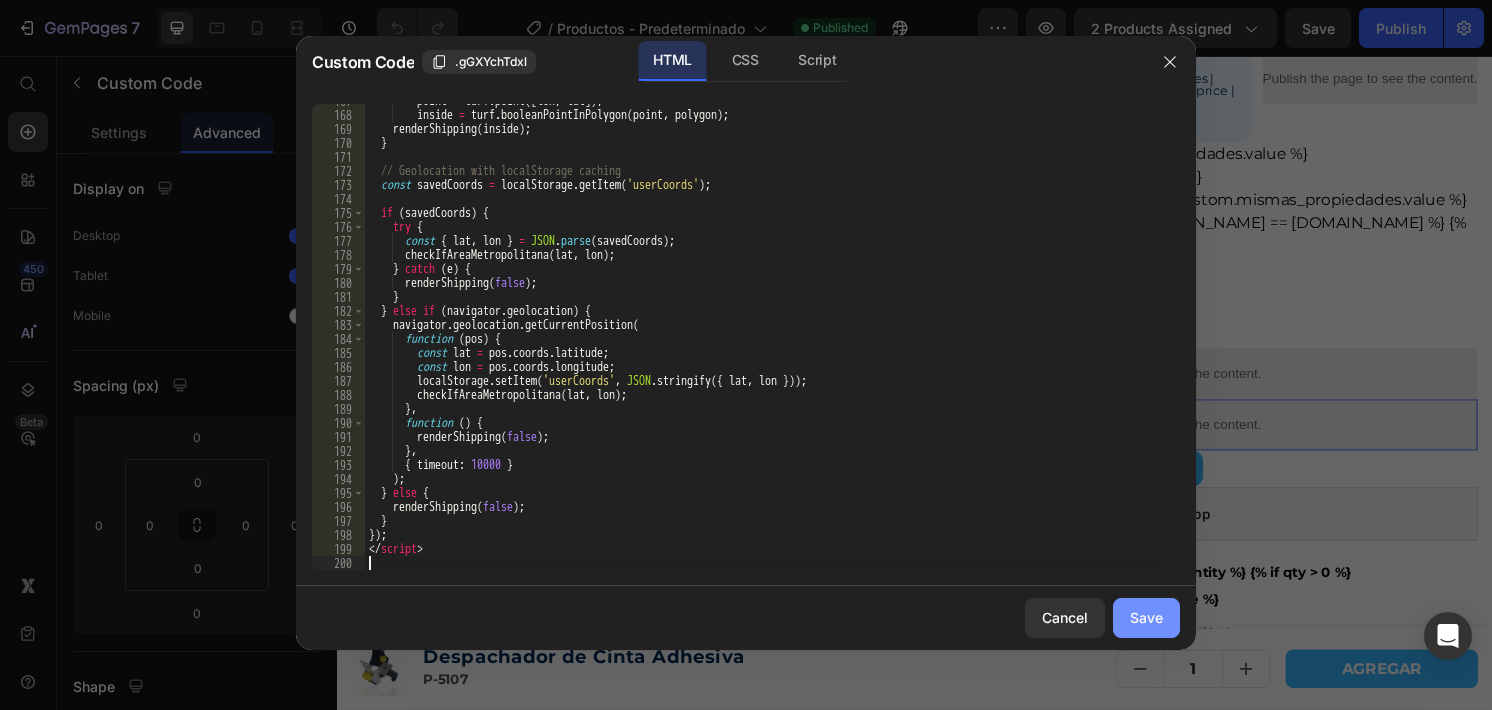 click on "Save" 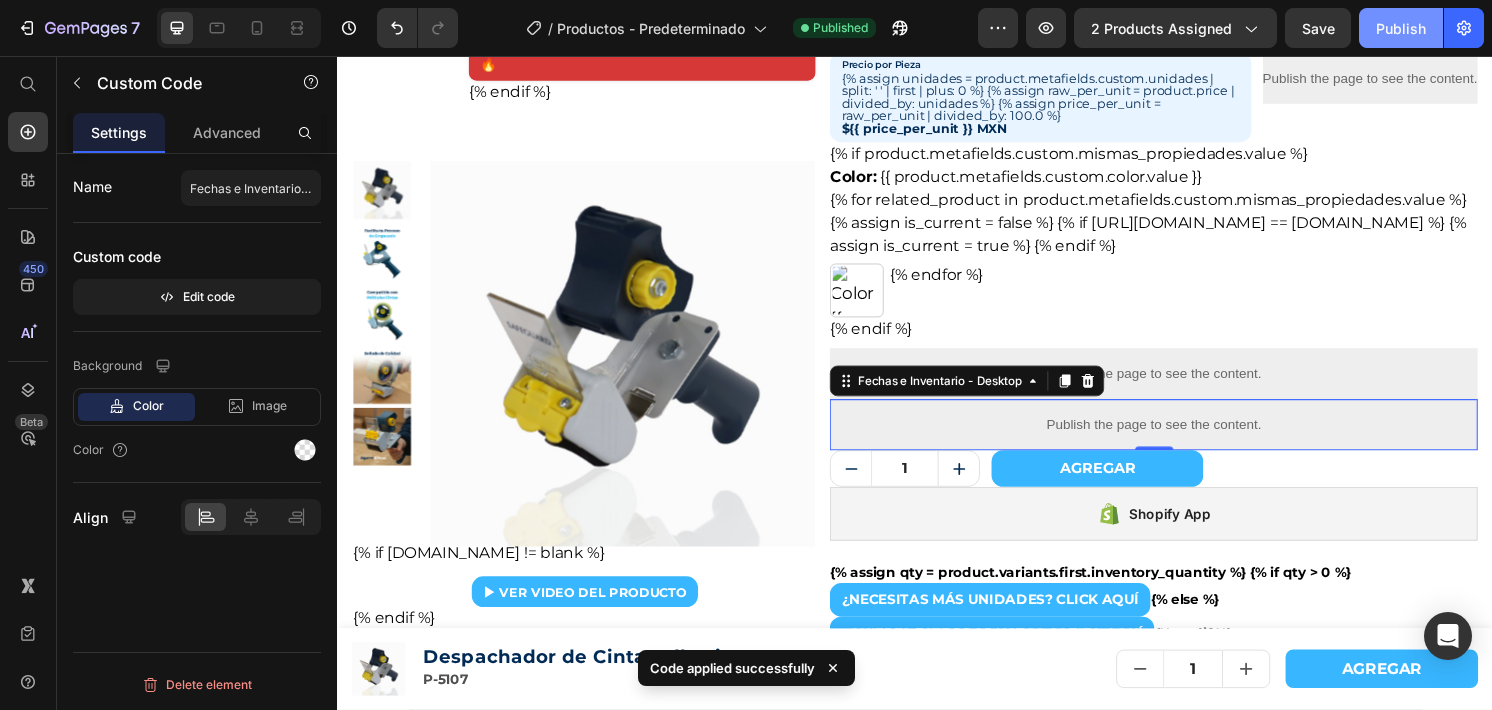 click on "Publish" at bounding box center [1401, 28] 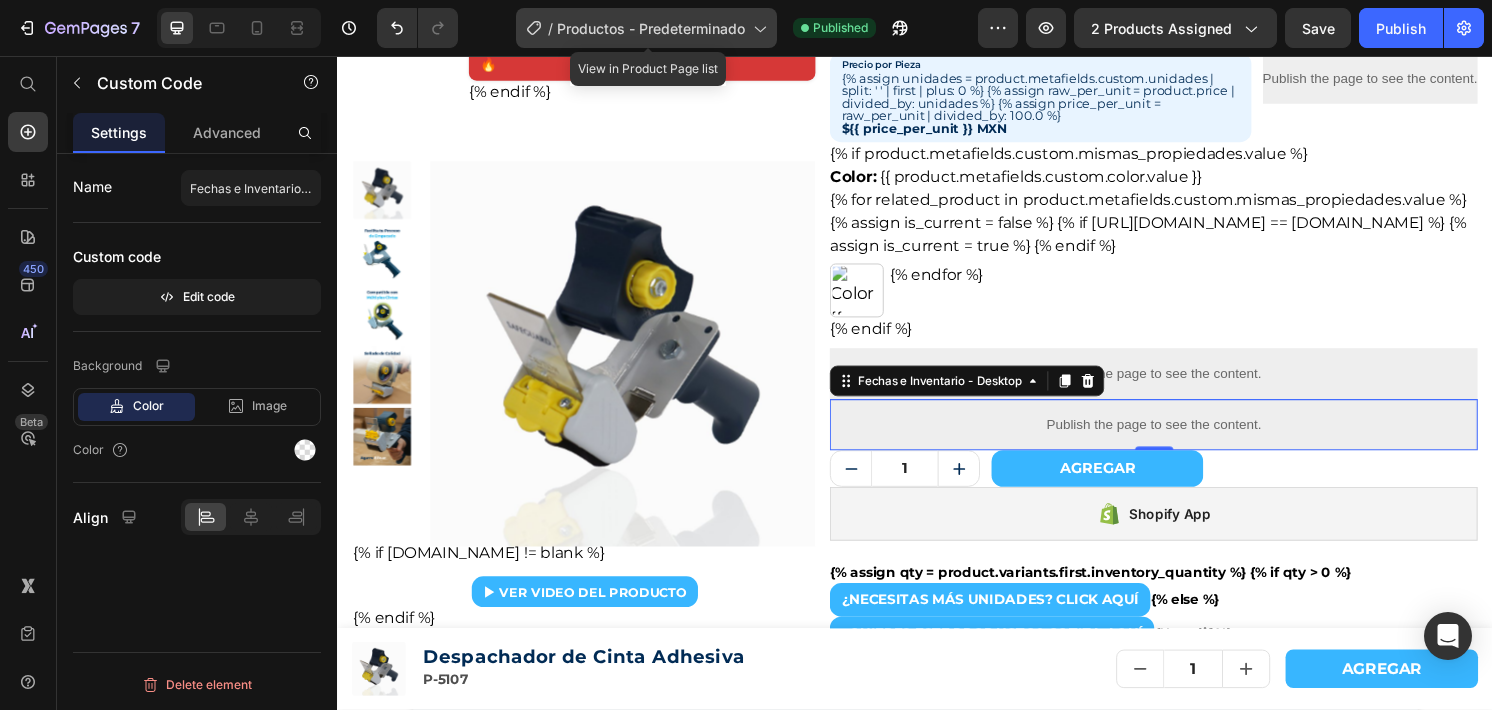 click on "/  Productos - Predeterminado" 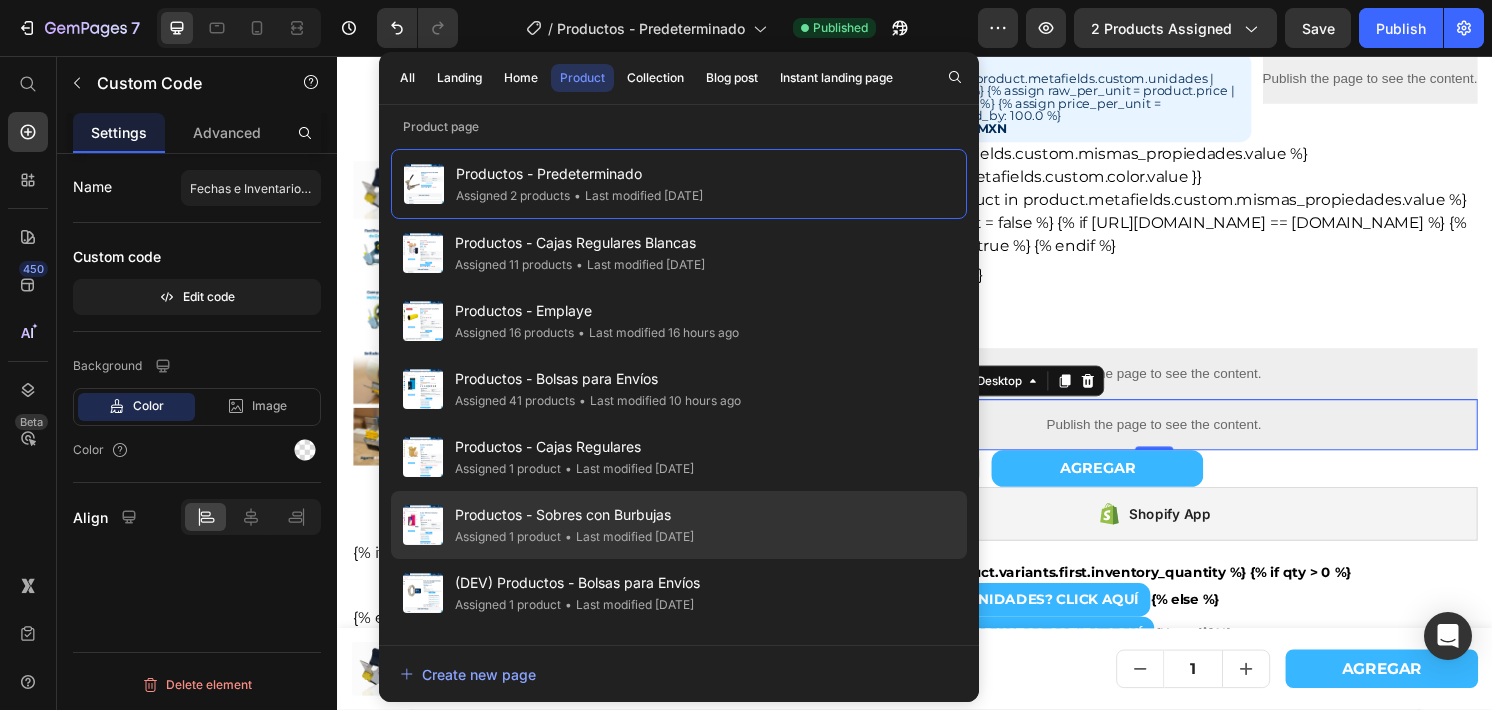 click on "Productos - Sobres con Burbujas" at bounding box center (574, 515) 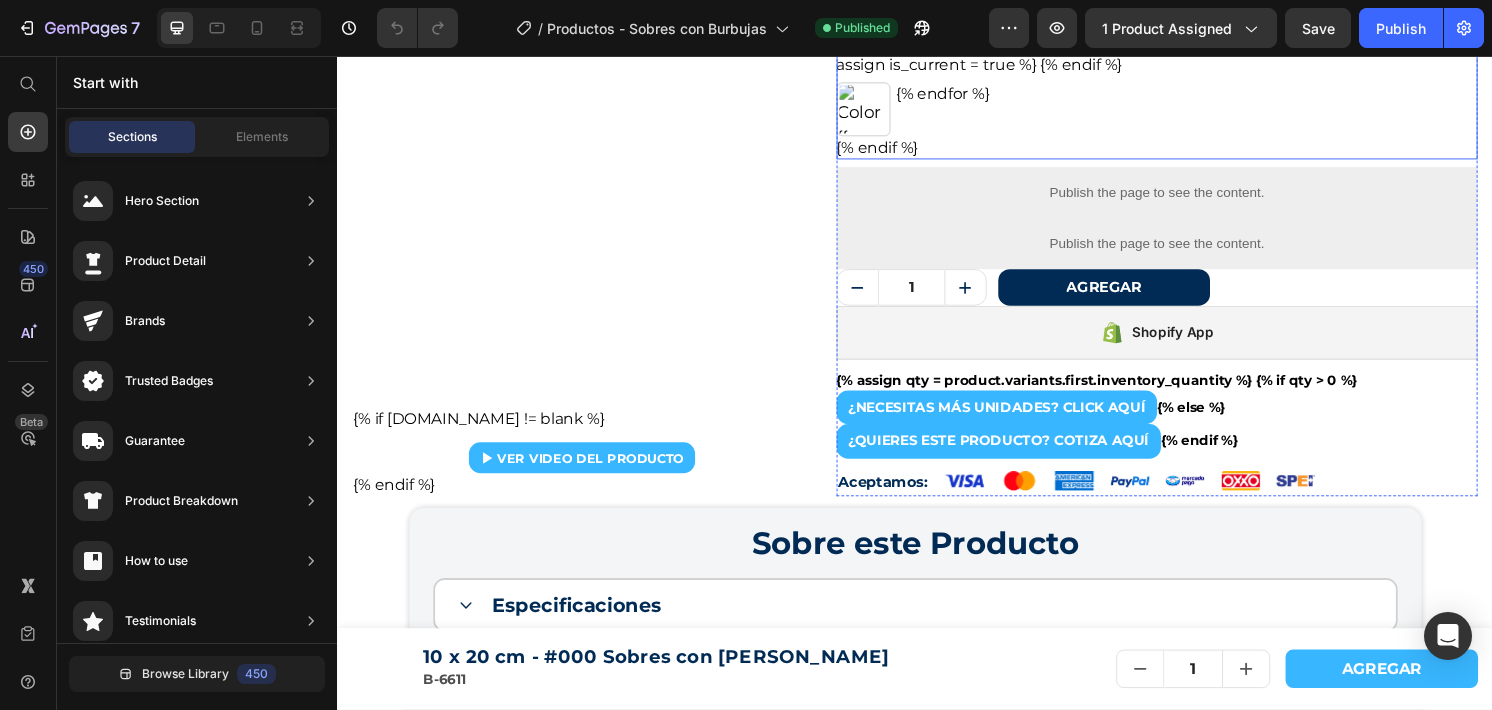 scroll, scrollTop: 468, scrollLeft: 0, axis: vertical 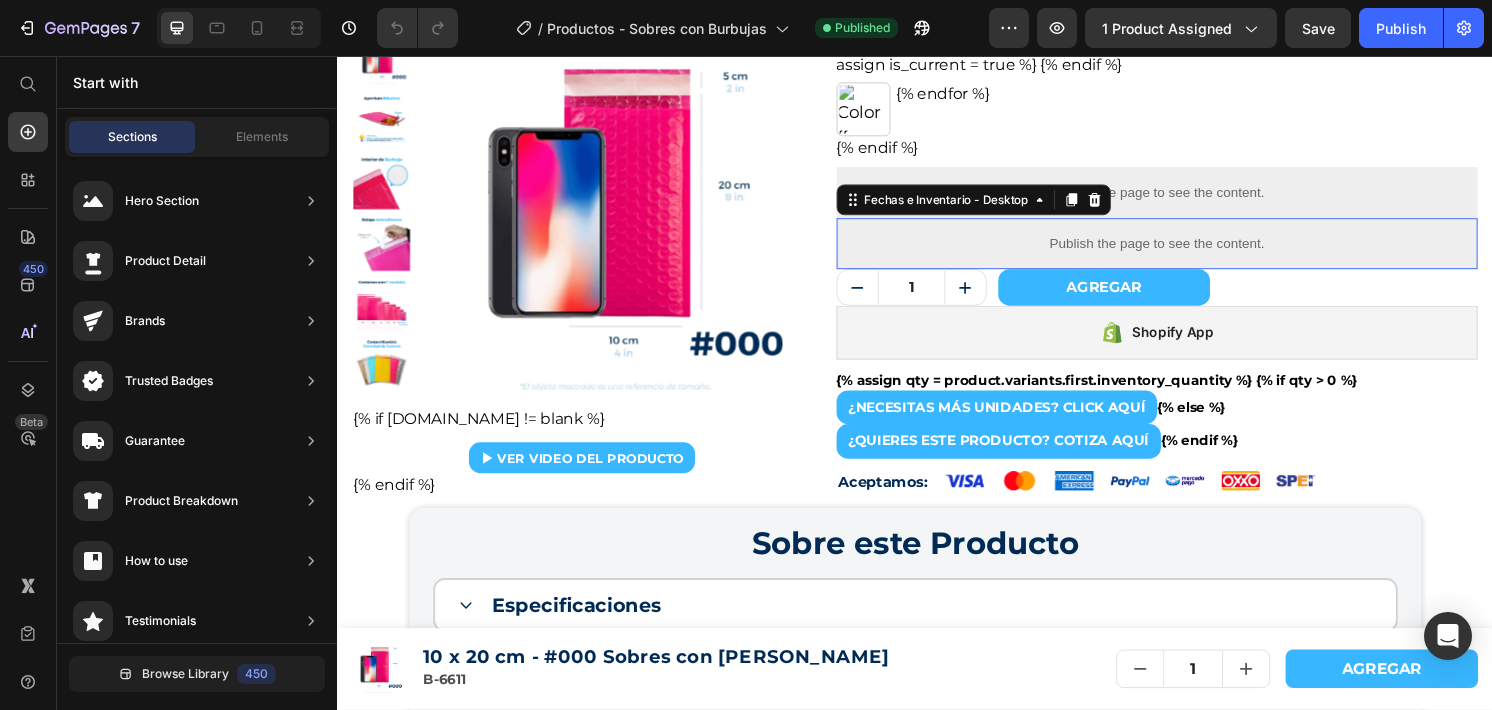 click on "Publish the page to see the content." at bounding box center (1188, 251) 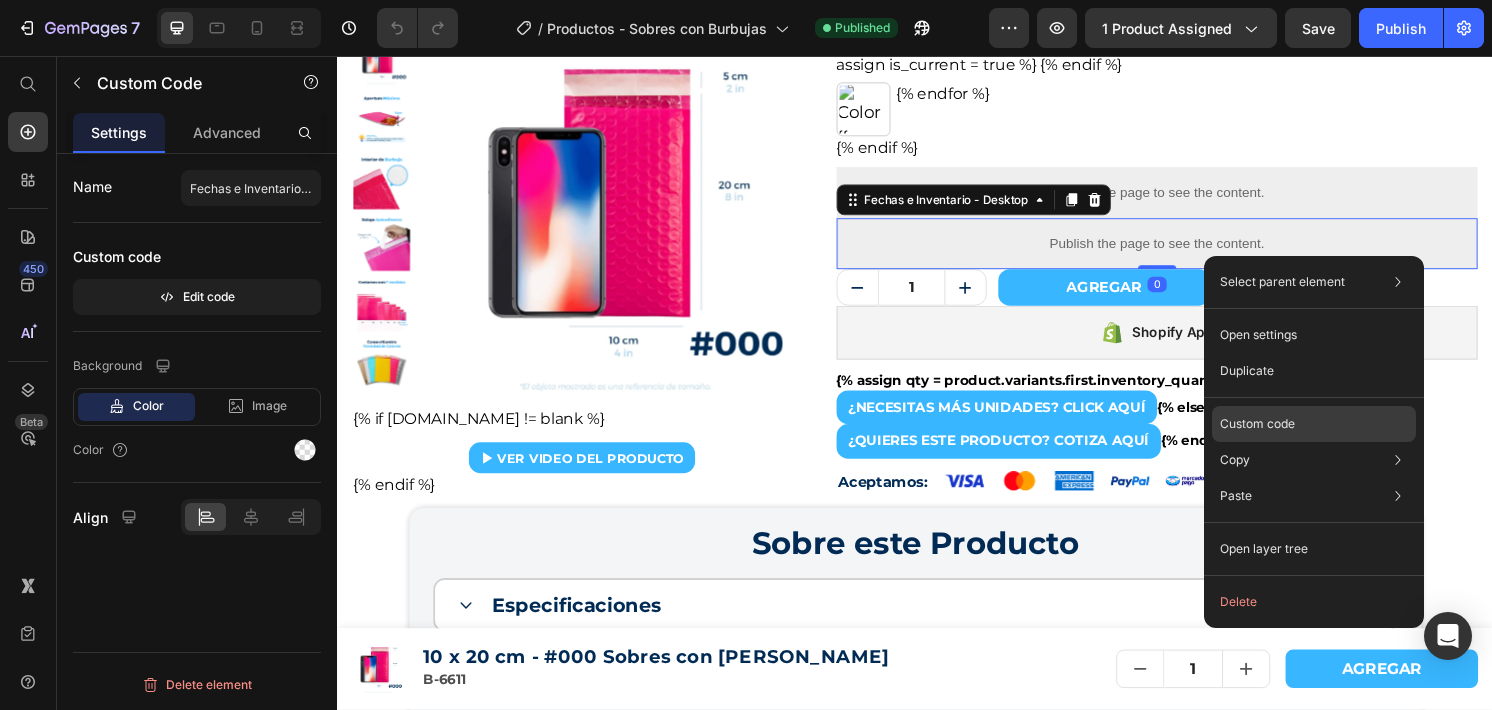 click on "Custom code" 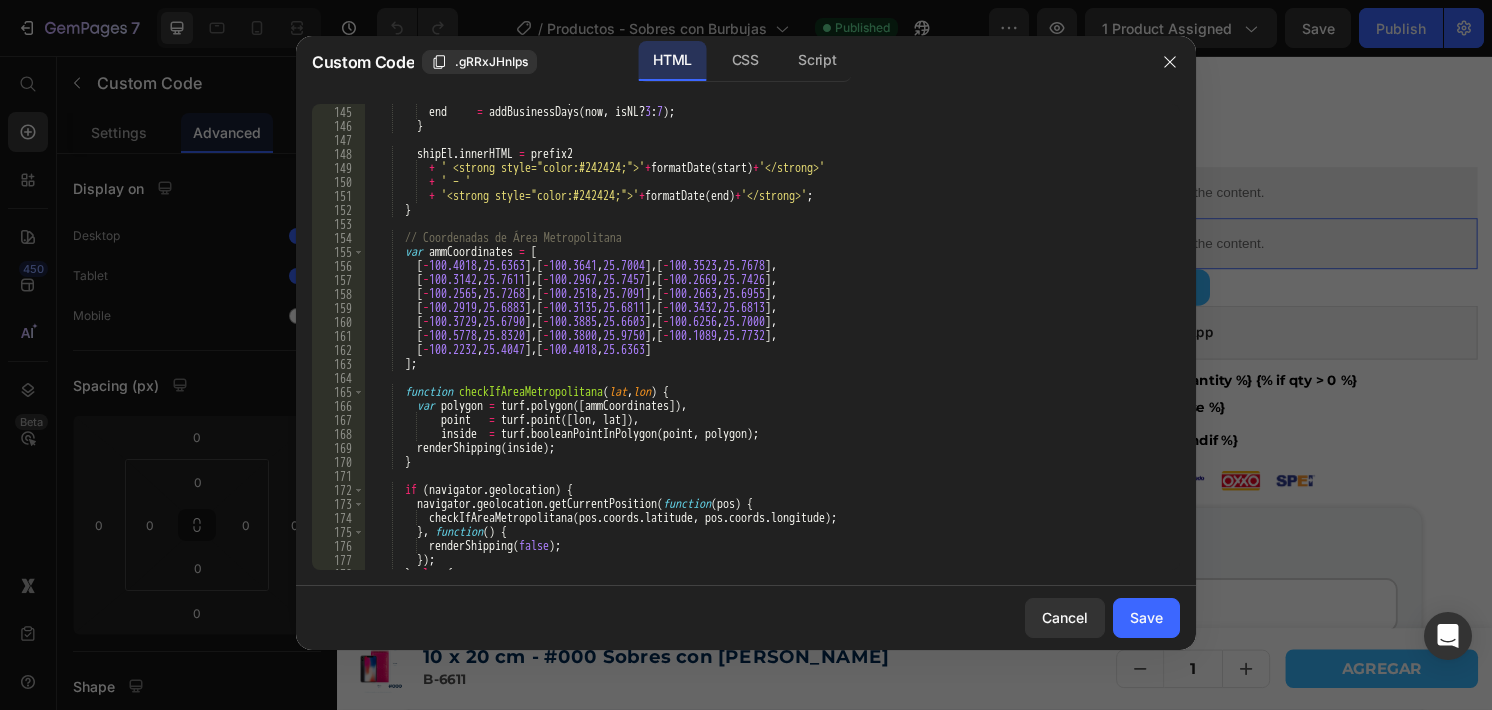 scroll, scrollTop: 2096, scrollLeft: 0, axis: vertical 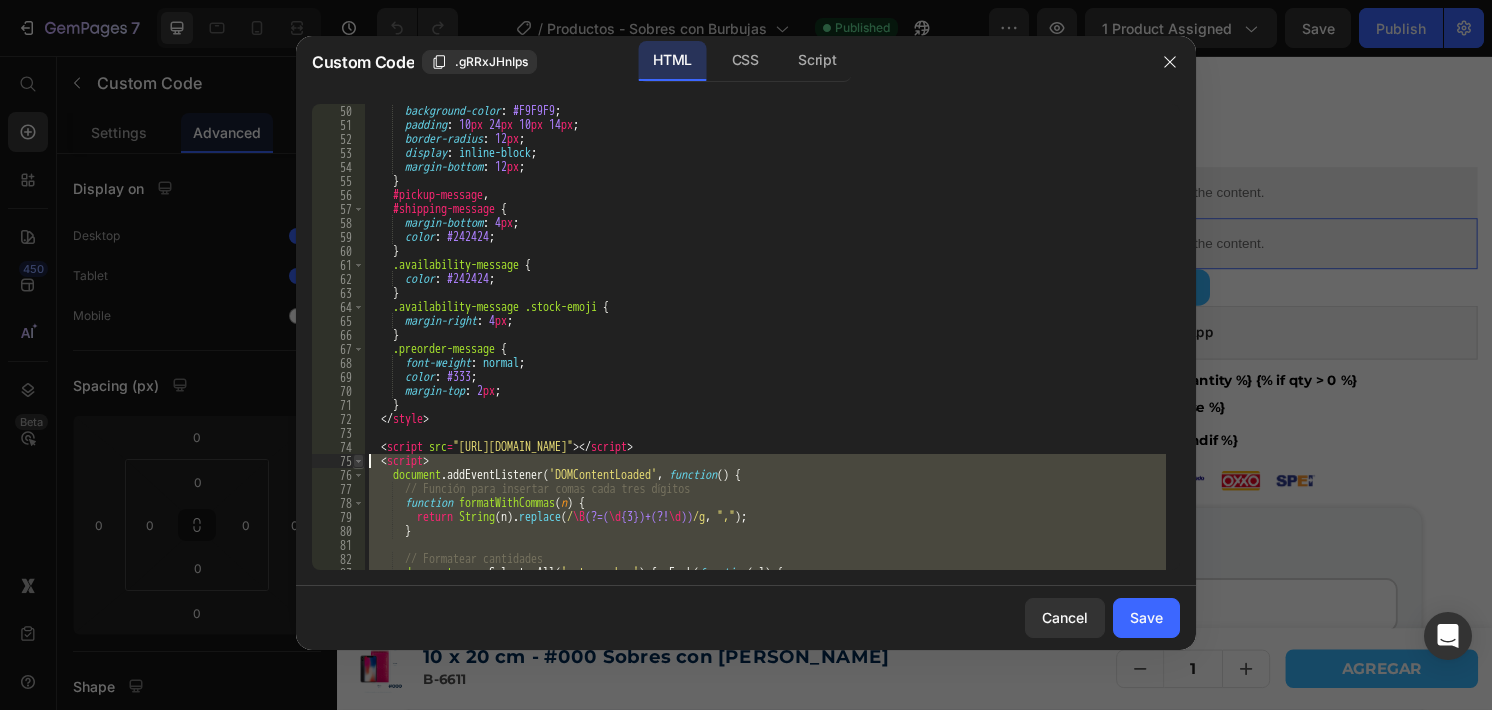 drag, startPoint x: 452, startPoint y: 551, endPoint x: 355, endPoint y: 466, distance: 128.97287 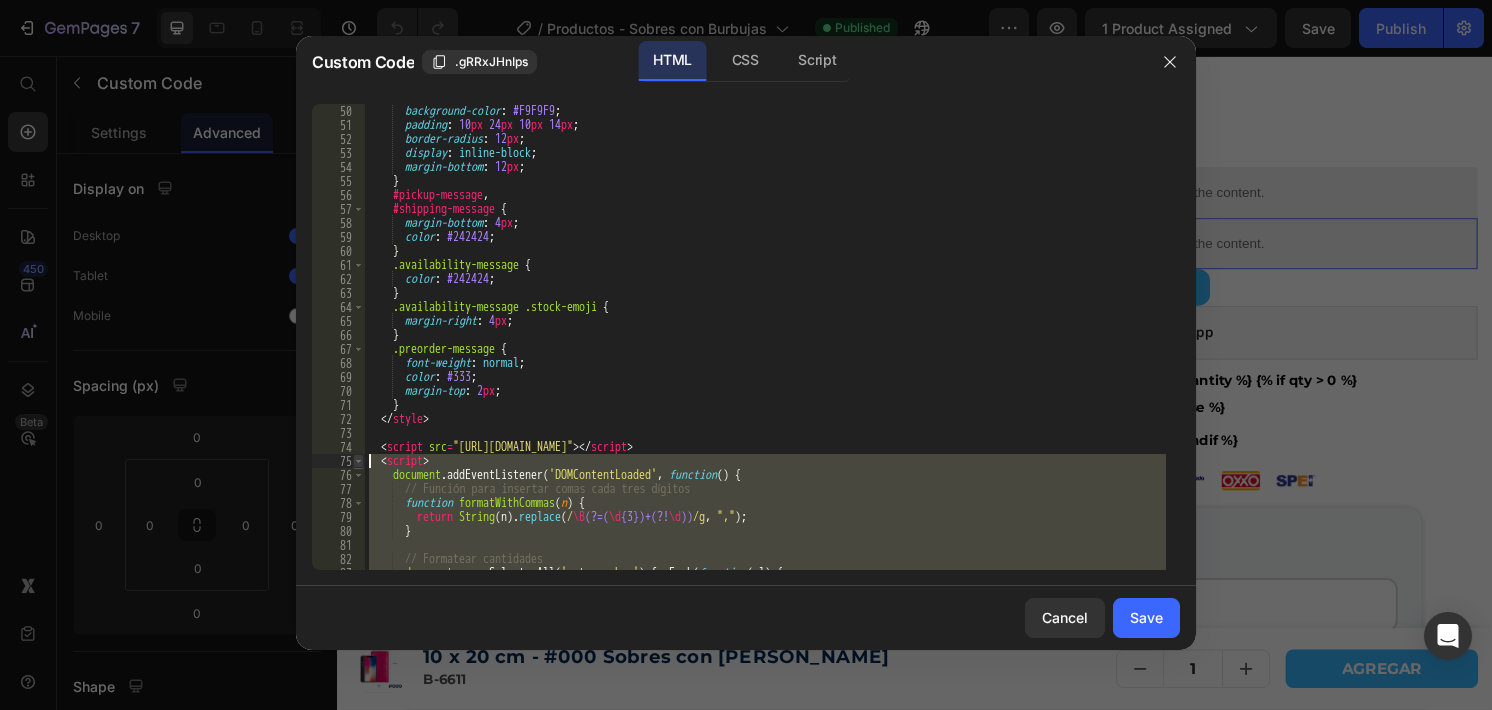 click on "</script> 50 51 52 53 54 55 56 57 58 59 60 61 62 63 64 65 66 67 68 69 70 71 72 73 74 75 76 77 78 79 80 81 82 83 84         background-color :   #F9F9F9 ;         padding :   10 px   24 px   10 px   14 px ;         border-radius :   12 px ;         display :   inline-block ;         margin-bottom :   12 px ;      }      #pickup-message ,      #shipping-message   {         margin-bottom :   4 px ;         color :   #242424 ;      }      .availability-message   {         color :   #242424 ;      }      .availability-message   .stock-emoji   {         margin-right :   4 px ;      }      .preorder-message   {         font-weight :   normal ;         color :   #333 ;         margin-top :   2 px ;      }    </ style >    < script   src = "[URL][DOMAIN_NAME]" > </ script >    < script >      document . addEventListener ( 'DOMContentLoaded' ,   function ( )   {         // Función para insertar comas cada tres dígitos         function   formatWithCommas ( n )   {           return   String ( n ) ." at bounding box center (746, 337) 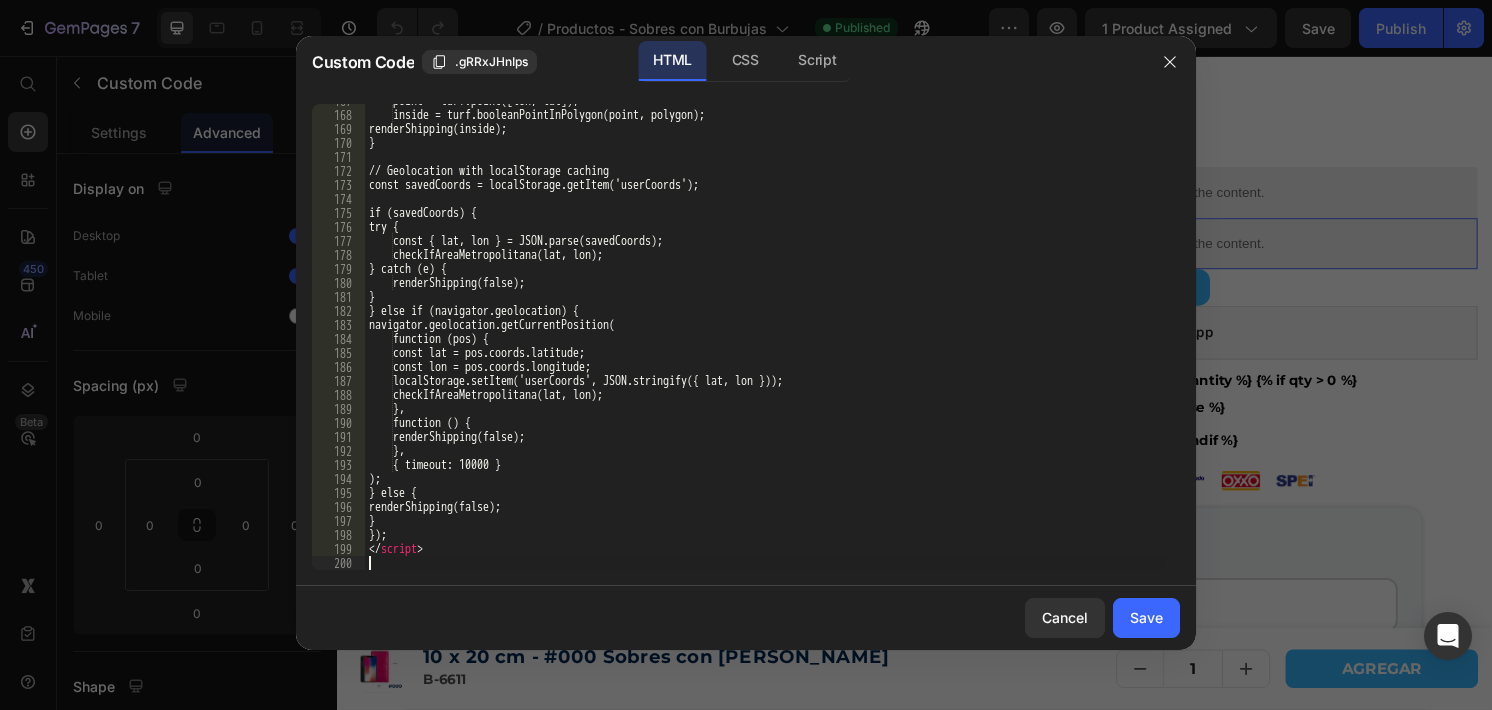 scroll, scrollTop: 2333, scrollLeft: 0, axis: vertical 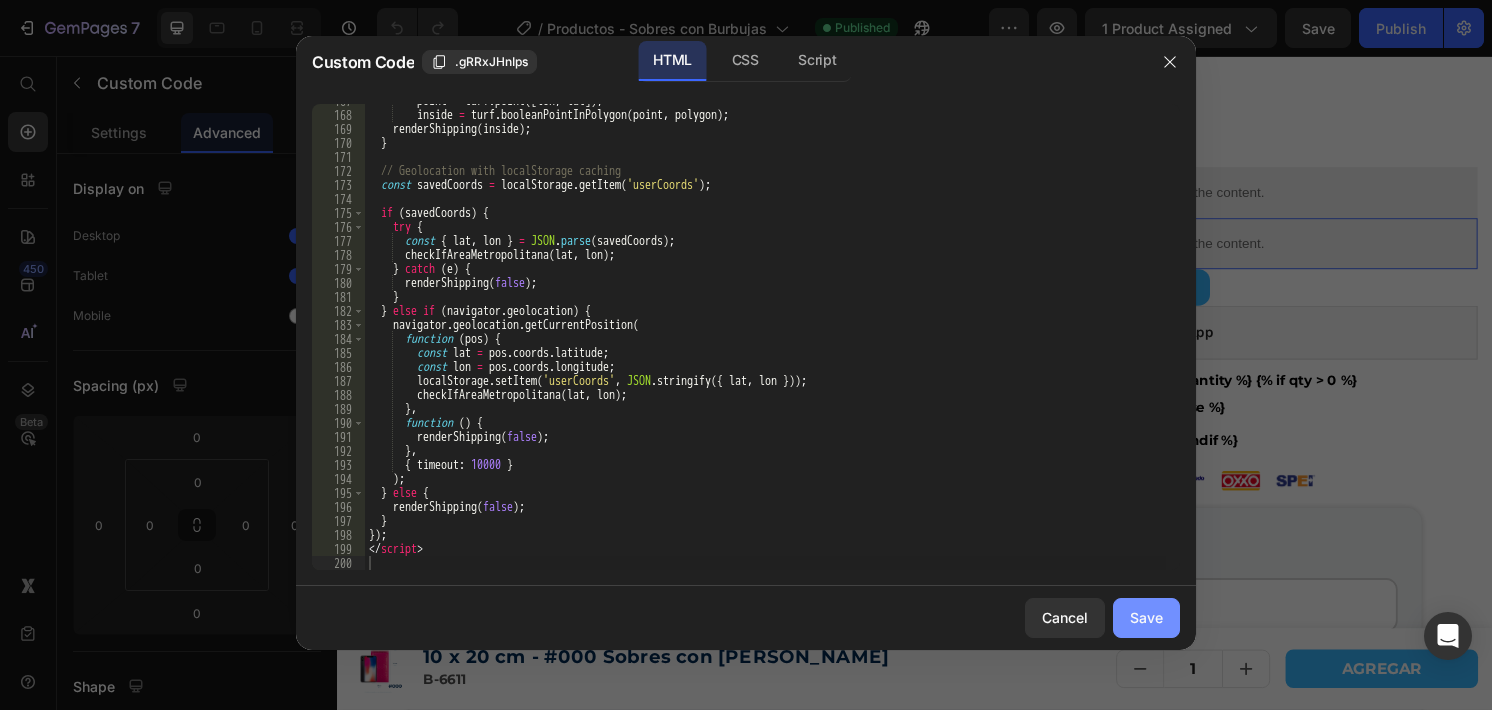 click on "Save" at bounding box center (1146, 617) 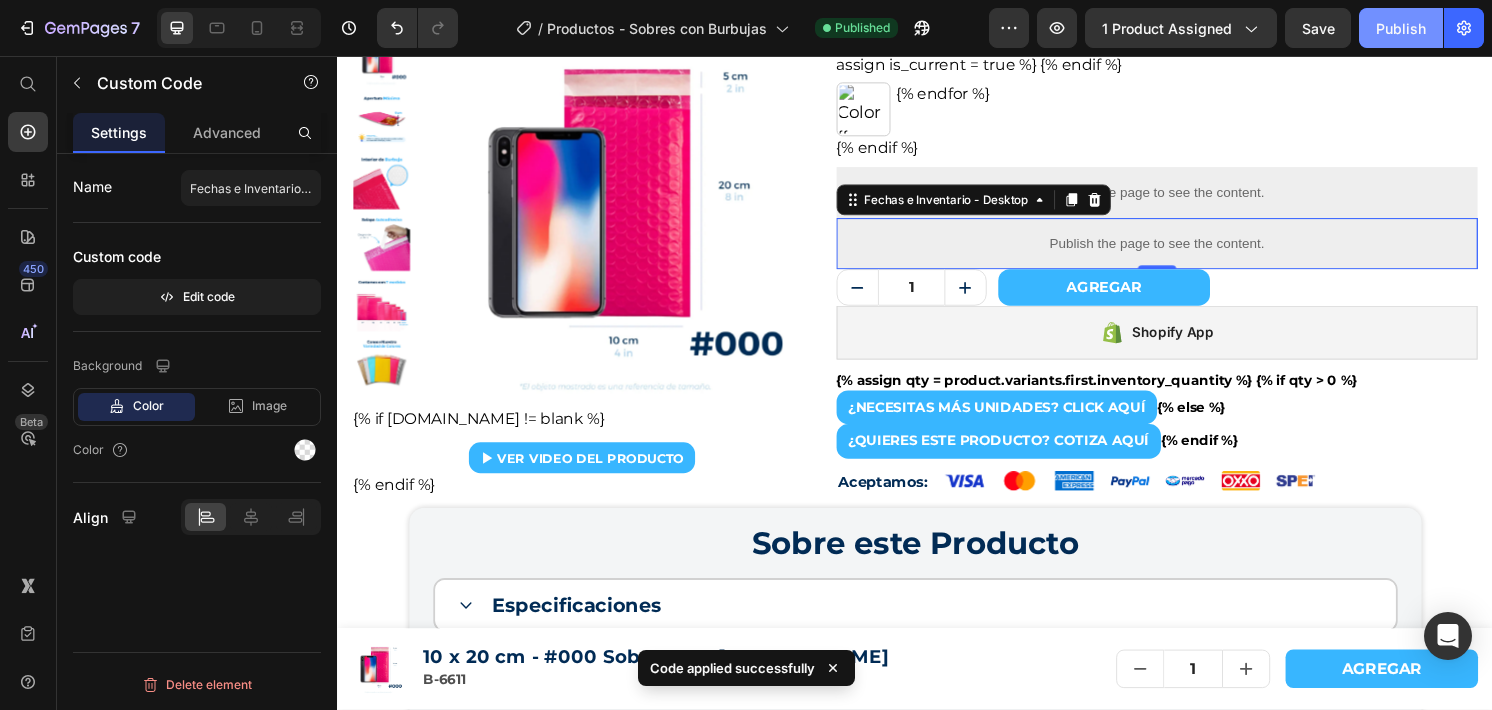 click on "Publish" at bounding box center (1401, 28) 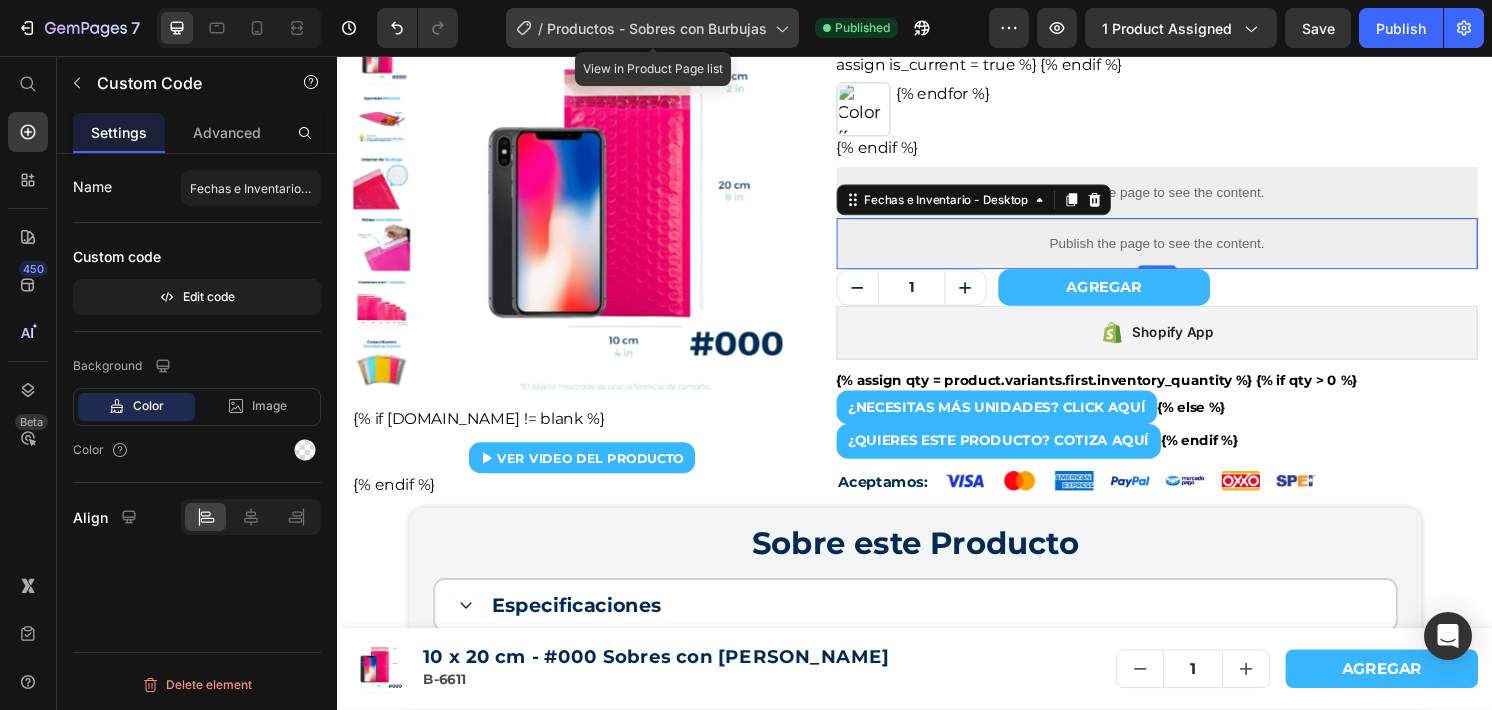 click on "Productos - Sobres con Burbujas" at bounding box center (657, 28) 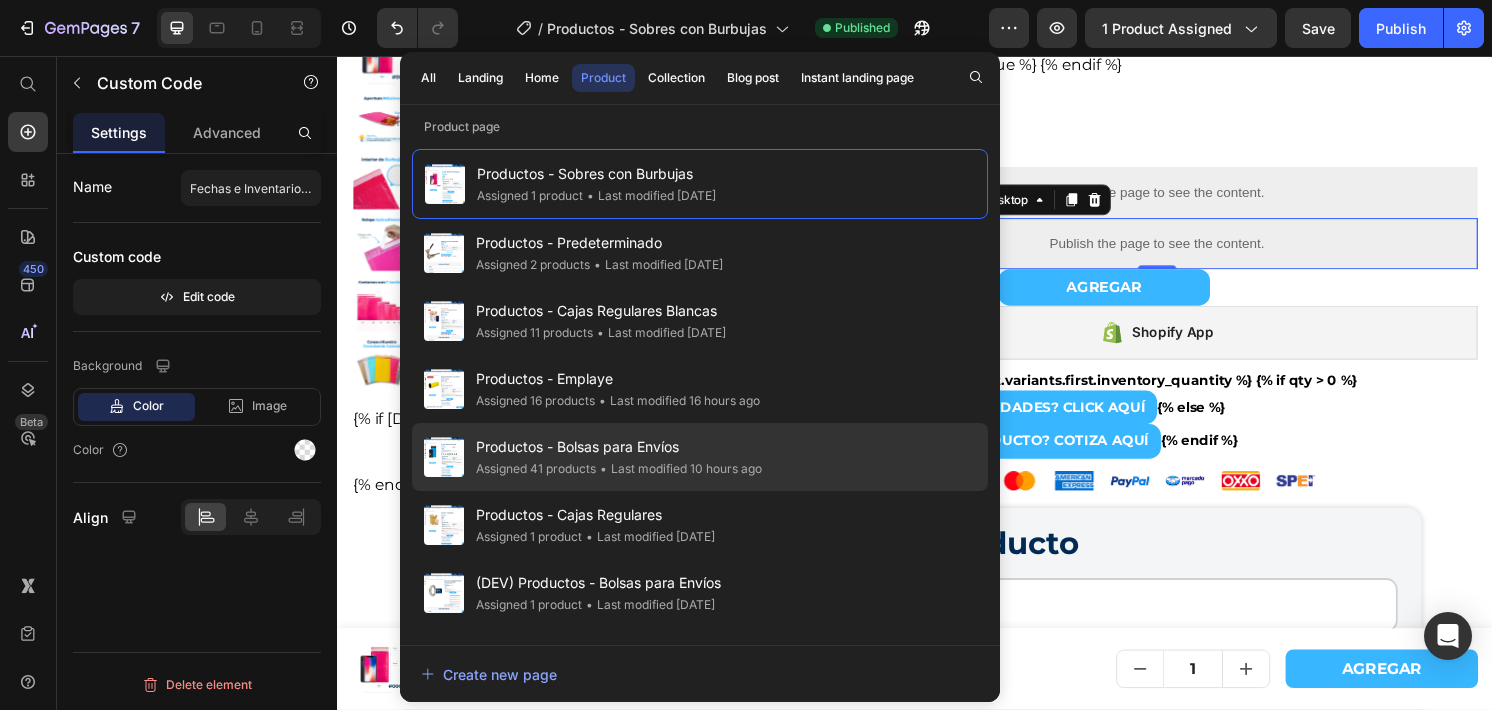 click on "Productos - Bolsas para Envíos" at bounding box center [619, 447] 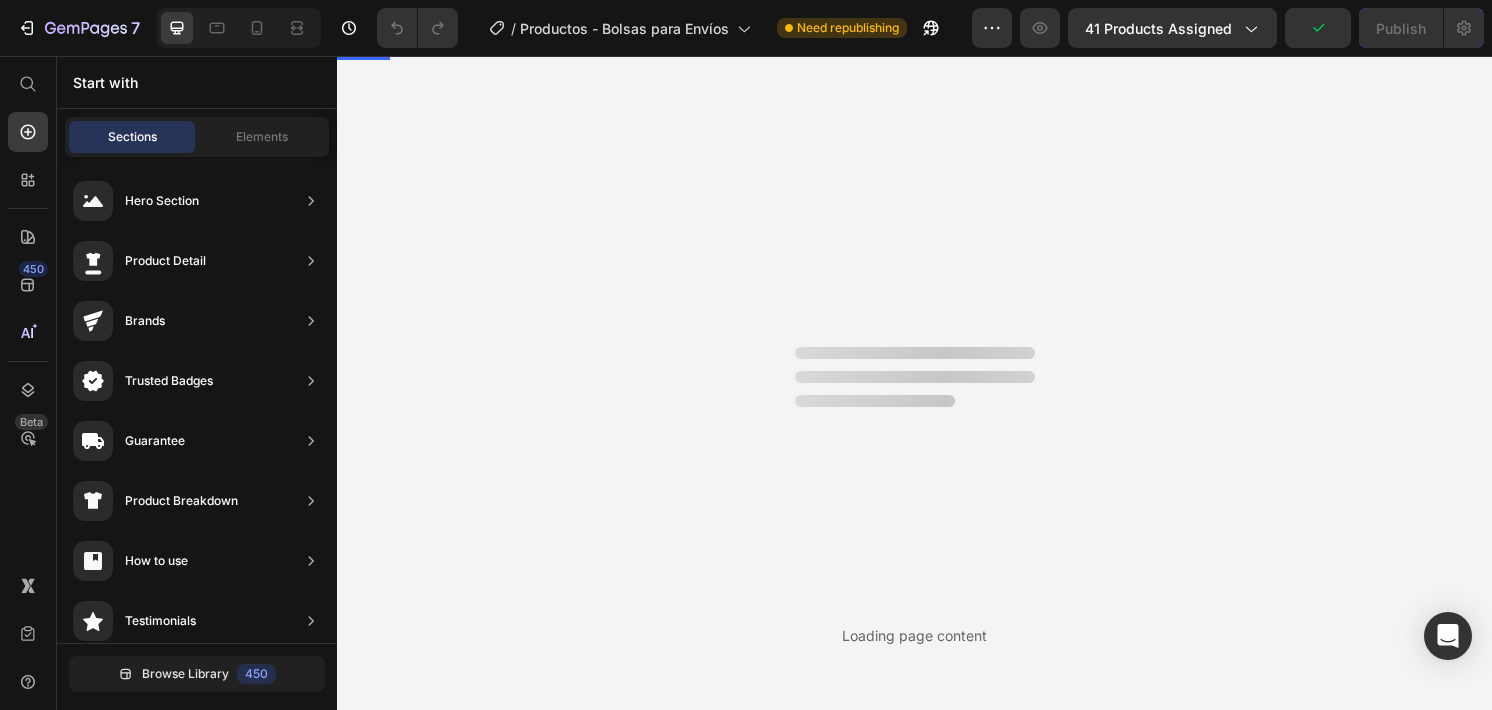 scroll, scrollTop: 0, scrollLeft: 0, axis: both 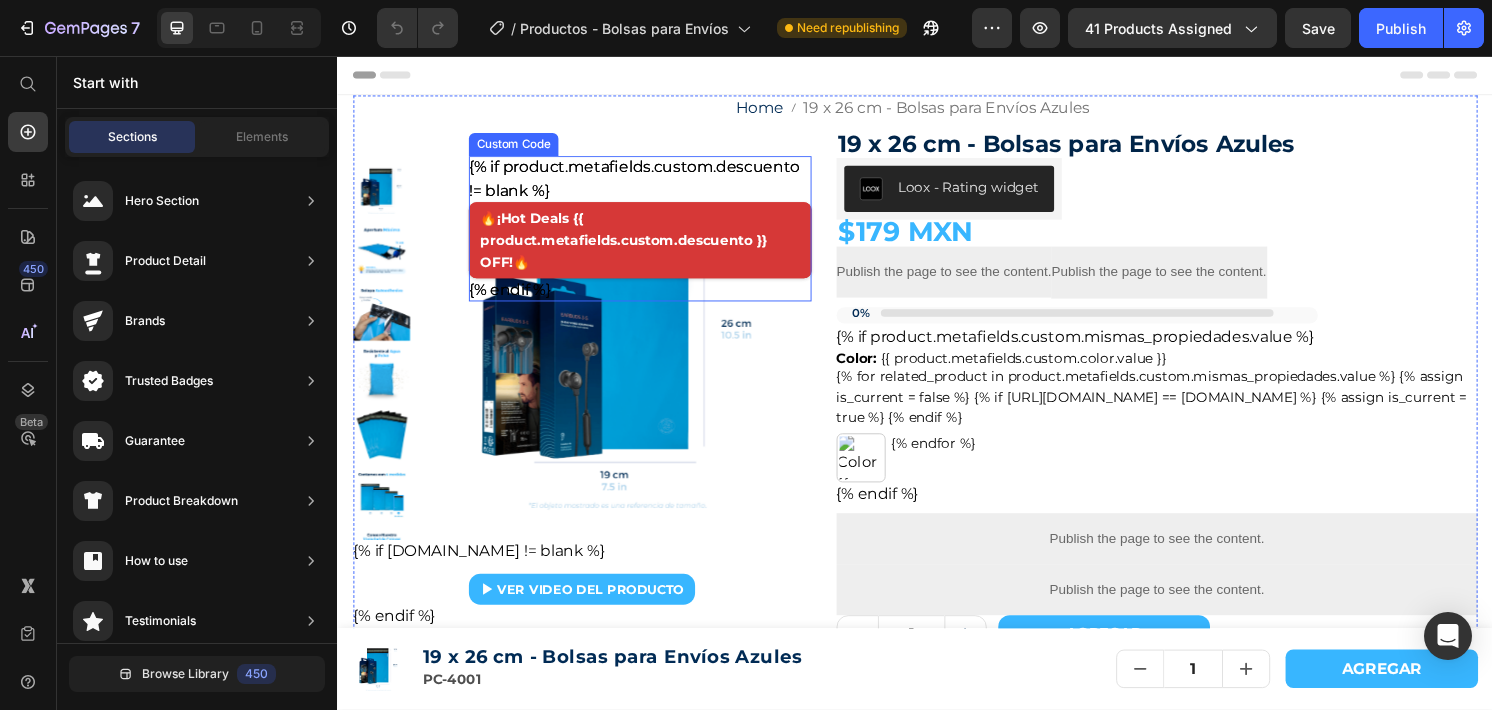 click on "{% if product.metafields.custom.descuento != blank %}
🔥¡Hot Deals {{ product.metafields.custom.descuento }} OFF!🔥
{% endif %}" at bounding box center (651, 235) 